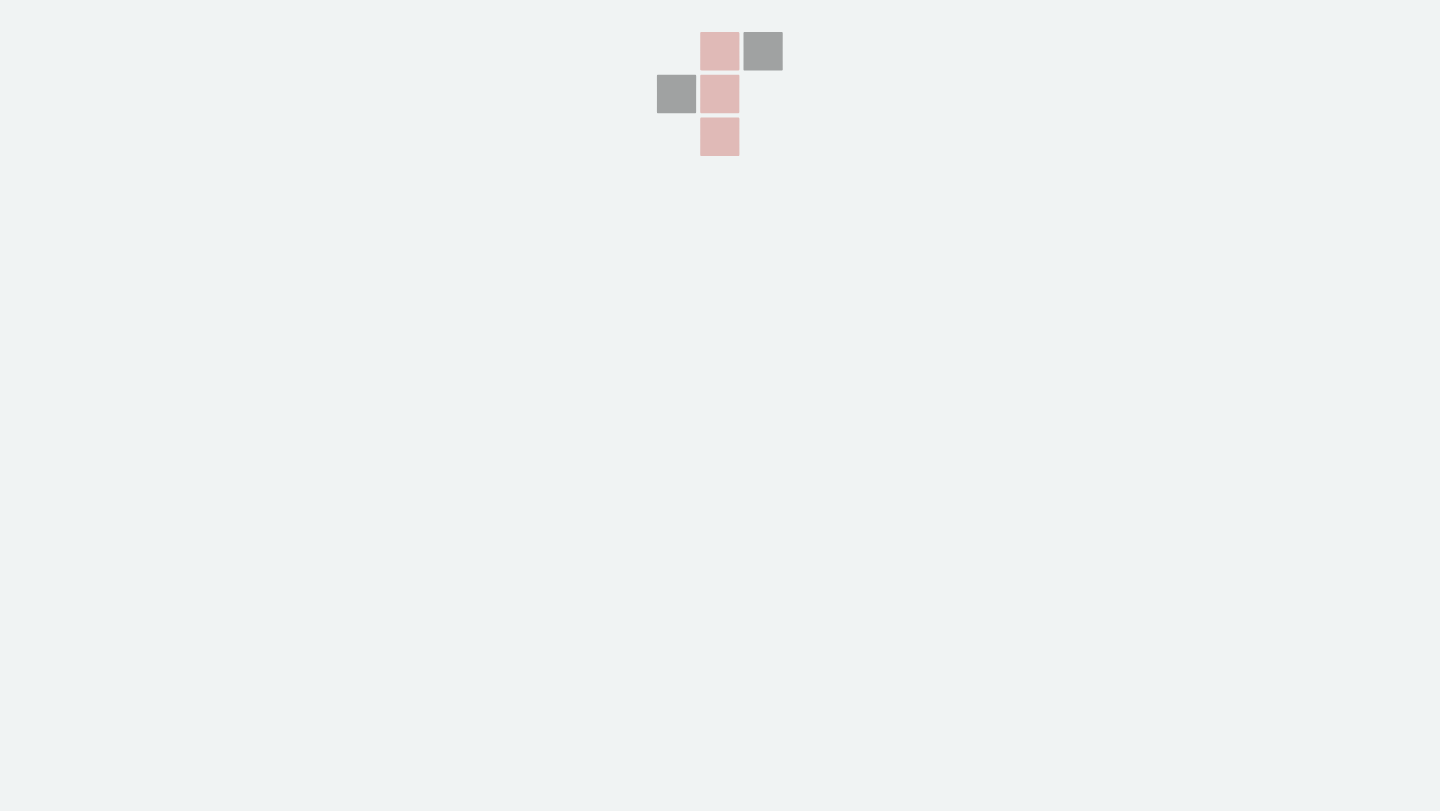 scroll, scrollTop: 0, scrollLeft: 0, axis: both 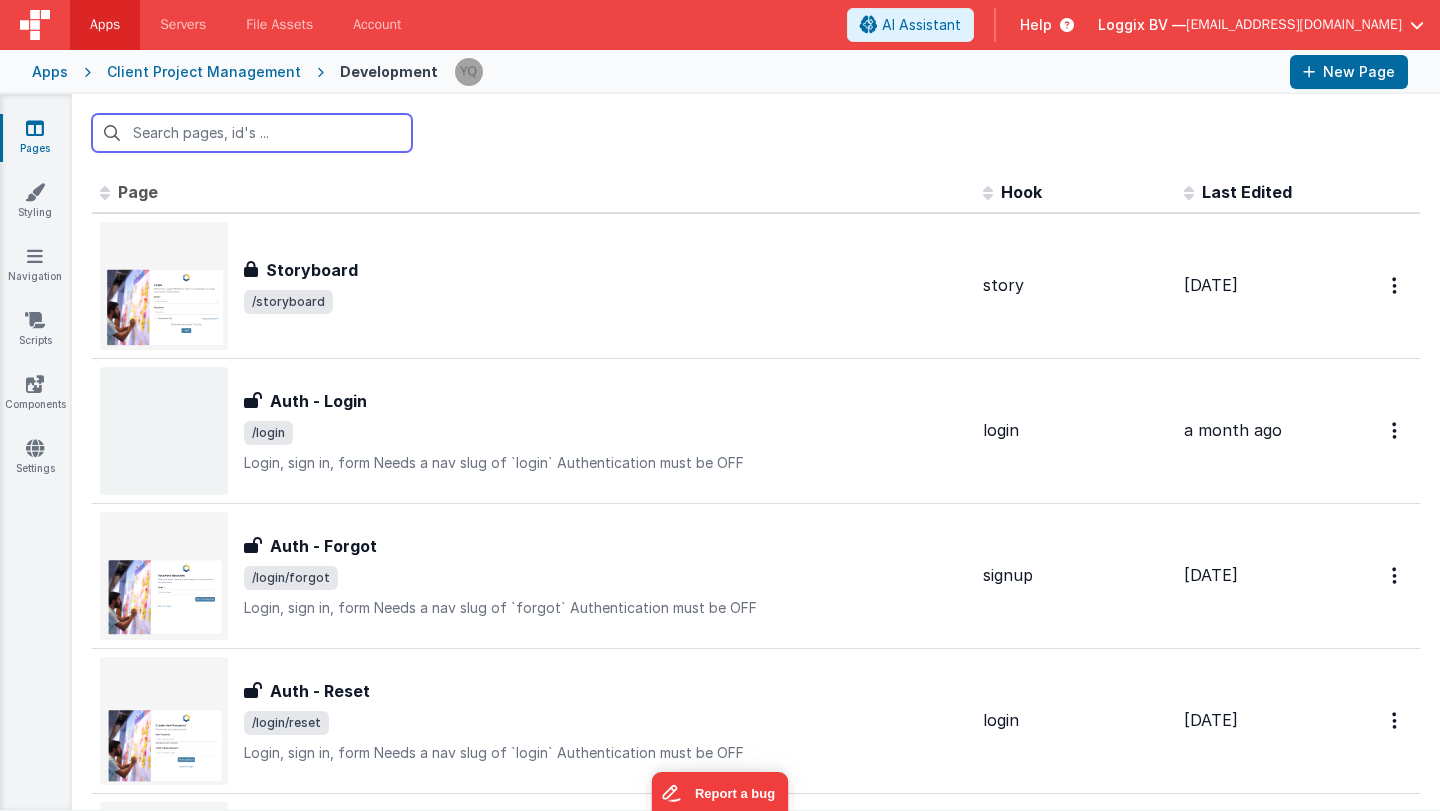 click at bounding box center (252, 133) 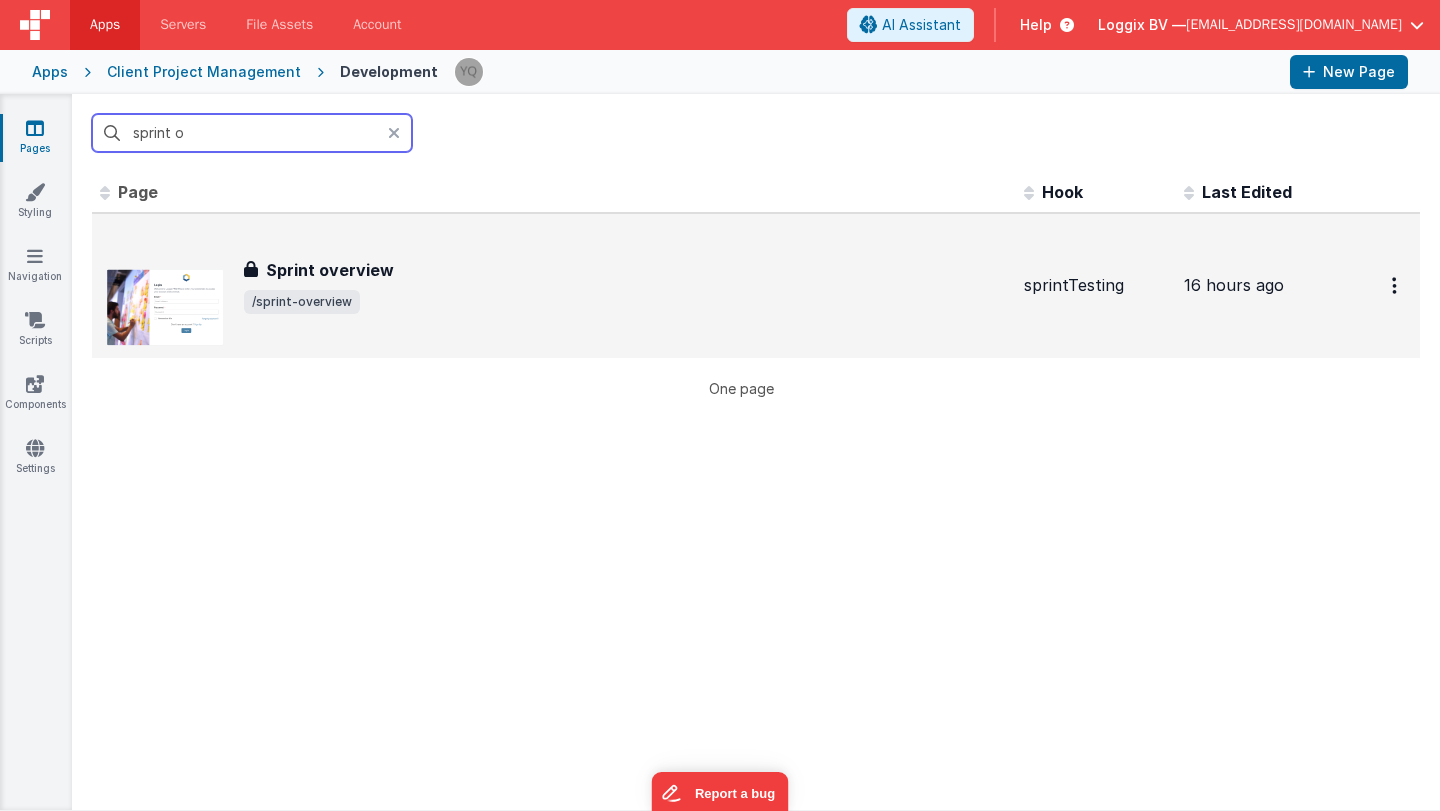 type on "sprint o" 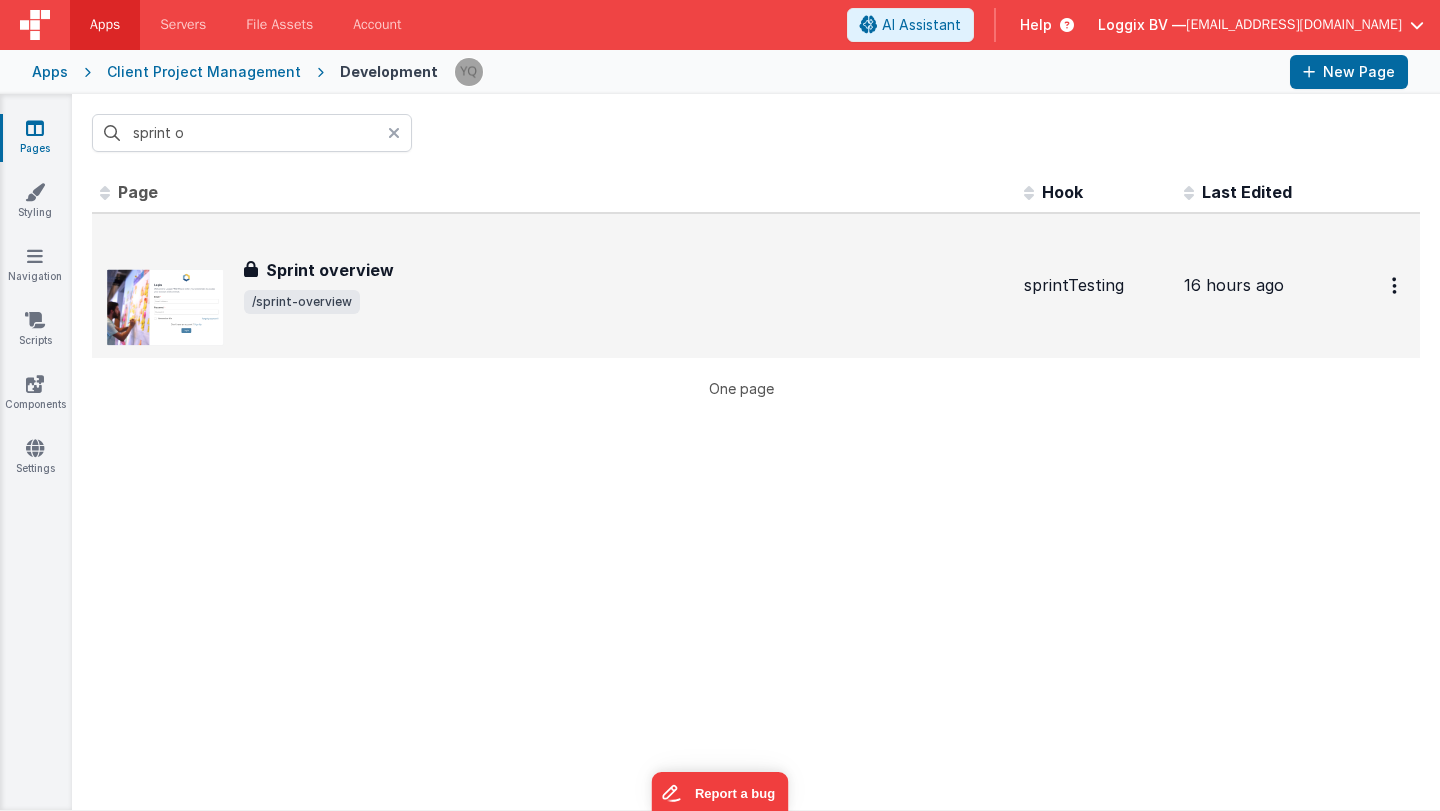 click on "Sprint overview
Sprint overview
/sprint-overview" at bounding box center (554, 286) 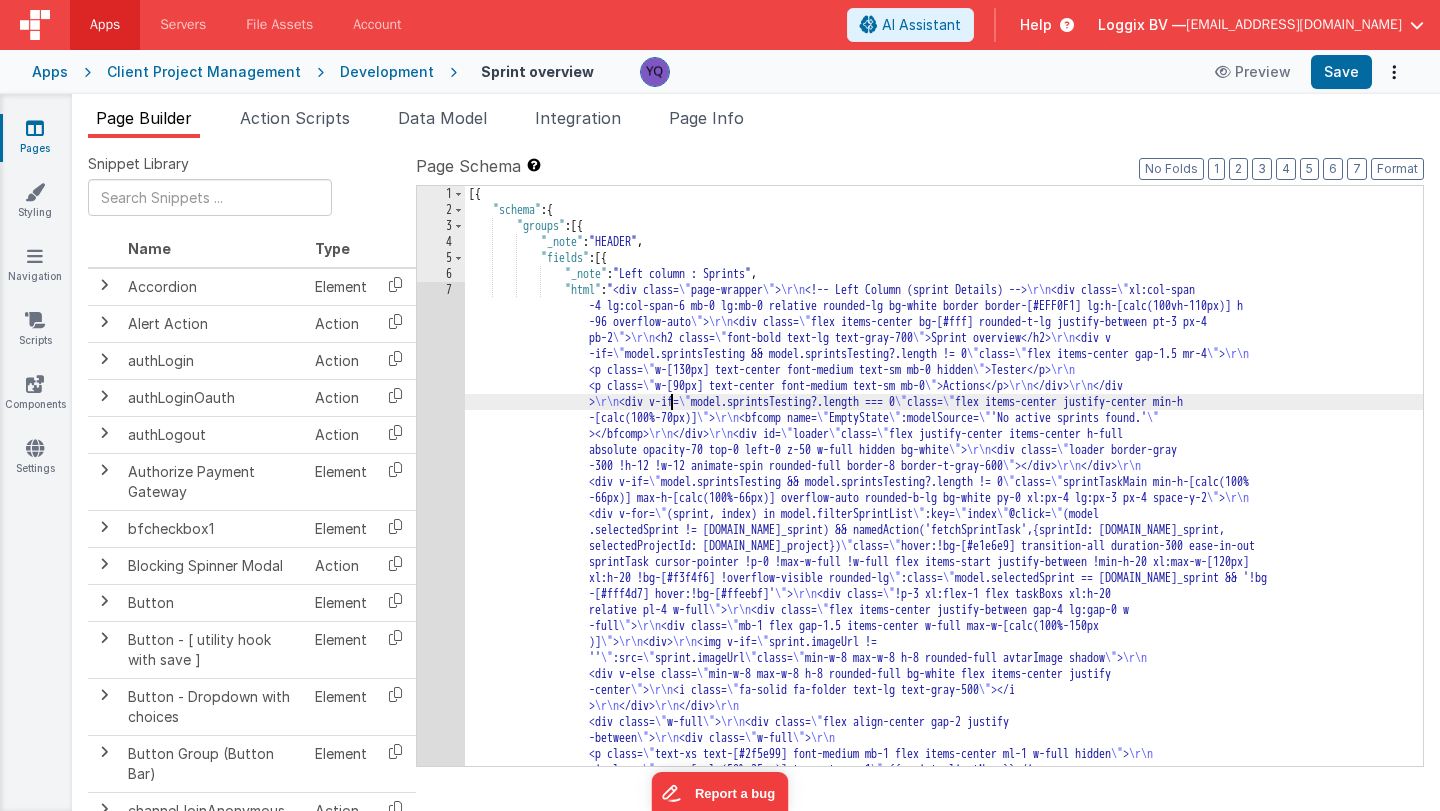 click on "[{      "schema" :  {           "groups" :  [{                "_note" :  "HEADER" ,                "fields" :  [{                     "_note" :  "Left column : Sprints" ,                     "html" :  "<div class= \" page-wrapper \" > \r\n     <!-- Left Column (sprint Details) --> \r\n     <div class= \" xl:col-span                      -4 lg:col-span-6 mb-0 lg:mb-0 relative rounded-lg bg-white border border-[#EFF0F1] lg:h-[calc(100vh-110px)] h                      -96 overflow-auto \" > \r\n         <div class= \" flex items-center bg-[#fff] rounded-t-lg justify-between pt-3 px-4                       pb-2 \" > \r\n             <h2 class= \" font-bold text-lg text-gray-700 \" >Sprint overview</h2> \r\n             <div v                      -if= \" model.sprintsTesting && model.sprintsTesting?.length != 0 \"  class= \" flex items-center gap-1.5 mr-4 \" > \r\n                                       <p class= \"" at bounding box center [944, 1012] 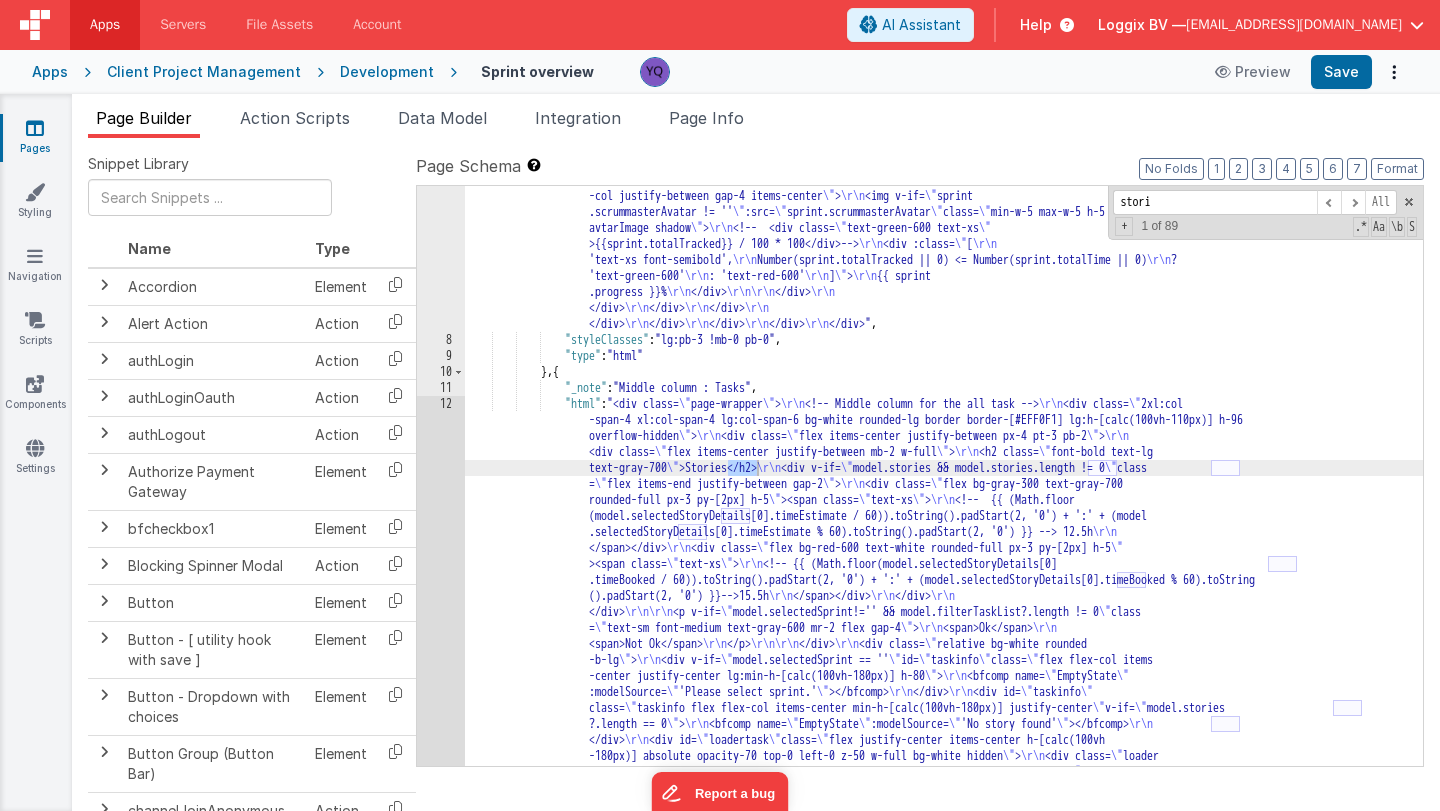 scroll, scrollTop: 1006, scrollLeft: 0, axis: vertical 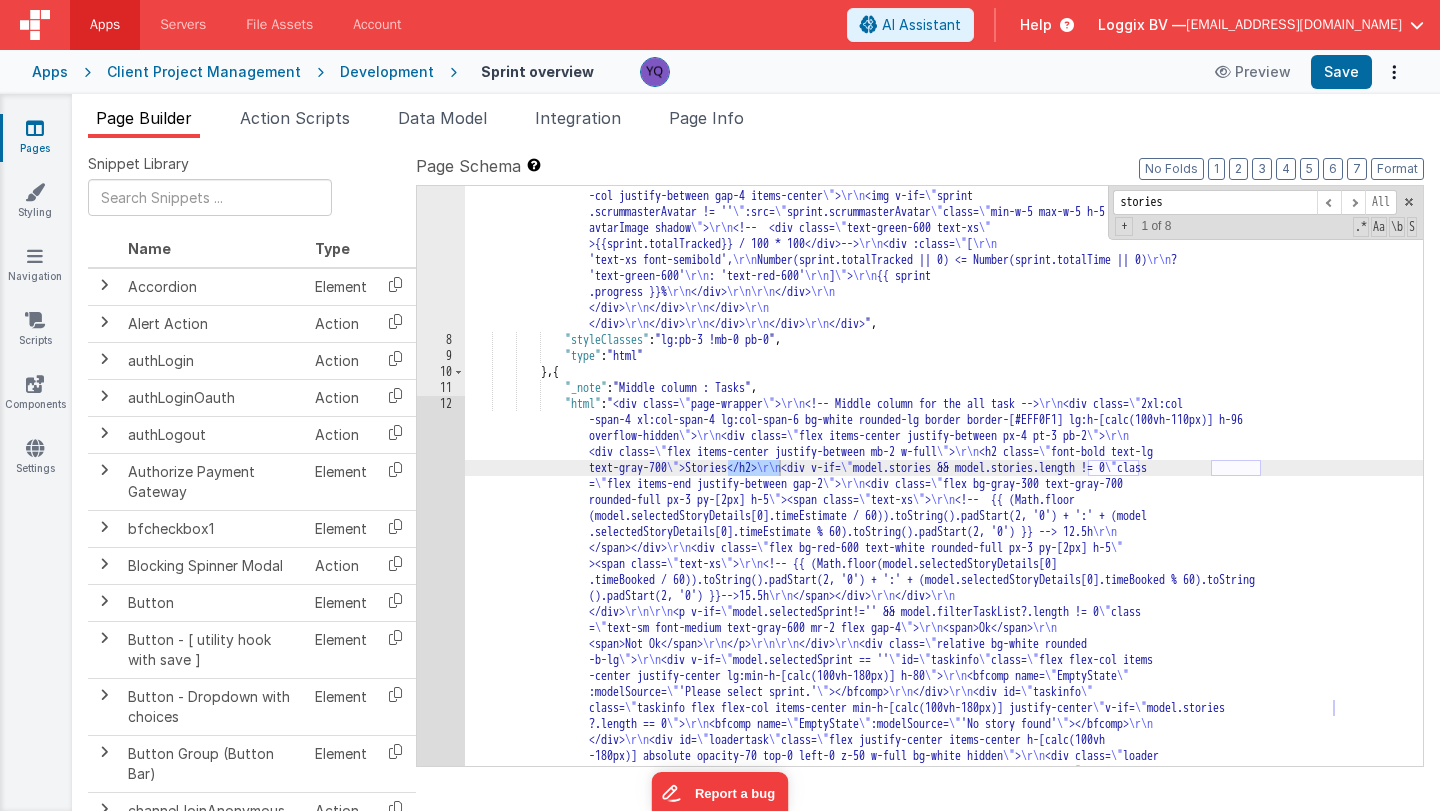 type on "stories" 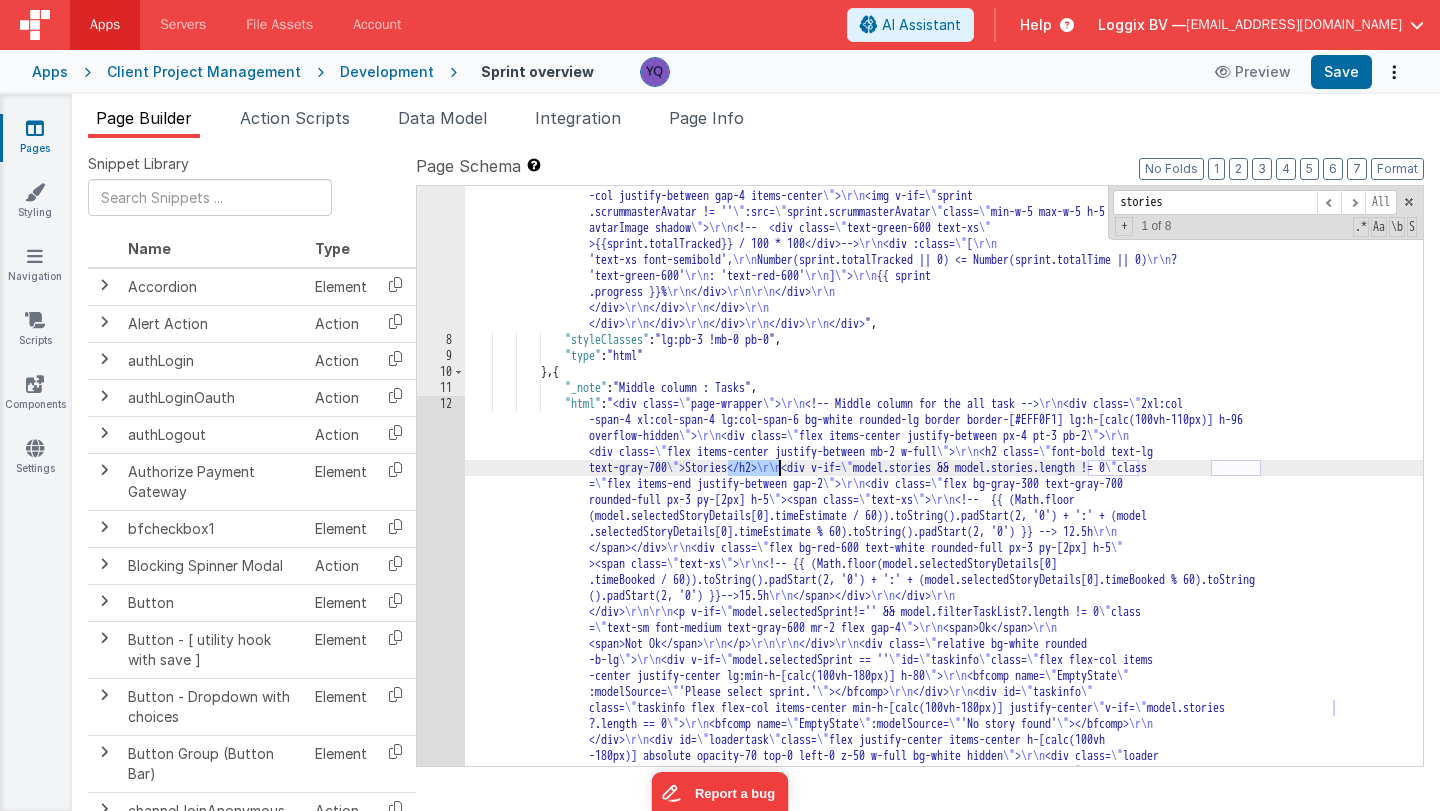 click on "12" at bounding box center (441, 900) 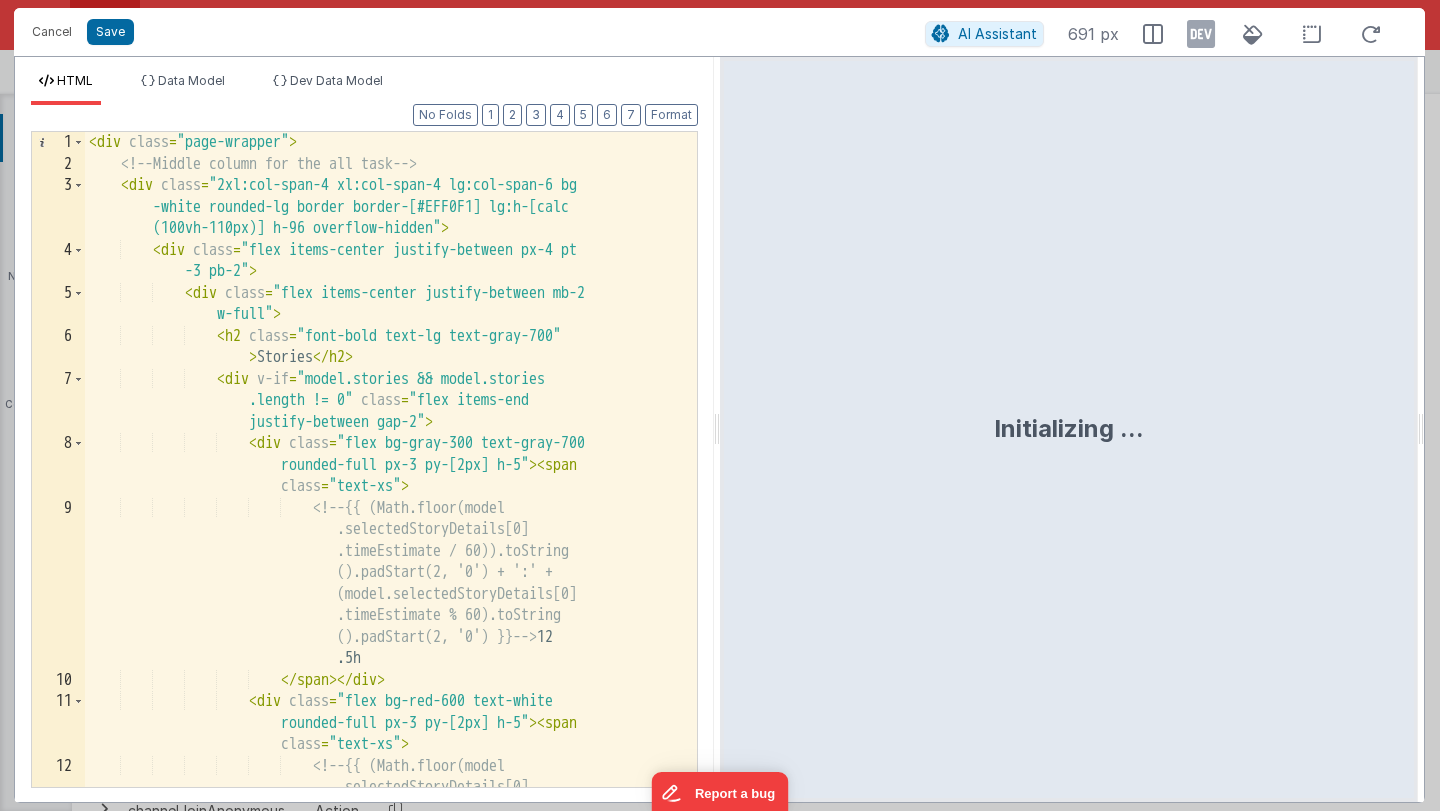 scroll, scrollTop: 0, scrollLeft: 0, axis: both 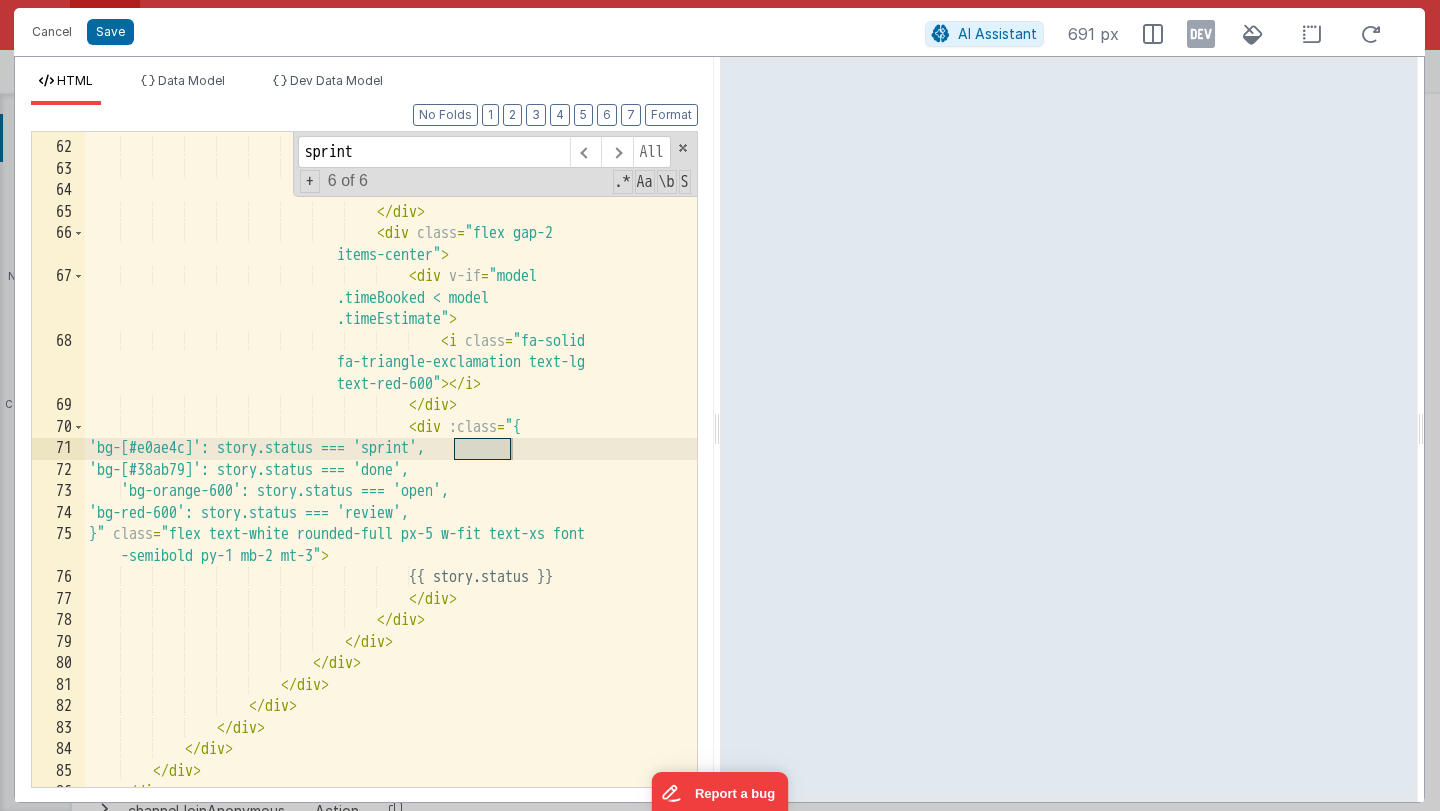 type on "sprint" 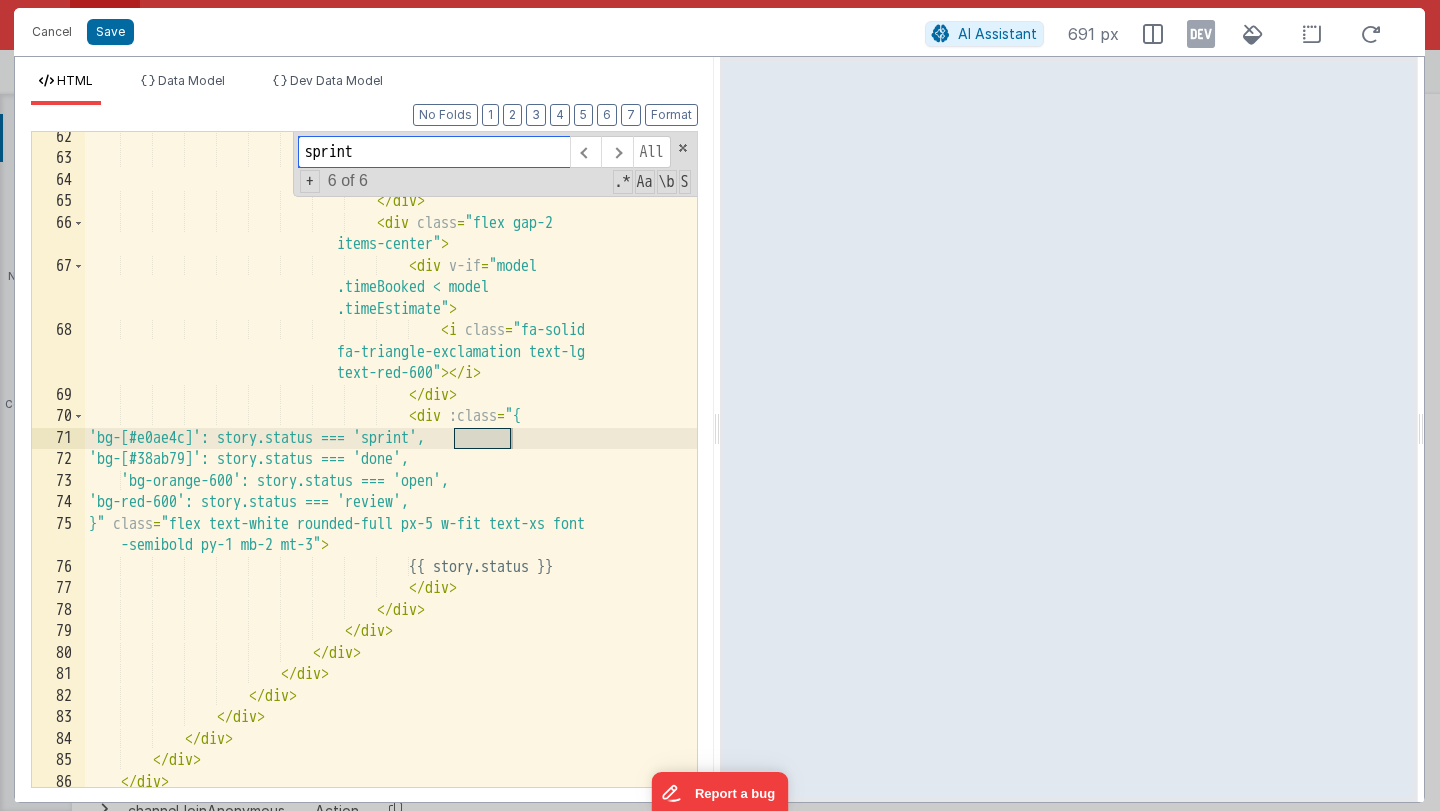 scroll, scrollTop: 3236, scrollLeft: 0, axis: vertical 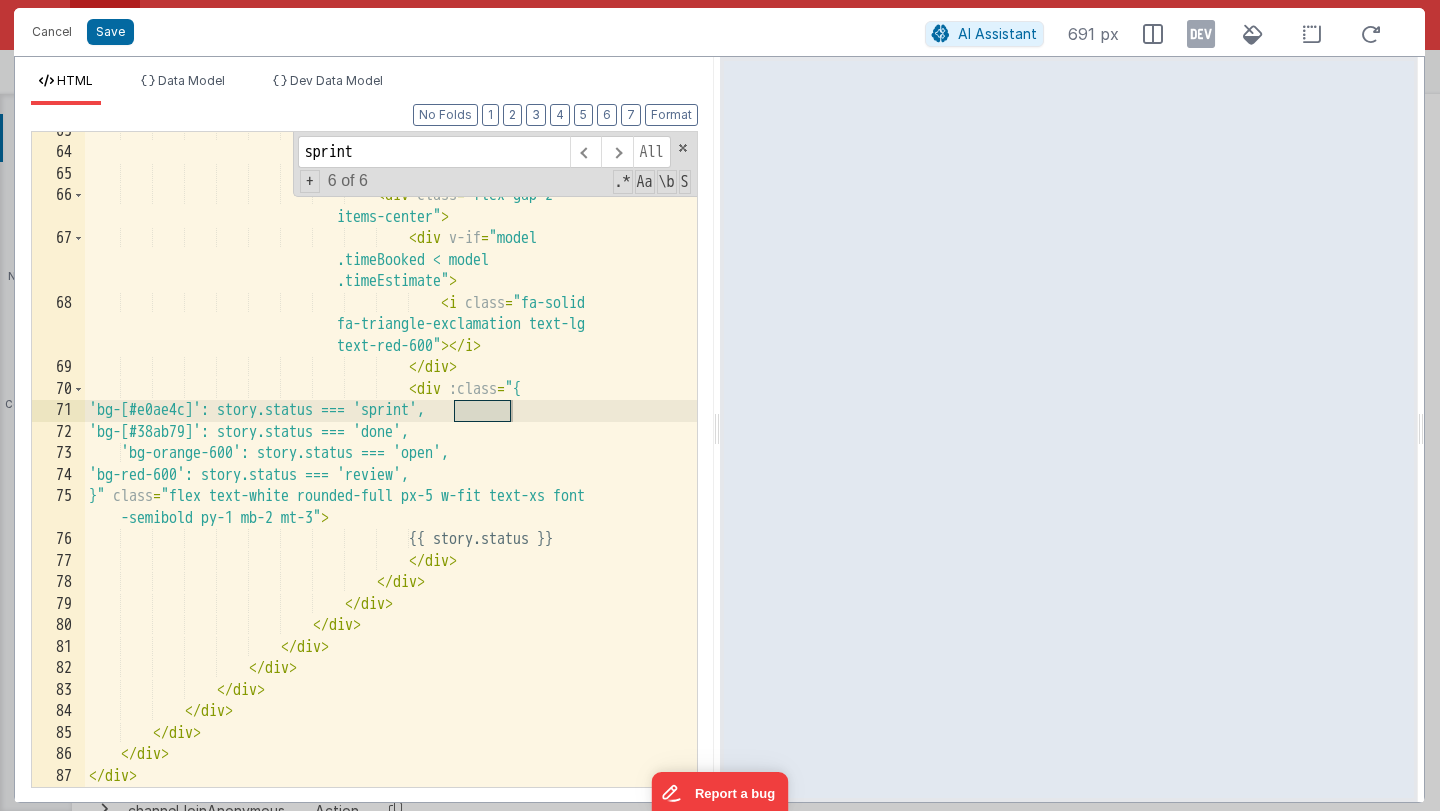 click on "</ div >                                              </ div >                                              < div   class = "flex gap-2                                  items-center" >                                                   < div   v-if = "model                                 .timeBooked < model                                 .timeEstimate" >                                                        < i   class = "fa-solid                                  fa-triangle-exclamation text-lg                                  text-red-600" > </ i >                                                   </ div >                                                   < div   :class = "{     'bg-[#e0ae4c]': story.status === 'sprint',     'bg-[#38ab79]': story.status === 'done',      }"   class =      >           >" at bounding box center [391, 470] 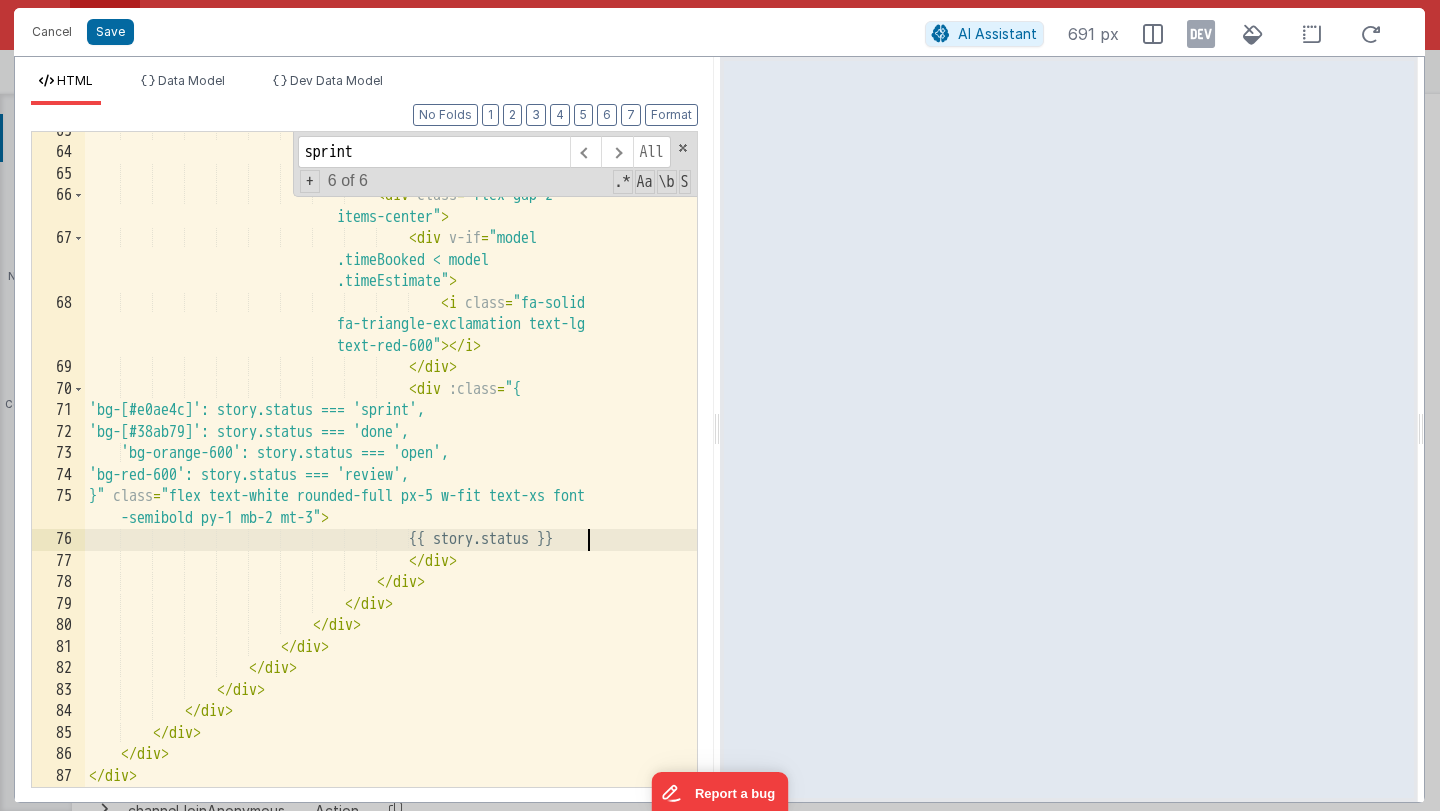 click on "</ div >                                              </ div >                                              < div   class = "flex gap-2                                  items-center" >                                                   < div   v-if = "model                                 .timeBooked < model                                 .timeEstimate" >                                                        < i   class = "fa-solid                                  fa-triangle-exclamation text-lg                                  text-red-600" > </ i >                                                   </ div >                                                   < div   :class = "{     'bg-[#e0ae4c]': story.status === 'sprint',     'bg-[#38ab79]': story.status === 'done',      }"   class =      >           >" at bounding box center (391, 470) 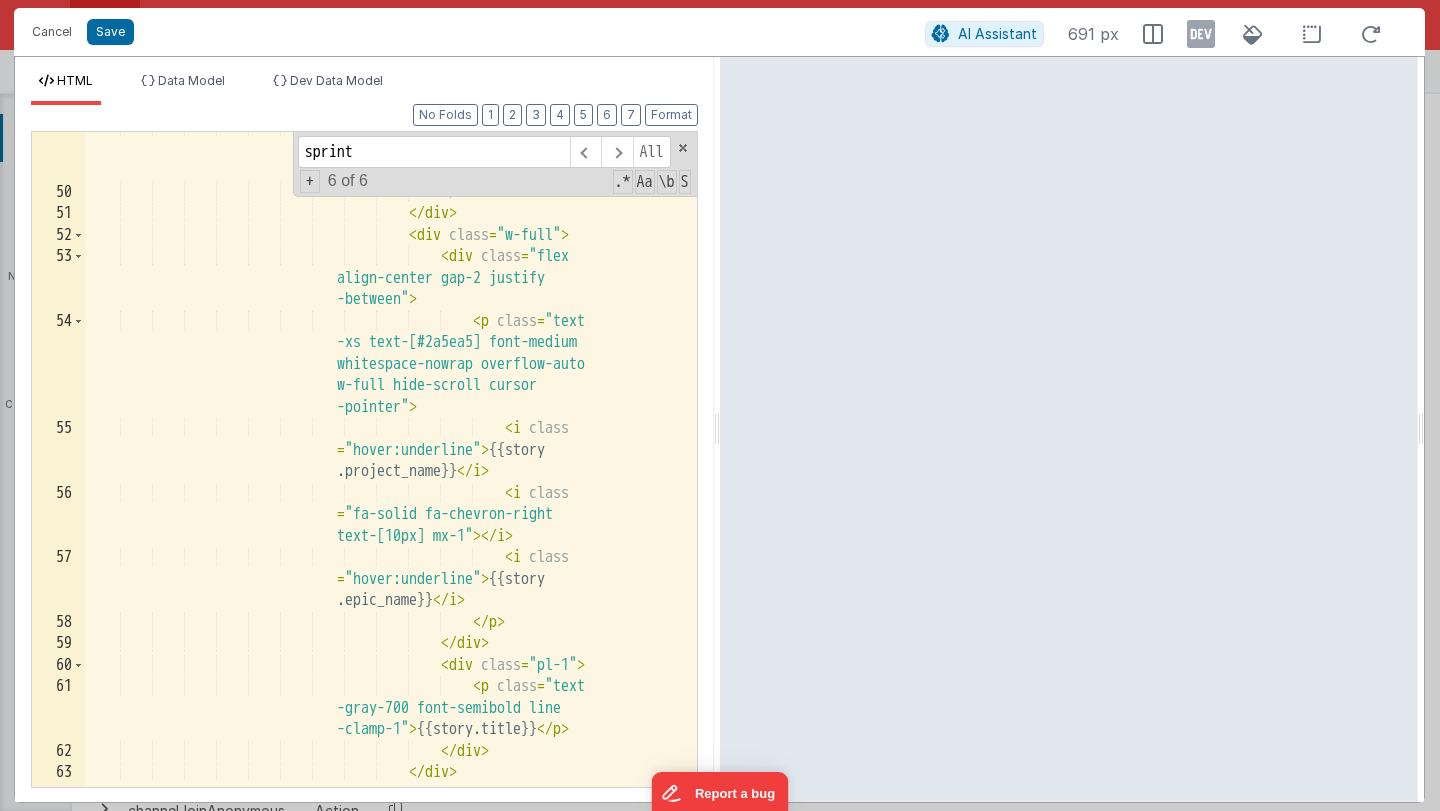 scroll, scrollTop: 3258, scrollLeft: 0, axis: vertical 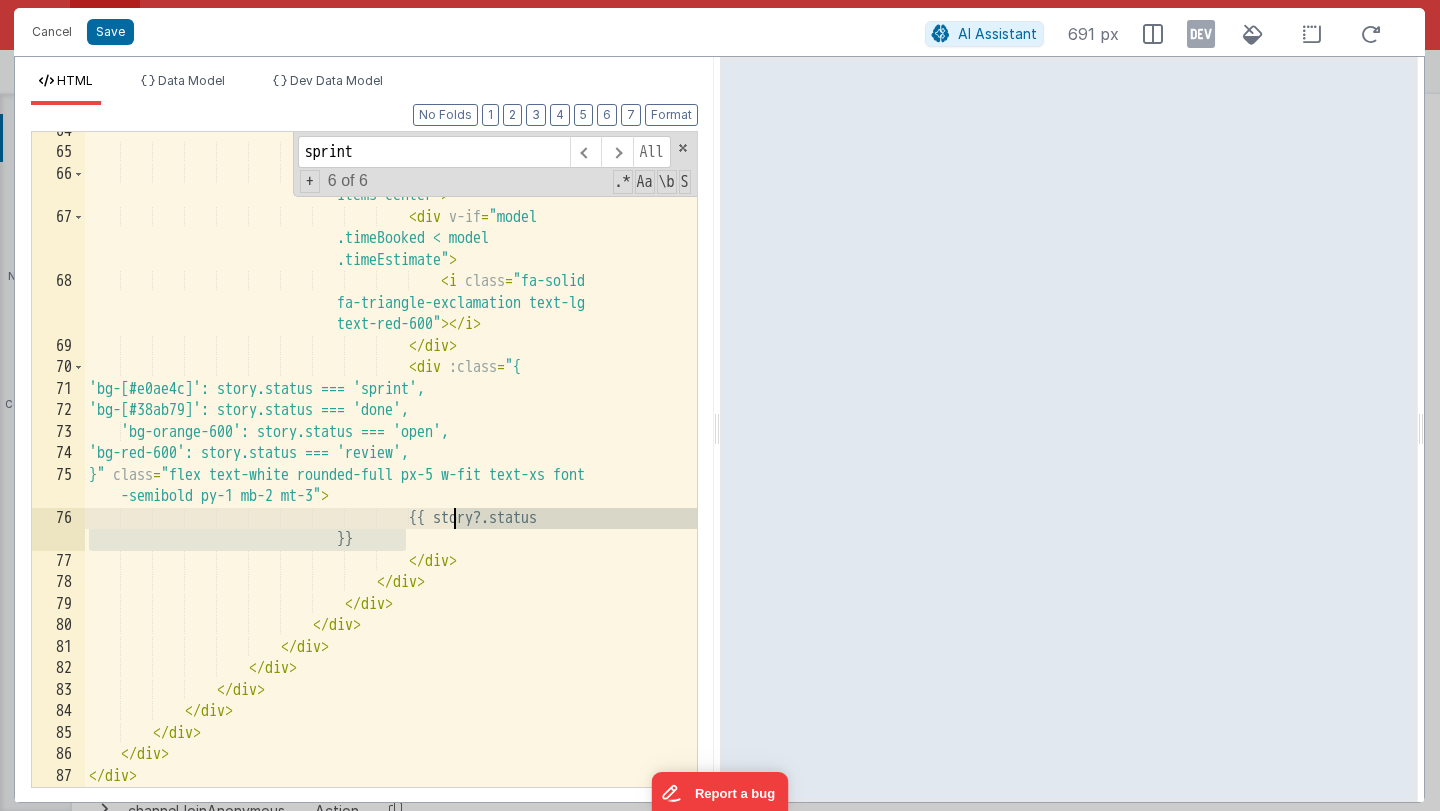 drag, startPoint x: 484, startPoint y: 543, endPoint x: 454, endPoint y: 519, distance: 38.418747 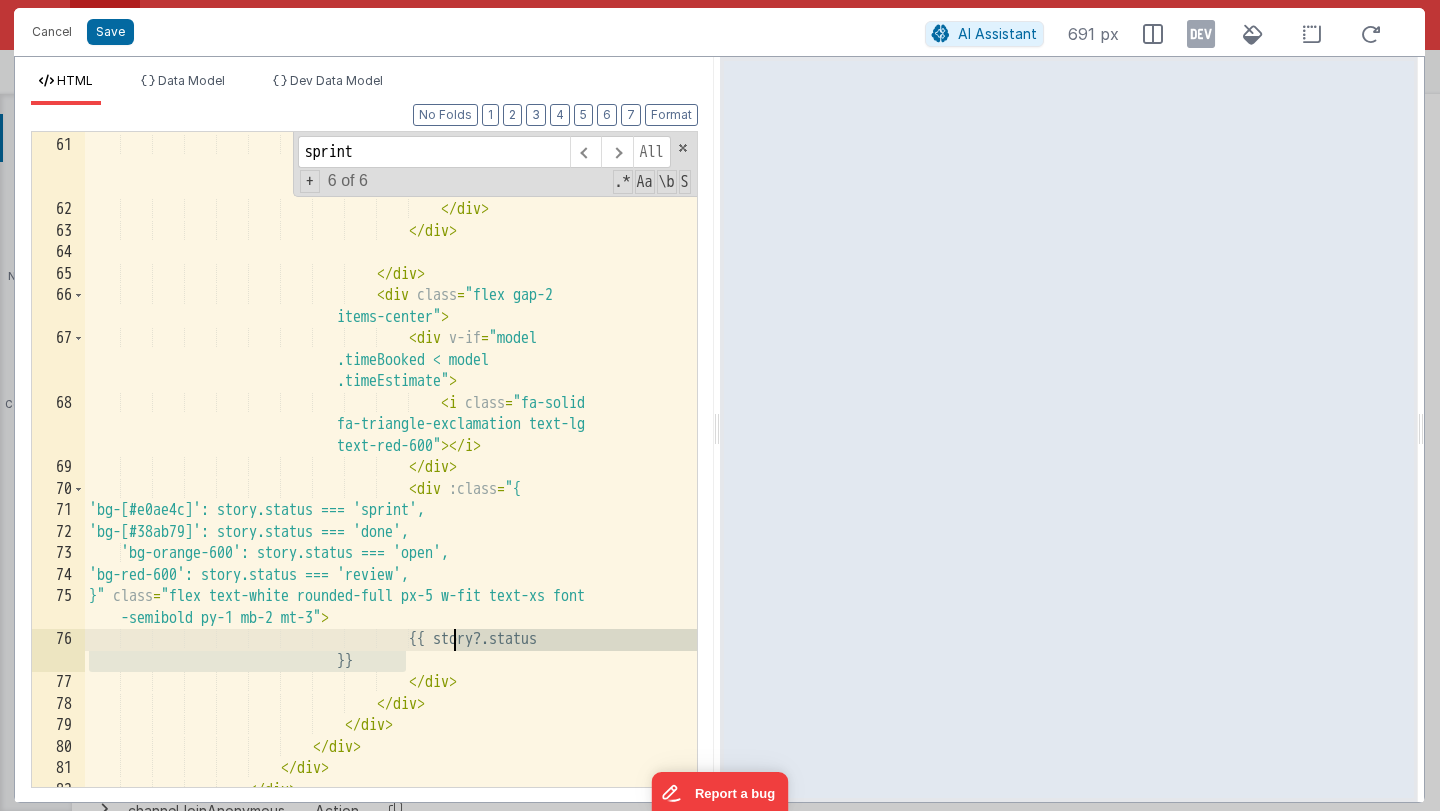 scroll, scrollTop: 3126, scrollLeft: 0, axis: vertical 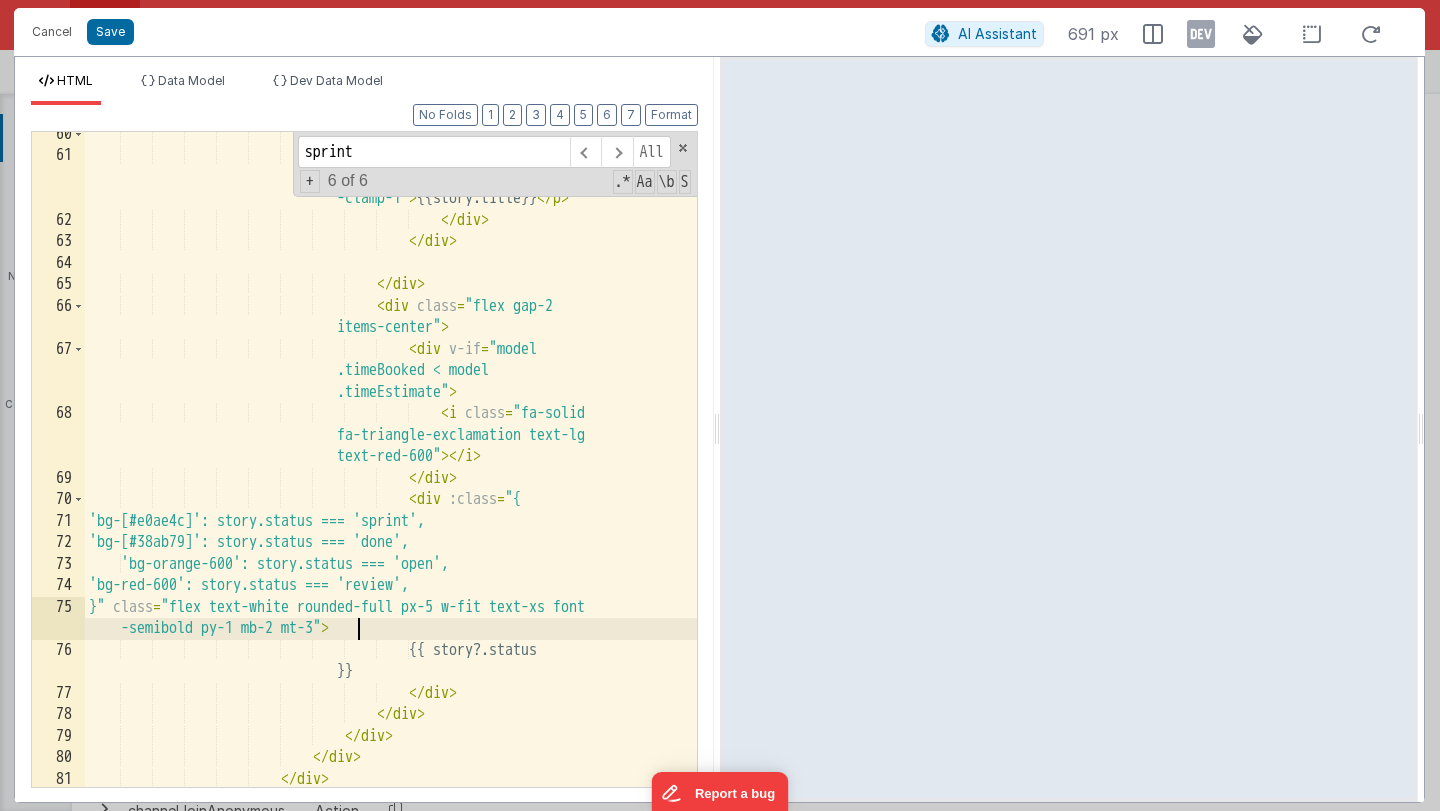 click on "< div   class = "pl-1" >                                                             < p   class = "text                                 -gray-700 font-semibold line                                 -clamp-1" >  {{story.title}} </ p >                                                        </ div >                                                   </ div >                                              </ div >                                              < div   class = "flex gap-2                                  items-center" >                                                   < div   v-if = "model                                 .timeBooked < model                                 .timeEstimate" >                                                        < i   class = "fa-solid  text-red-600" > </ i >" at bounding box center [391, 473] 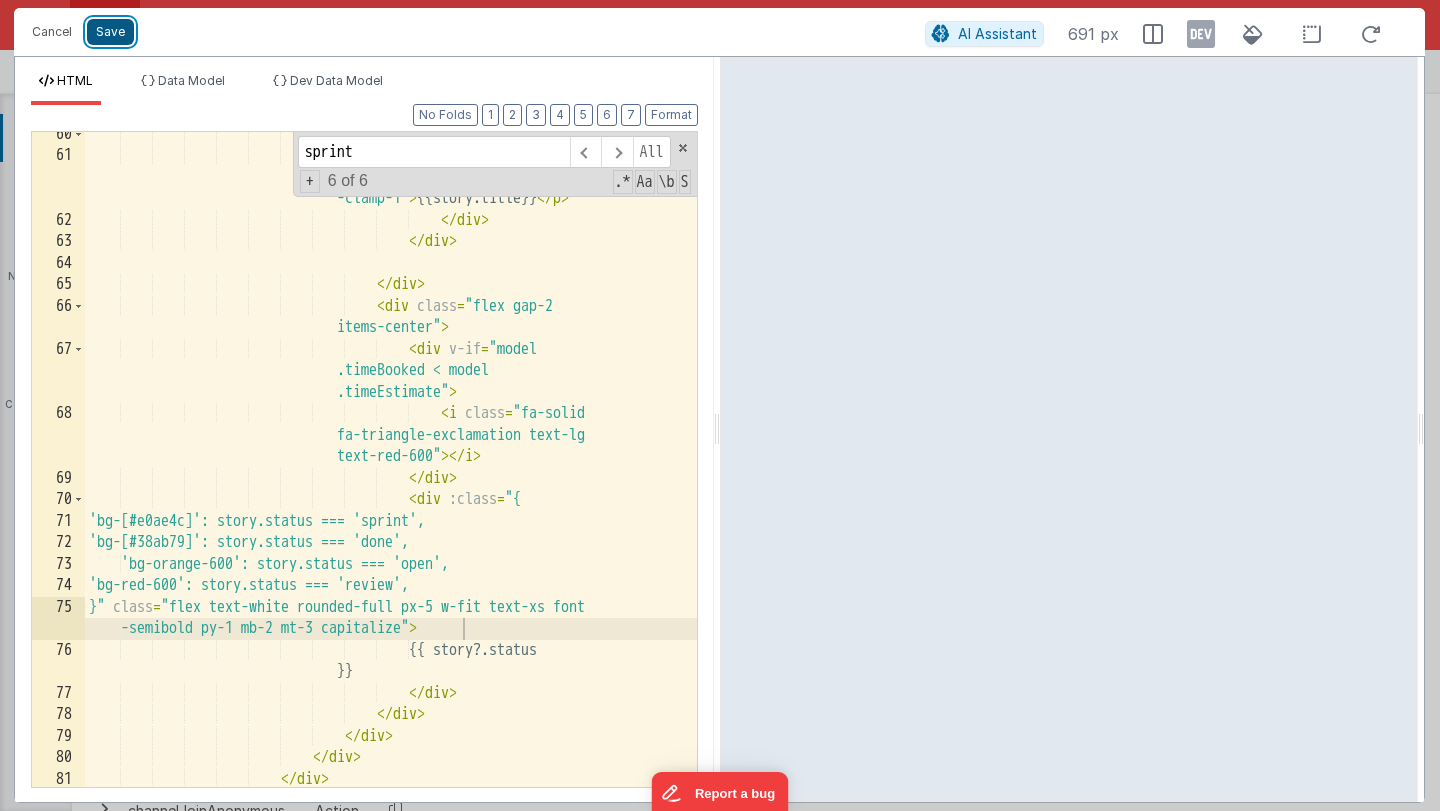 click on "Save" at bounding box center (110, 32) 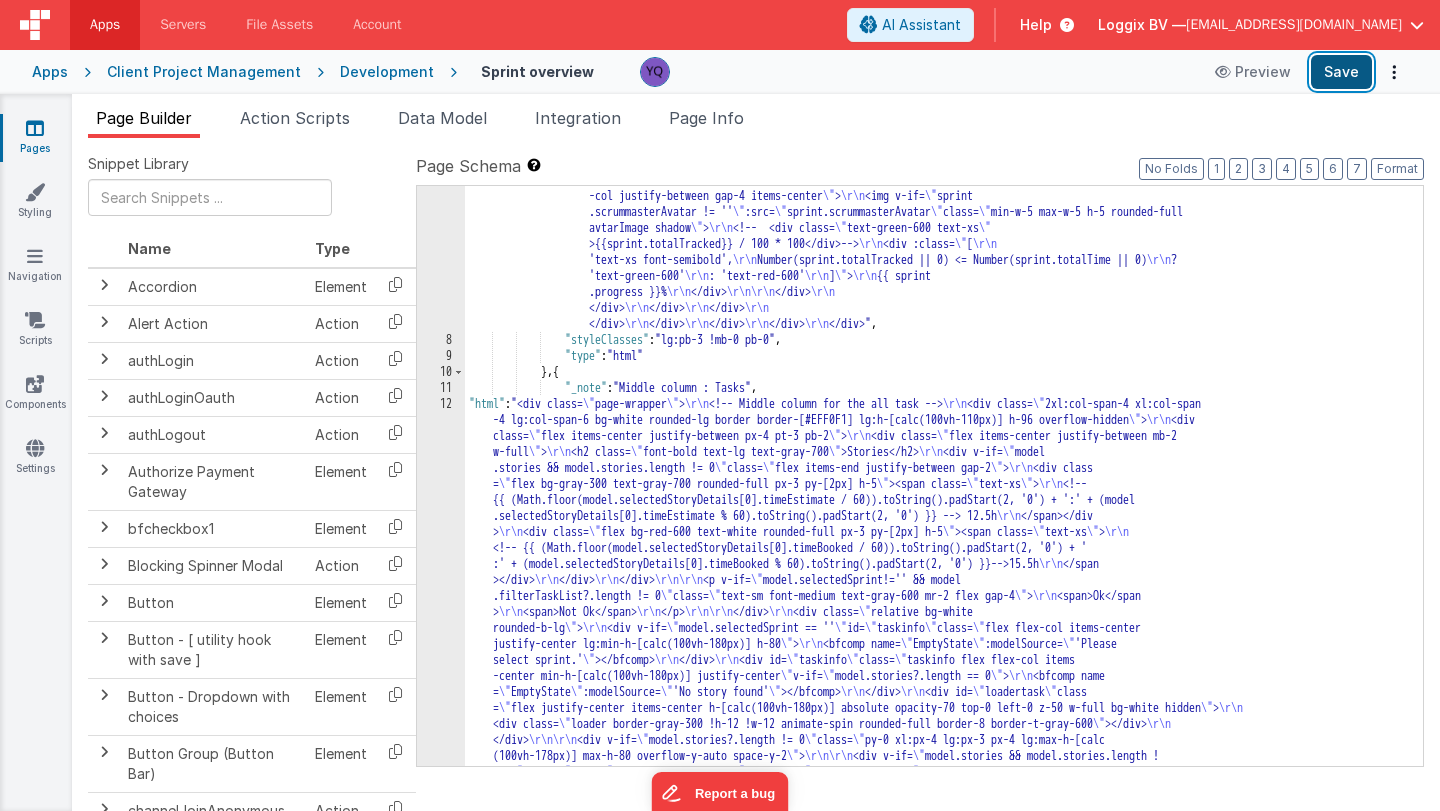 click on "Save" at bounding box center [1341, 72] 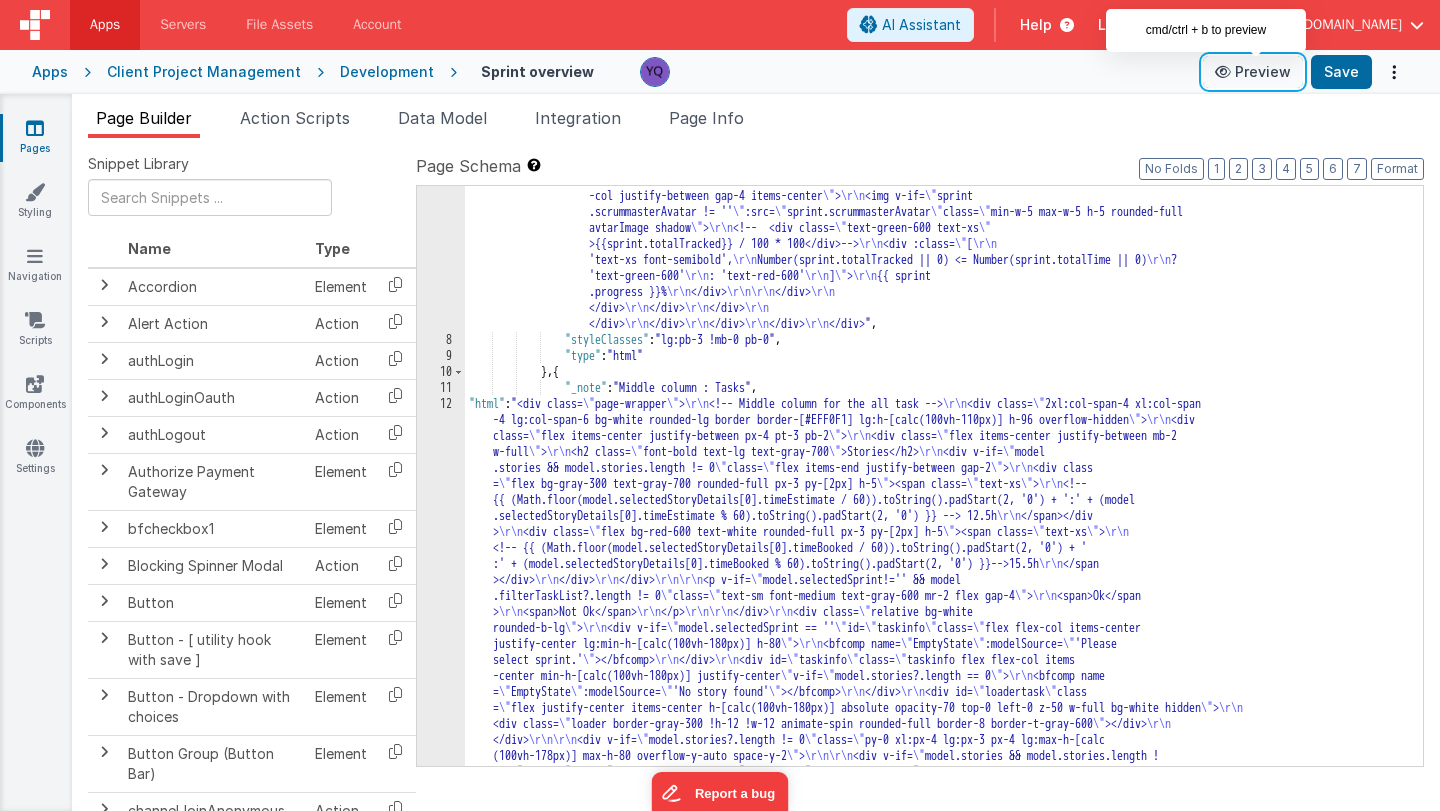 click on "Preview" at bounding box center [1253, 72] 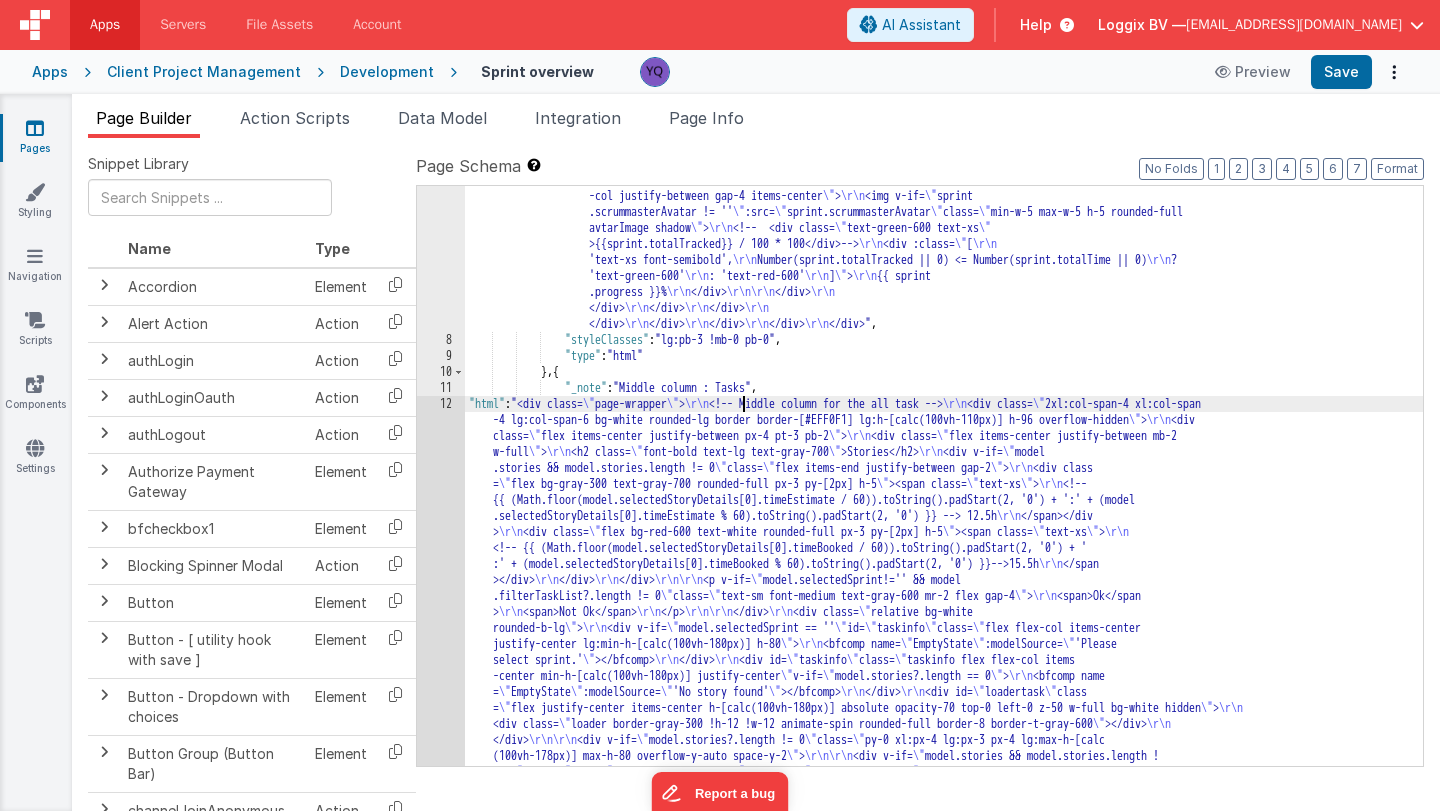 click on ""html" :  "<div class= \" page-wrapper \" > \r\n     <!-- Left Column (sprint Details) --> \r\n     <div class= \" xl:col-span                      -4 lg:col-span-6 mb-0 lg:mb-0 relative rounded-lg bg-white border border-[#EFF0F1] lg:h-[calc(100vh-110px)] h                      -96 overflow-auto \" > \r\n         <div class= \" flex items-center bg-[#fff] rounded-t-lg justify-between pt-3 px-4                       pb-2 \" > \r\n             <h2 class= \" font-bold text-lg text-gray-700 \" >Sprint overview</h2> \r\n             <div v                      -if= \" model.sprintsTesting && model.sprintsTesting?.length != 0 \"  class= \" flex items-center gap-1.5 mr-4 \" > \r\n                                       <p class= \" w-[130px] text-center font-medium text-sm mb-0 hidden \" >Tester</p> \r\n                                       <p class= \" \" >Actions</p> \r\n \r\n" at bounding box center [944, 534] 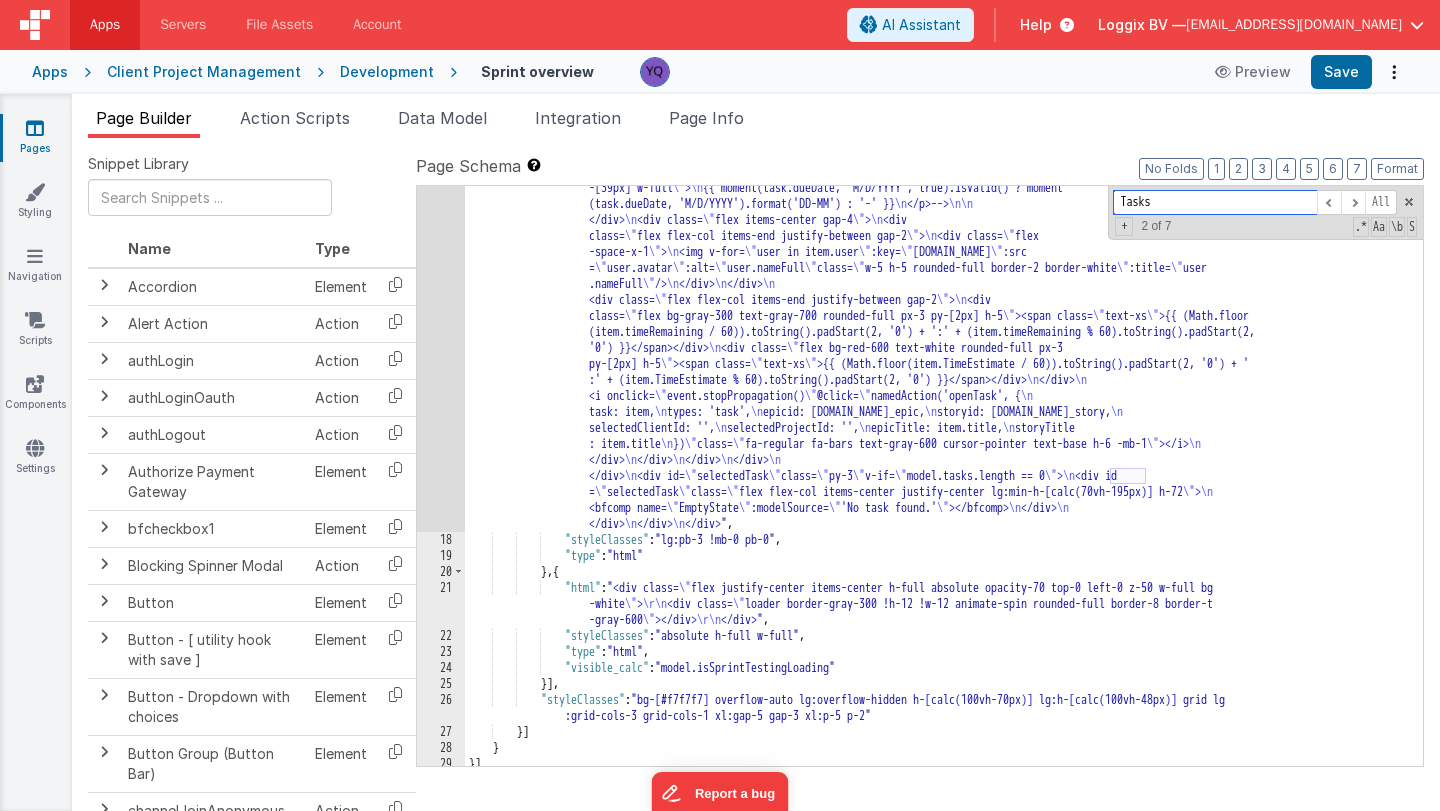 scroll, scrollTop: 4457, scrollLeft: 0, axis: vertical 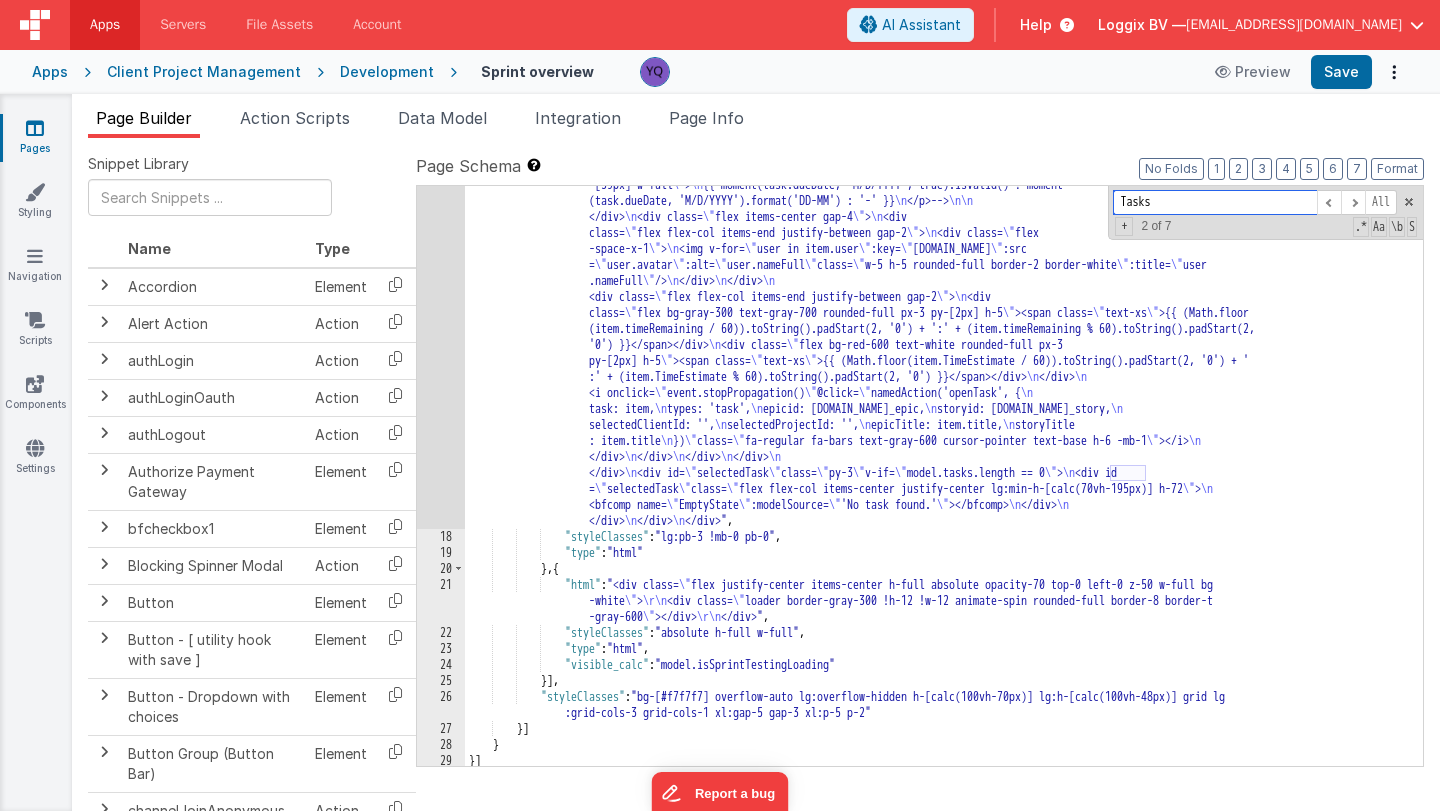 type on "Tasks" 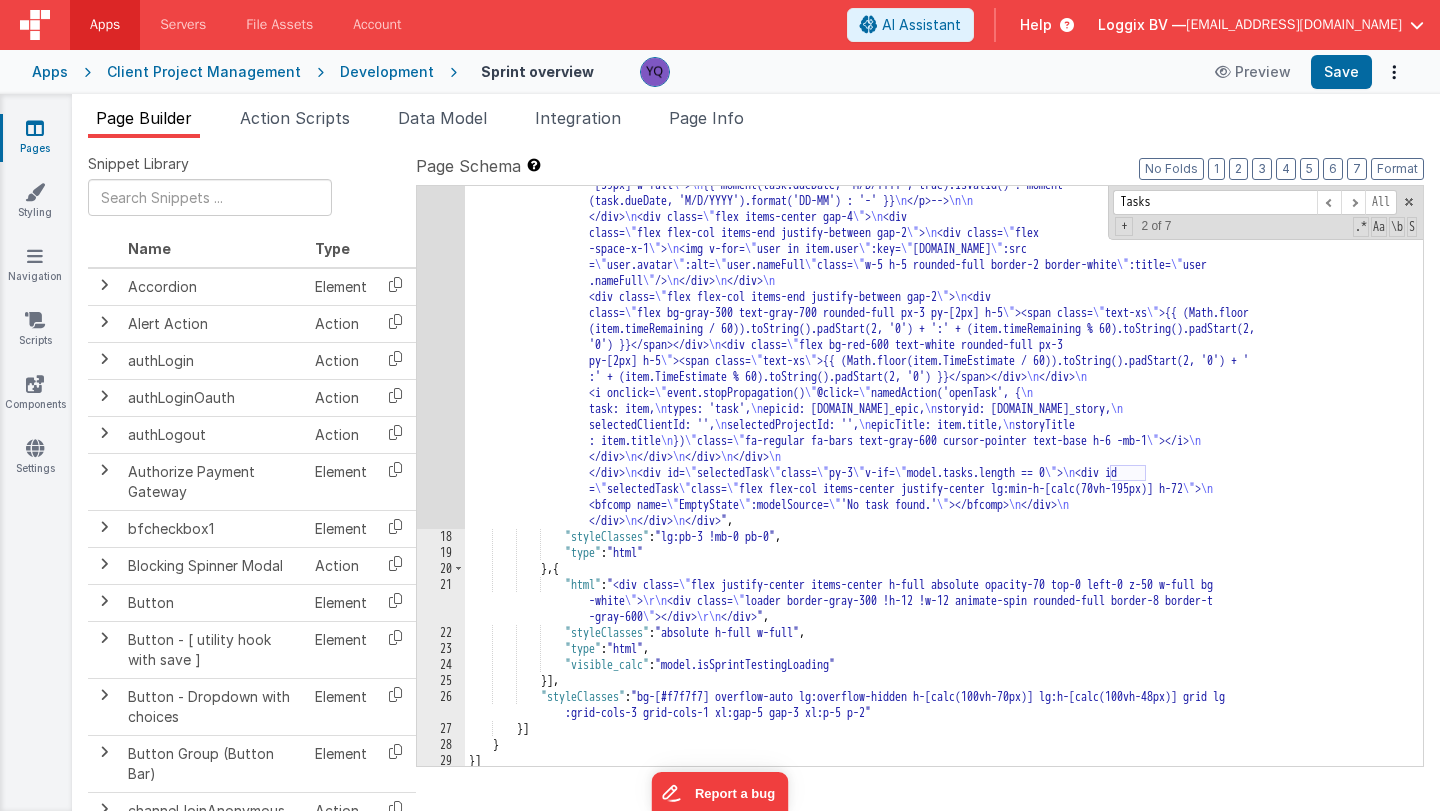 click on ""html" :  "<div class= \" rounded-lg bg-white border border-[#EFF0F1] lg:h-[calc(100vh-110px)] h-96 overflow-auto px-4                       py-4 \" > \n     <div id= \" selectedTask \"  class= \" py-3 \"  v-if= \" !model.selectedStoryId \" > \n         <div id                      = \" selectedTask \"  class= \" flex flex-col items-center justify-center lg:min-h-[calc(100vh-125px)] h-72 \" > \n                                   <bfcomp name= \" EmptyState \"  :modelSource= \" 'Please select story.' \" ></bfcomp> \n         </div> \n     </div                      > \n\n     <div v-if= \" model.selectedStoryDetails && model.selectedStoryDetails != '' && model.selectedStoryId !=                       '' \" > \n         <div class='rigthSec w-full'> \n             <div> \n                 <div class= \" flex items-center                       justify-between mb-2 \" > \n \"" at bounding box center (944, -493) 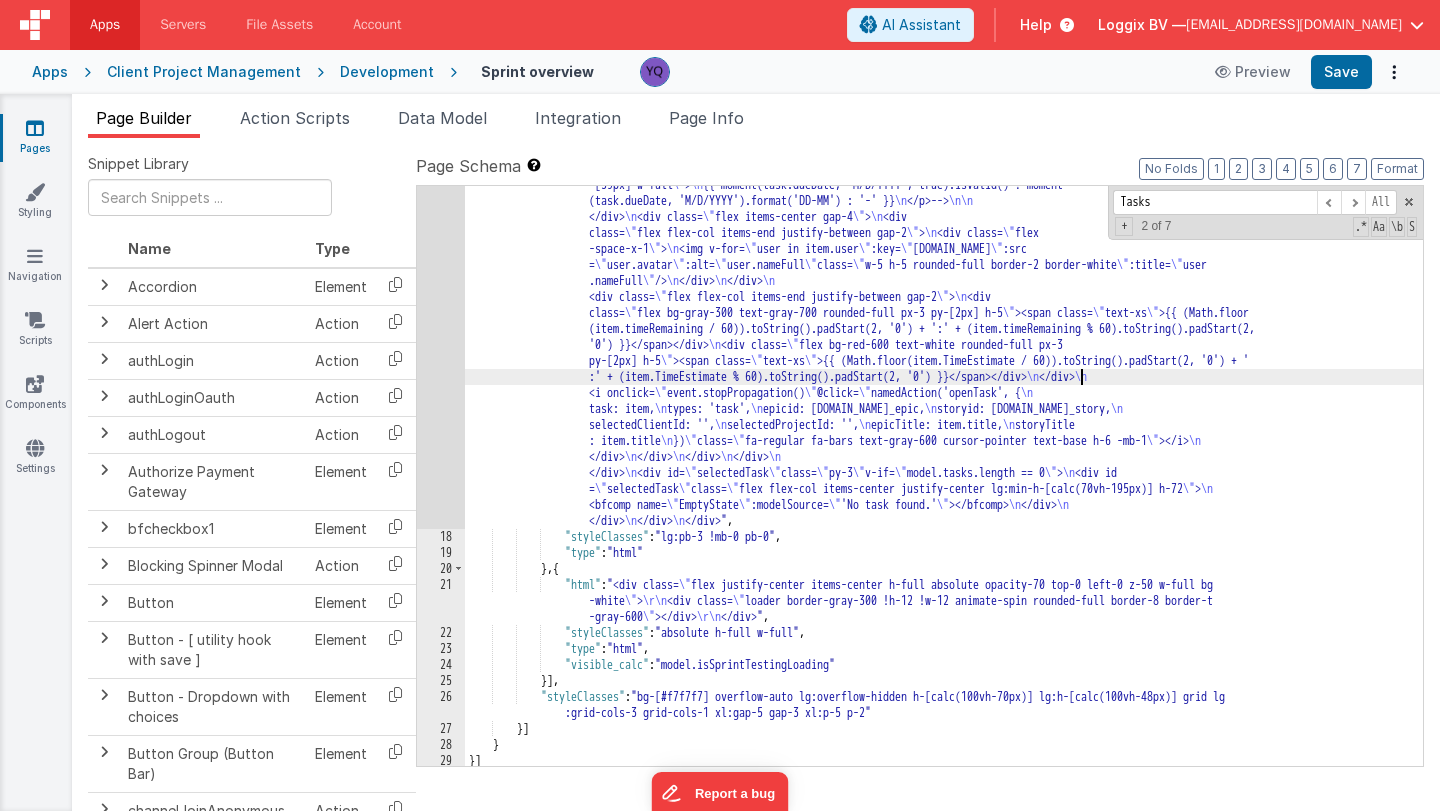 click on ""html" :  "<div class= \" rounded-lg bg-white border border-[#EFF0F1] lg:h-[calc(100vh-110px)] h-96 overflow-auto px-4                       py-4 \" > \n     <div id= \" selectedTask \"  class= \" py-3 \"  v-if= \" !model.selectedStoryId \" > \n         <div id                      = \" selectedTask \"  class= \" flex flex-col items-center justify-center lg:min-h-[calc(100vh-125px)] h-72 \" > \n                                   <bfcomp name= \" EmptyState \"  :modelSource= \" 'Please select story.' \" ></bfcomp> \n         </div> \n     </div                      > \n\n     <div v-if= \" model.selectedStoryDetails && model.selectedStoryDetails != '' && model.selectedStoryId !=                       '' \" > \n         <div class='rigthSec w-full'> \n             <div> \n                 <div class= \" flex items-center                       justify-between mb-2 \" > \n \"" at bounding box center (944, -493) 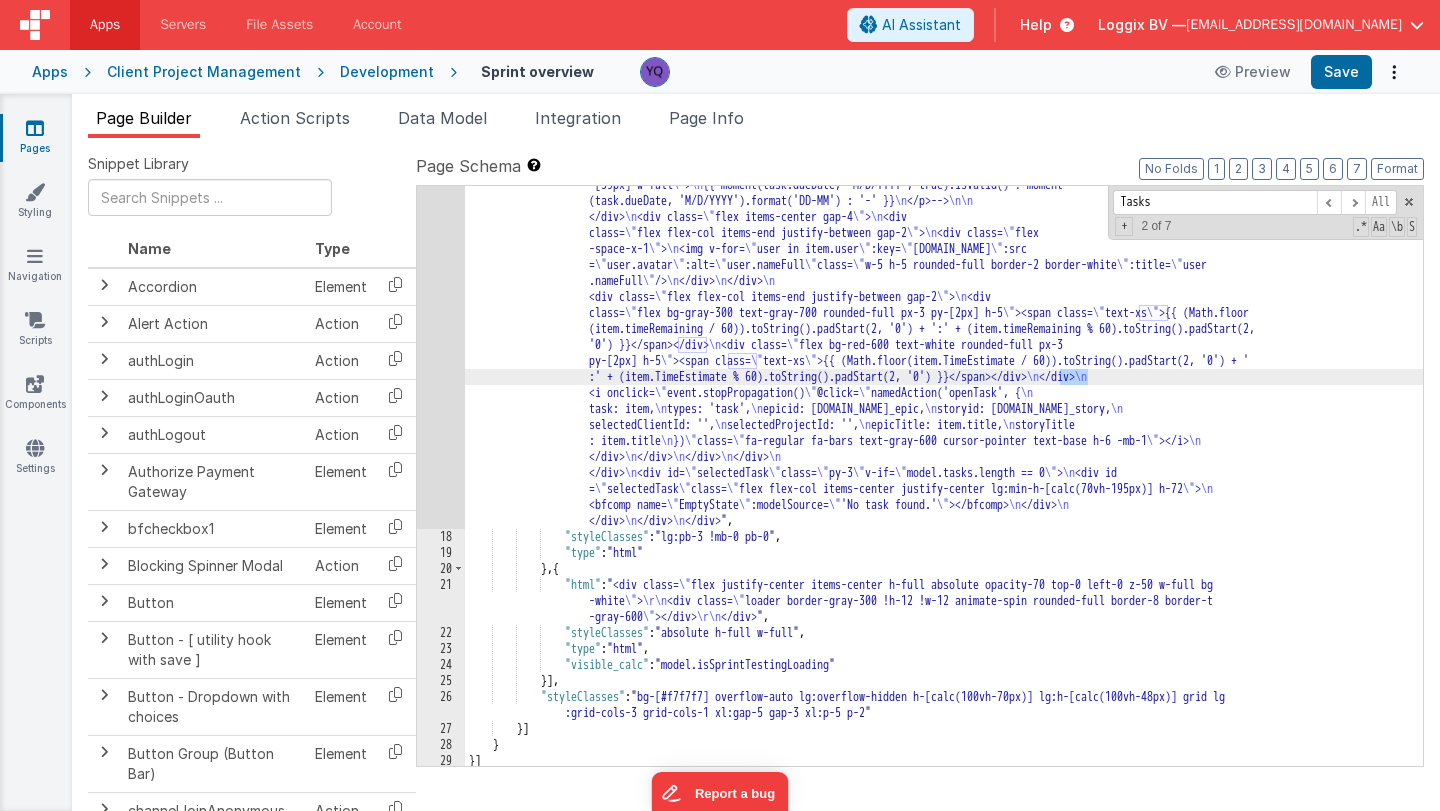 click on ""html" :  "<div class= \" rounded-lg bg-white border border-[#EFF0F1] lg:h-[calc(100vh-110px)] h-96 overflow-auto px-4                       py-4 \" > \n     <div id= \" selectedTask \"  class= \" py-3 \"  v-if= \" !model.selectedStoryId \" > \n         <div id                      = \" selectedTask \"  class= \" flex flex-col items-center justify-center lg:min-h-[calc(100vh-125px)] h-72 \" > \n                                   <bfcomp name= \" EmptyState \"  :modelSource= \" 'Please select story.' \" ></bfcomp> \n         </div> \n     </div                      > \n\n     <div v-if= \" model.selectedStoryDetails && model.selectedStoryDetails != '' && model.selectedStoryId !=                       '' \" > \n         <div class='rigthSec w-full'> \n             <div> \n                 <div class= \" flex items-center                       justify-between mb-2 \" > \n \"" at bounding box center (944, -493) 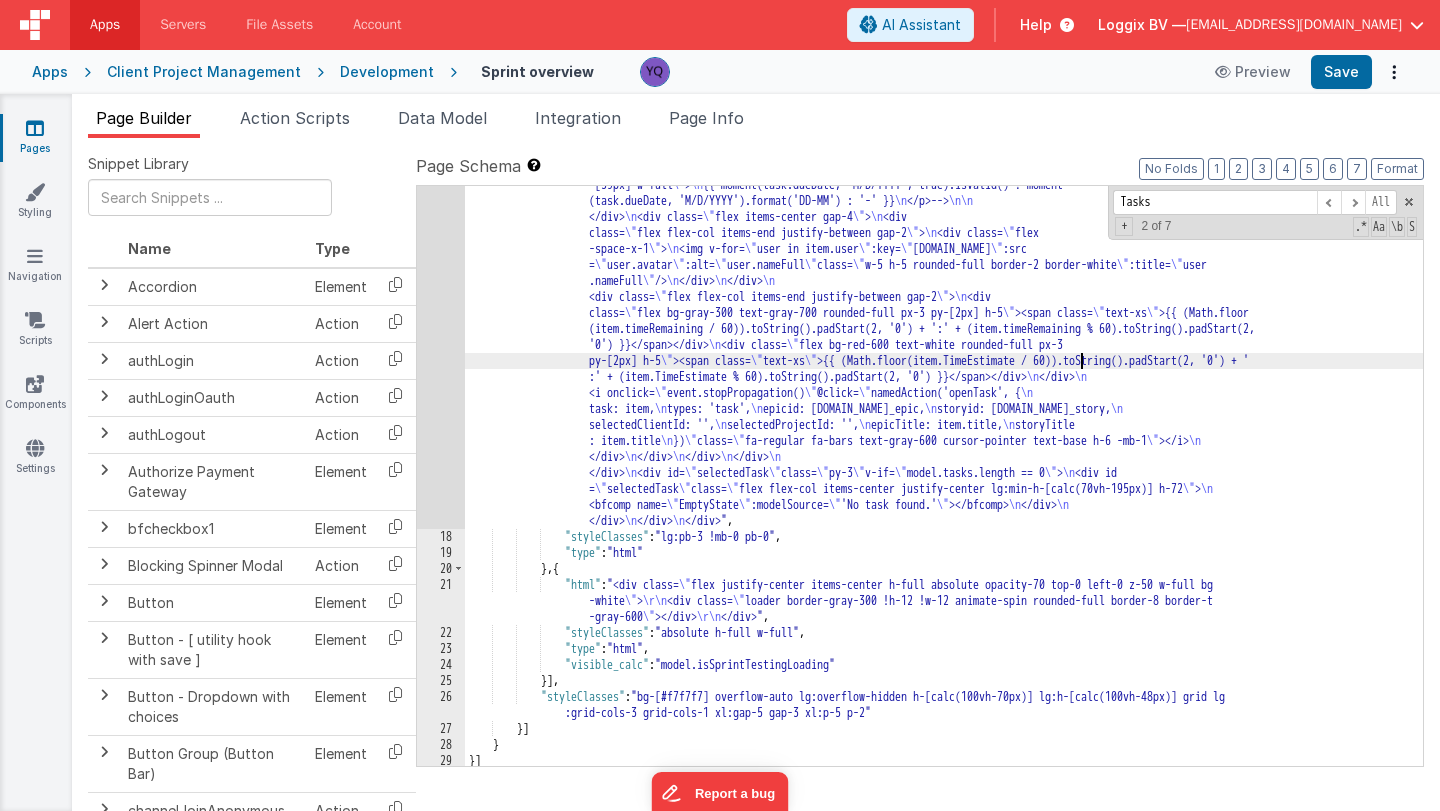 click on ""html" :  "<div class= \" rounded-lg bg-white border border-[#EFF0F1] lg:h-[calc(100vh-110px)] h-96 overflow-auto px-4                       py-4 \" > \n     <div id= \" selectedTask \"  class= \" py-3 \"  v-if= \" !model.selectedStoryId \" > \n         <div id                      = \" selectedTask \"  class= \" flex flex-col items-center justify-center lg:min-h-[calc(100vh-125px)] h-72 \" > \n                                   <bfcomp name= \" EmptyState \"  :modelSource= \" 'Please select story.' \" ></bfcomp> \n         </div> \n     </div                      > \n\n     <div v-if= \" model.selectedStoryDetails && model.selectedStoryDetails != '' && model.selectedStoryId !=                       '' \" > \n         <div class='rigthSec w-full'> \n             <div> \n                 <div class= \" flex items-center                       justify-between mb-2 \" > \n \"" at bounding box center [944, -493] 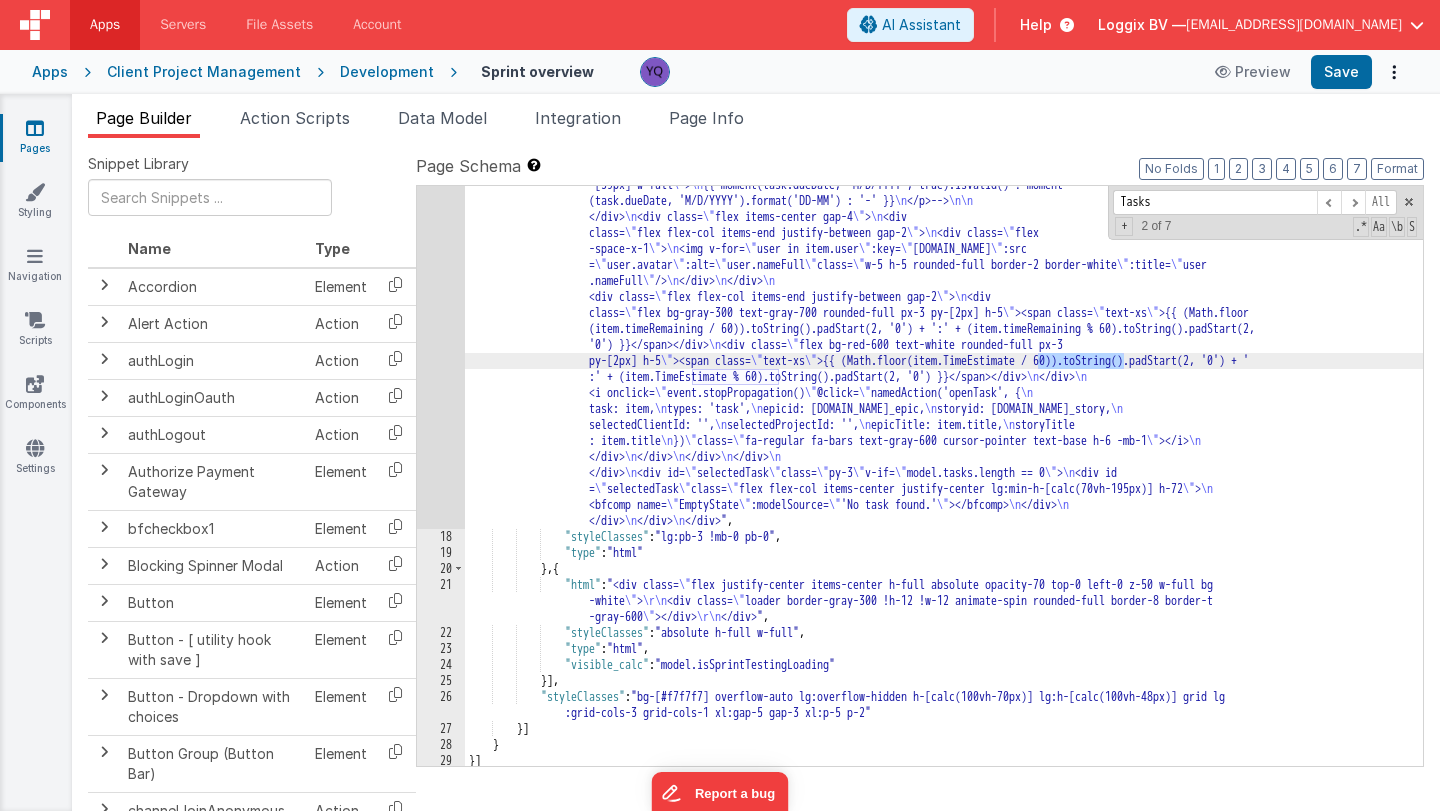 click on ""html" :  "<div class= \" rounded-lg bg-white border border-[#EFF0F1] lg:h-[calc(100vh-110px)] h-96 overflow-auto px-4                       py-4 \" > \n     <div id= \" selectedTask \"  class= \" py-3 \"  v-if= \" !model.selectedStoryId \" > \n         <div id                      = \" selectedTask \"  class= \" flex flex-col items-center justify-center lg:min-h-[calc(100vh-125px)] h-72 \" > \n                                   <bfcomp name= \" EmptyState \"  :modelSource= \" 'Please select story.' \" ></bfcomp> \n         </div> \n     </div                      > \n\n     <div v-if= \" model.selectedStoryDetails && model.selectedStoryDetails != '' && model.selectedStoryId !=                       '' \" > \n         <div class='rigthSec w-full'> \n             <div> \n                 <div class= \" flex items-center                       justify-between mb-2 \" > \n \"" at bounding box center [944, -493] 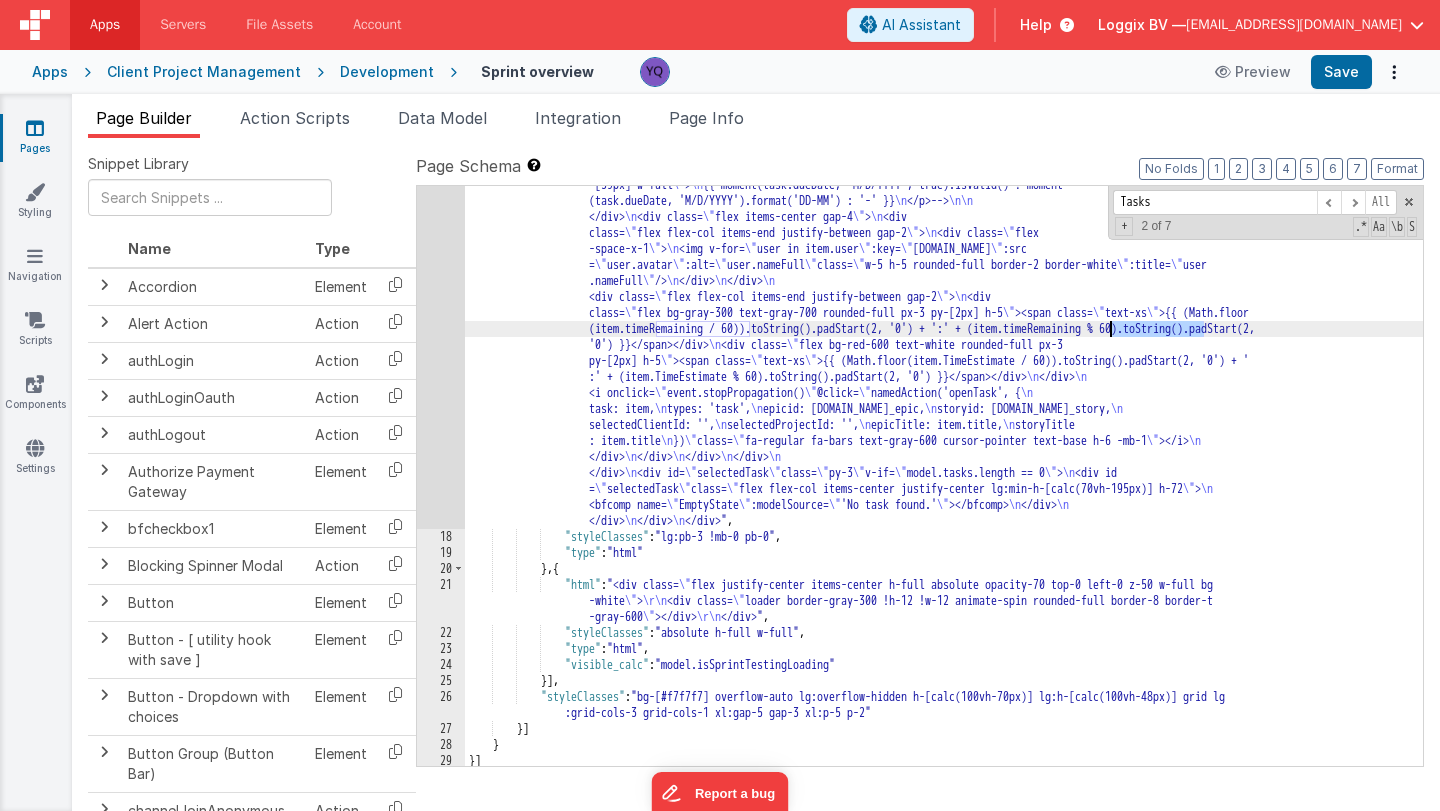 click on ""html" :  "<div class= \" rounded-lg bg-white border border-[#EFF0F1] lg:h-[calc(100vh-110px)] h-96 overflow-auto px-4                       py-4 \" > \n     <div id= \" selectedTask \"  class= \" py-3 \"  v-if= \" !model.selectedStoryId \" > \n         <div id                      = \" selectedTask \"  class= \" flex flex-col items-center justify-center lg:min-h-[calc(100vh-125px)] h-72 \" > \n                                   <bfcomp name= \" EmptyState \"  :modelSource= \" 'Please select story.' \" ></bfcomp> \n         </div> \n     </div                      > \n\n     <div v-if= \" model.selectedStoryDetails && model.selectedStoryDetails != '' && model.selectedStoryId !=                       '' \" > \n         <div class='rigthSec w-full'> \n             <div> \n                 <div class= \" flex items-center                       justify-between mb-2 \" > \n \"" at bounding box center [944, -493] 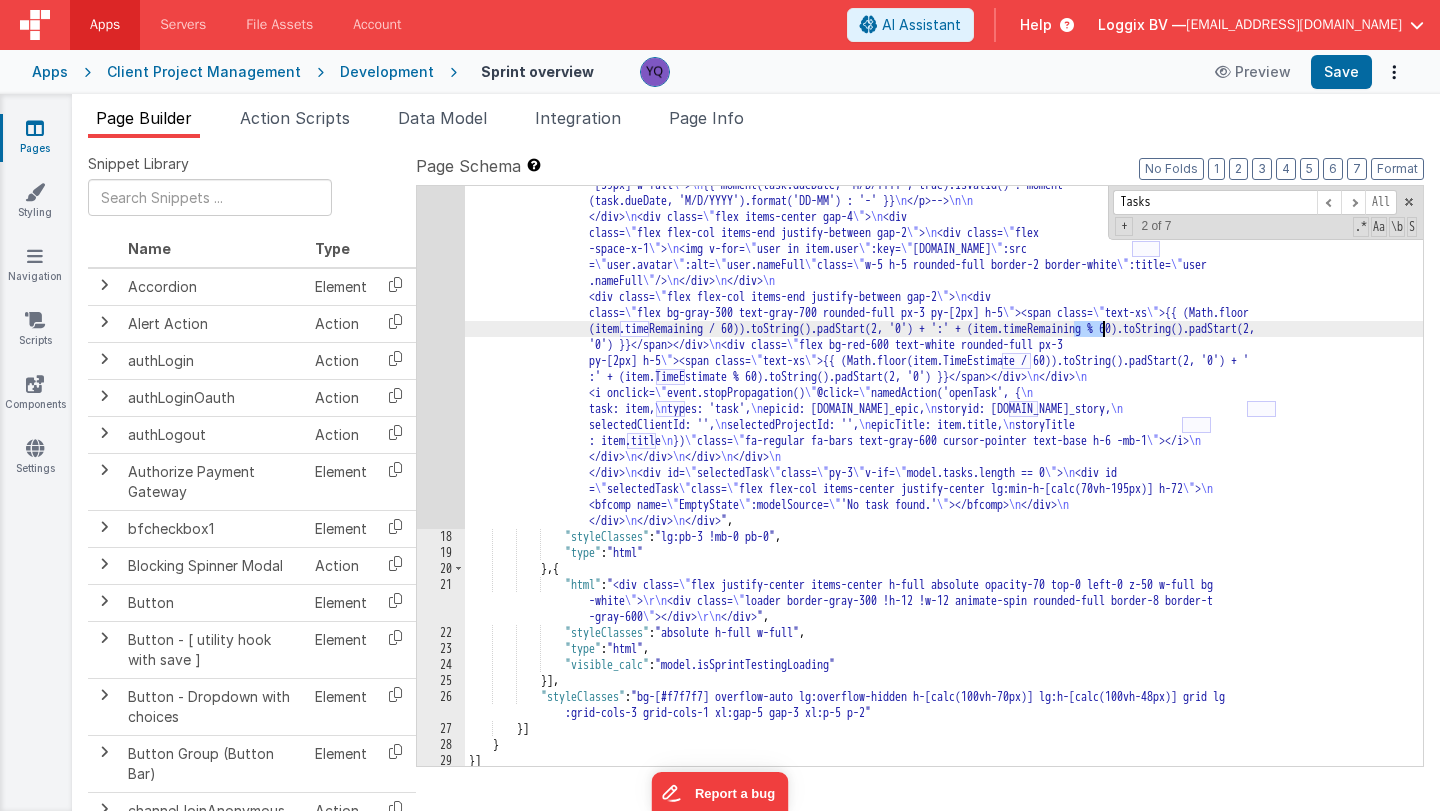 click on ""html" :  "<div class= \" rounded-lg bg-white border border-[#EFF0F1] lg:h-[calc(100vh-110px)] h-96 overflow-auto px-4                       py-4 \" > \n     <div id= \" selectedTask \"  class= \" py-3 \"  v-if= \" !model.selectedStoryId \" > \n         <div id                      = \" selectedTask \"  class= \" flex flex-col items-center justify-center lg:min-h-[calc(100vh-125px)] h-72 \" > \n                                   <bfcomp name= \" EmptyState \"  :modelSource= \" 'Please select story.' \" ></bfcomp> \n         </div> \n     </div                      > \n\n     <div v-if= \" model.selectedStoryDetails && model.selectedStoryDetails != '' && model.selectedStoryId !=                       '' \" > \n         <div class='rigthSec w-full'> \n             <div> \n                 <div class= \" flex items-center                       justify-between mb-2 \" > \n \"" at bounding box center (944, -493) 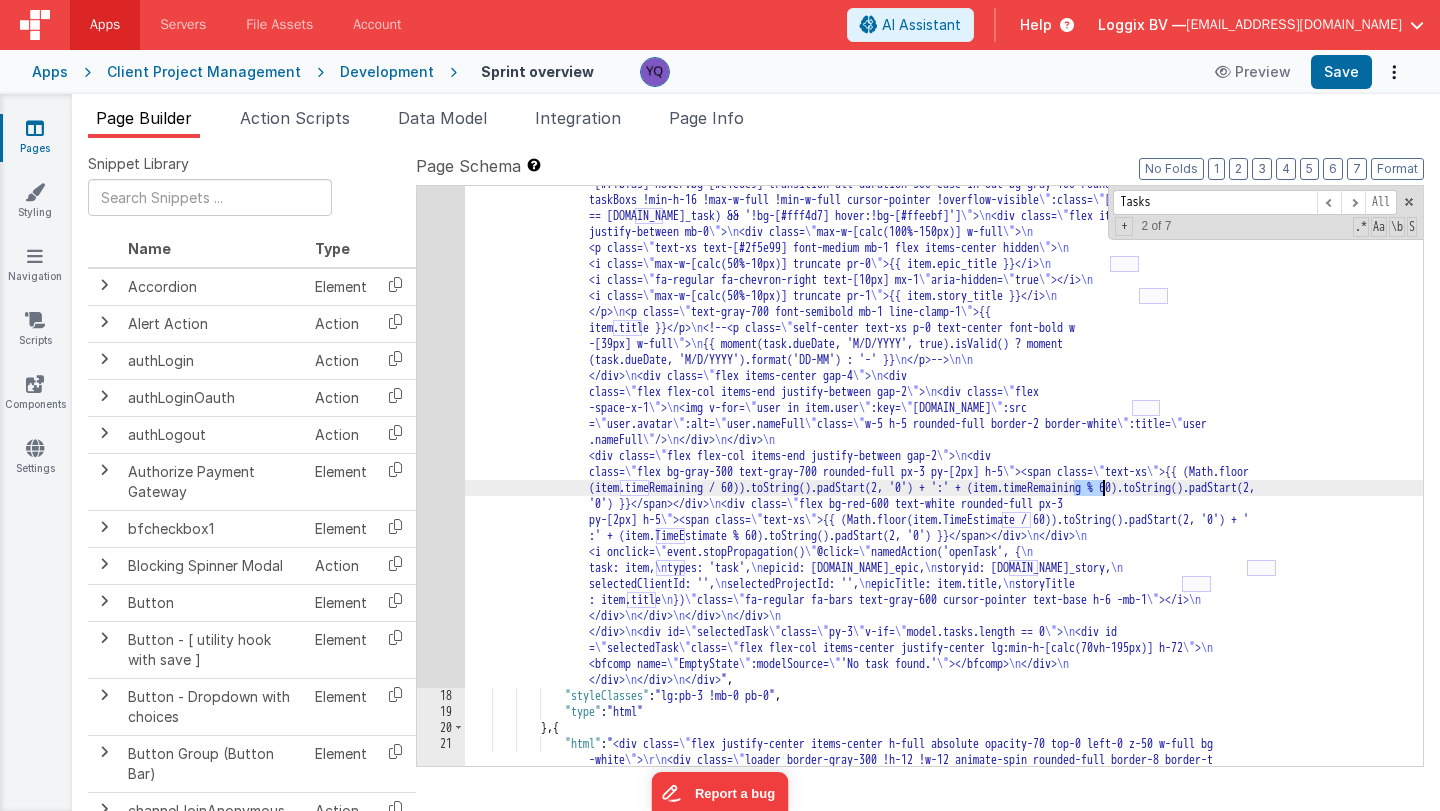 scroll, scrollTop: 4333, scrollLeft: 0, axis: vertical 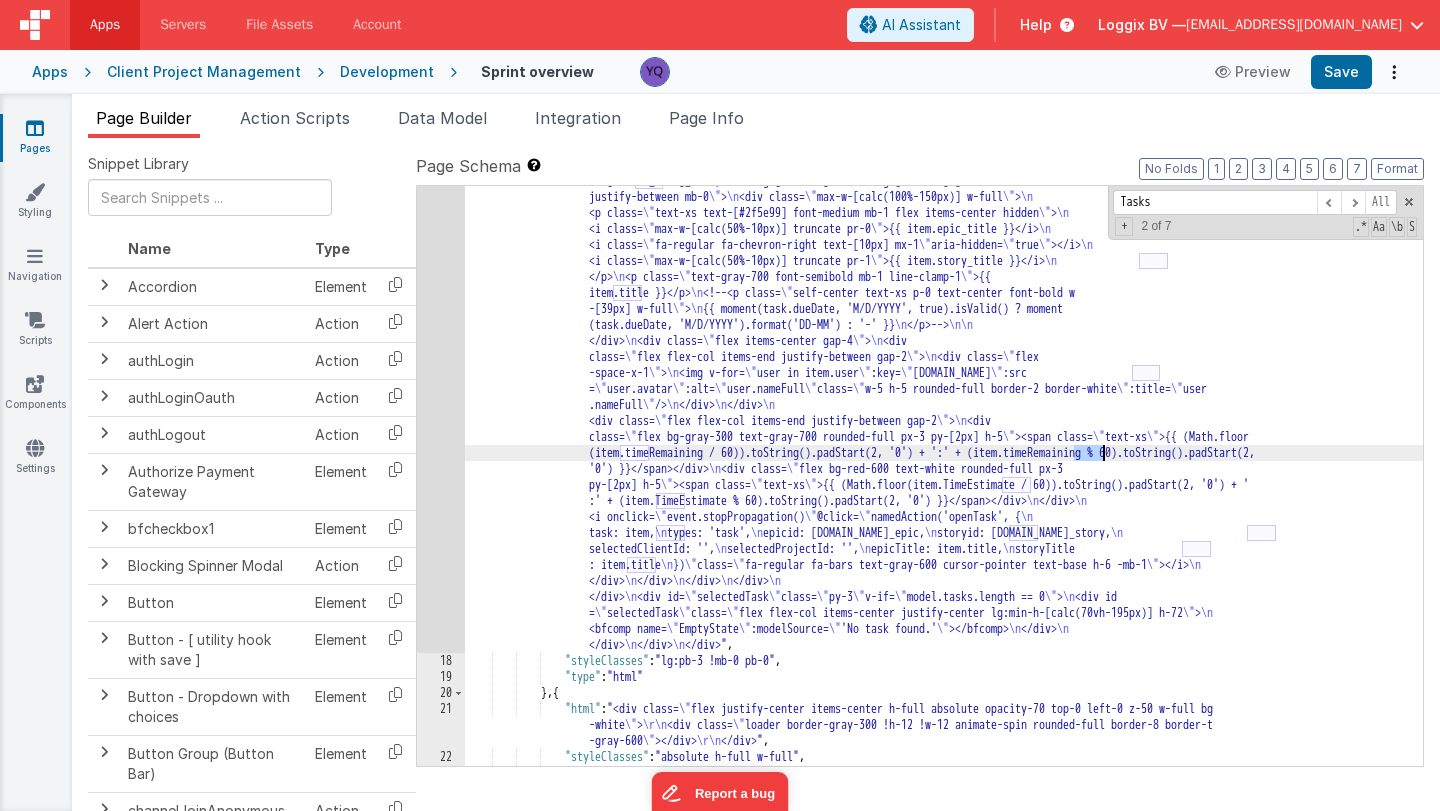 click on ""html" :  "<div class= \" rounded-lg bg-white border border-[#EFF0F1] lg:h-[calc(100vh-110px)] h-96 overflow-auto px-4                       py-4 \" > \n     <div id= \" selectedTask \"  class= \" py-3 \"  v-if= \" !model.selectedStoryId \" > \n         <div id                      = \" selectedTask \"  class= \" flex flex-col items-center justify-center lg:min-h-[calc(100vh-125px)] h-72 \" > \n                                   <bfcomp name= \" EmptyState \"  :modelSource= \" 'Please select story.' \" ></bfcomp> \n         </div> \n     </div                      > \n\n     <div v-if= \" model.selectedStoryDetails && model.selectedStoryDetails != '' && model.selectedStoryId !=                       '' \" > \n         <div class='rigthSec w-full'> \n             <div> \n                 <div class= \" flex items-center                       justify-between mb-2 \" > \n \"" at bounding box center (944, 476) 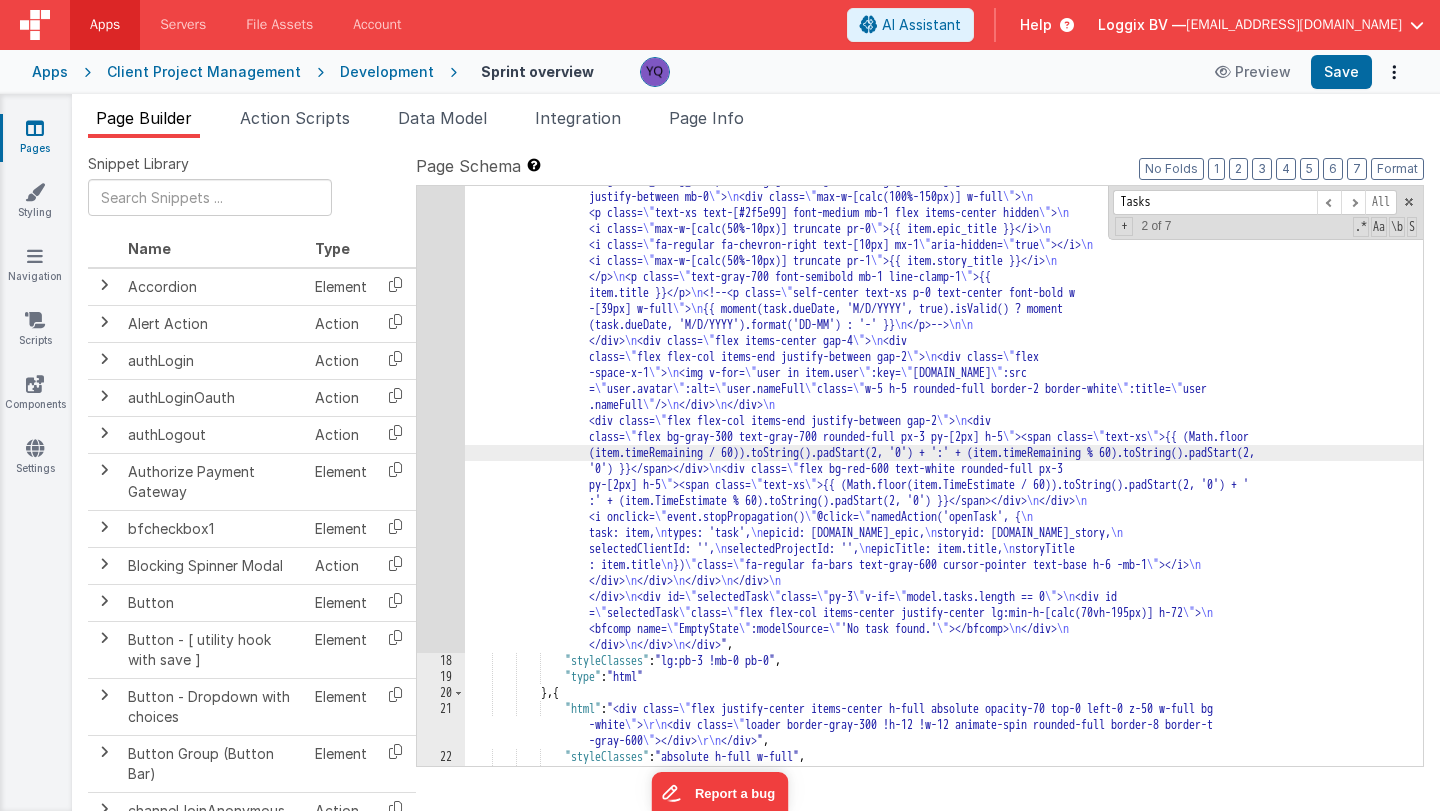 click on ""html" :  "<div class= \" rounded-lg bg-white border border-[#EFF0F1] lg:h-[calc(100vh-110px)] h-96 overflow-auto px-4                       py-4 \" > \n     <div id= \" selectedTask \"  class= \" py-3 \"  v-if= \" !model.selectedStoryId \" > \n         <div id                      = \" selectedTask \"  class= \" flex flex-col items-center justify-center lg:min-h-[calc(100vh-125px)] h-72 \" > \n                                   <bfcomp name= \" EmptyState \"  :modelSource= \" 'Please select story.' \" ></bfcomp> \n         </div> \n     </div                      > \n\n     <div v-if= \" model.selectedStoryDetails && model.selectedStoryDetails != '' && model.selectedStoryId !=                       '' \" > \n         <div class='rigthSec w-full'> \n             <div> \n                 <div class= \" flex items-center                       justify-between mb-2 \" > \n \"" at bounding box center (944, -369) 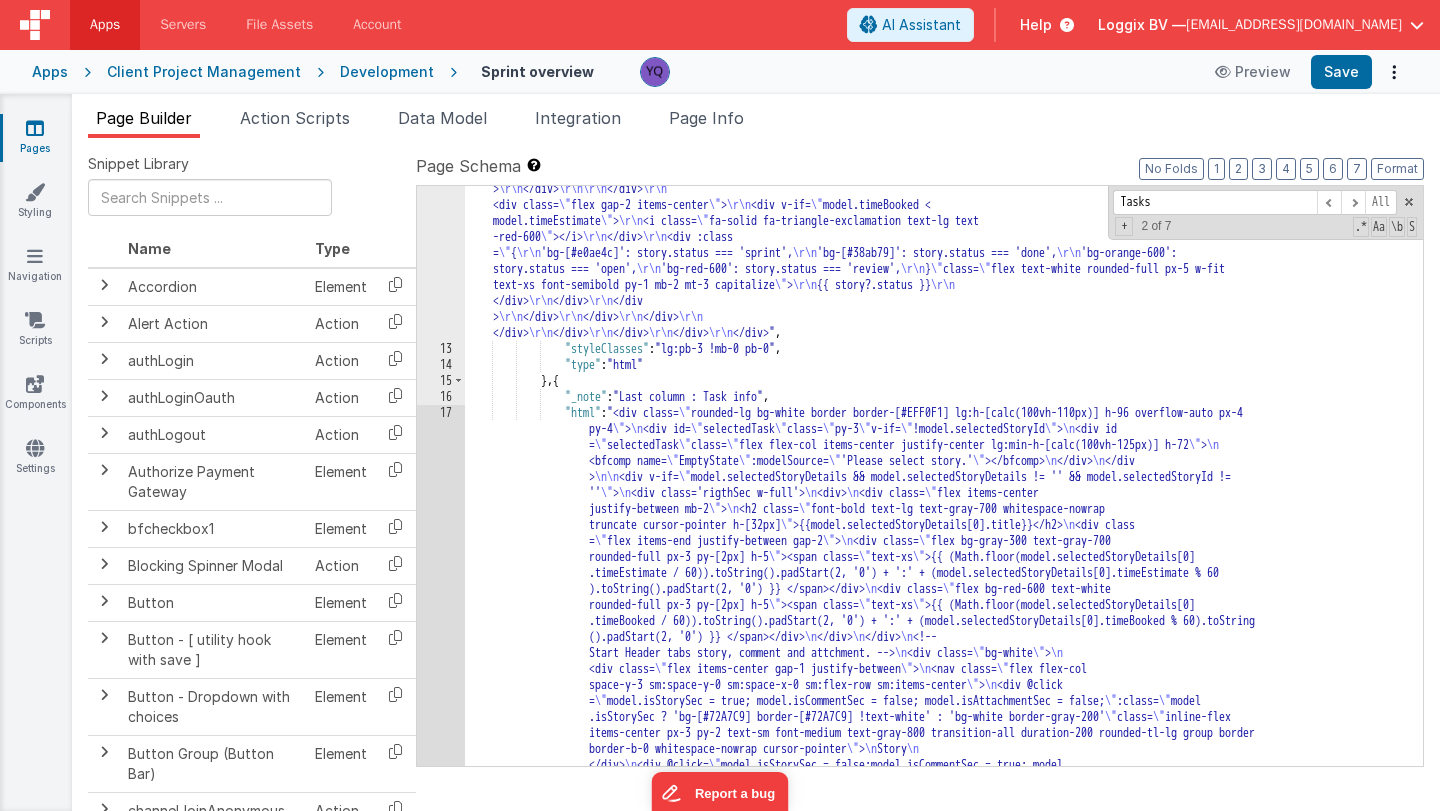 scroll, scrollTop: 1848, scrollLeft: 0, axis: vertical 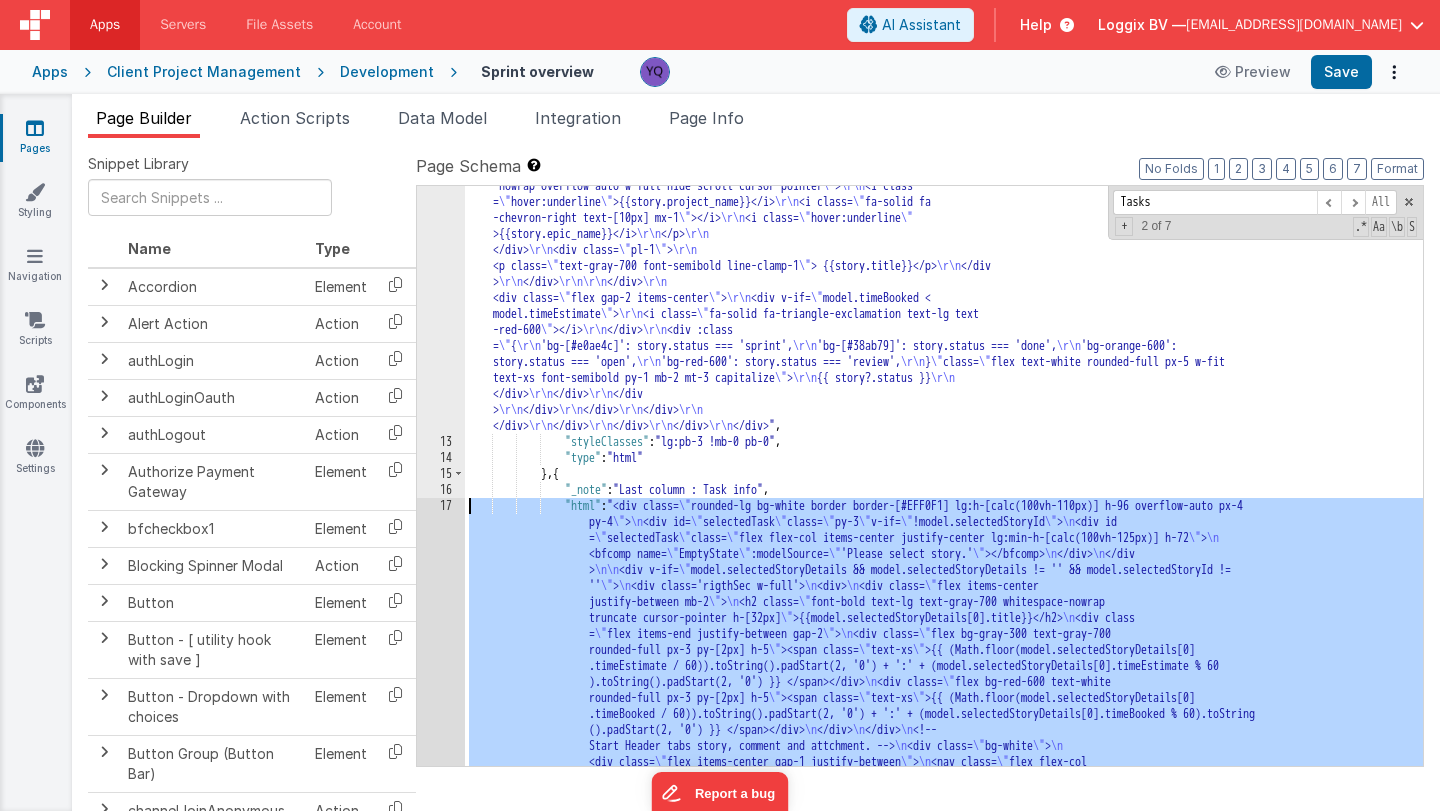 click on "17" at bounding box center (441, 1818) 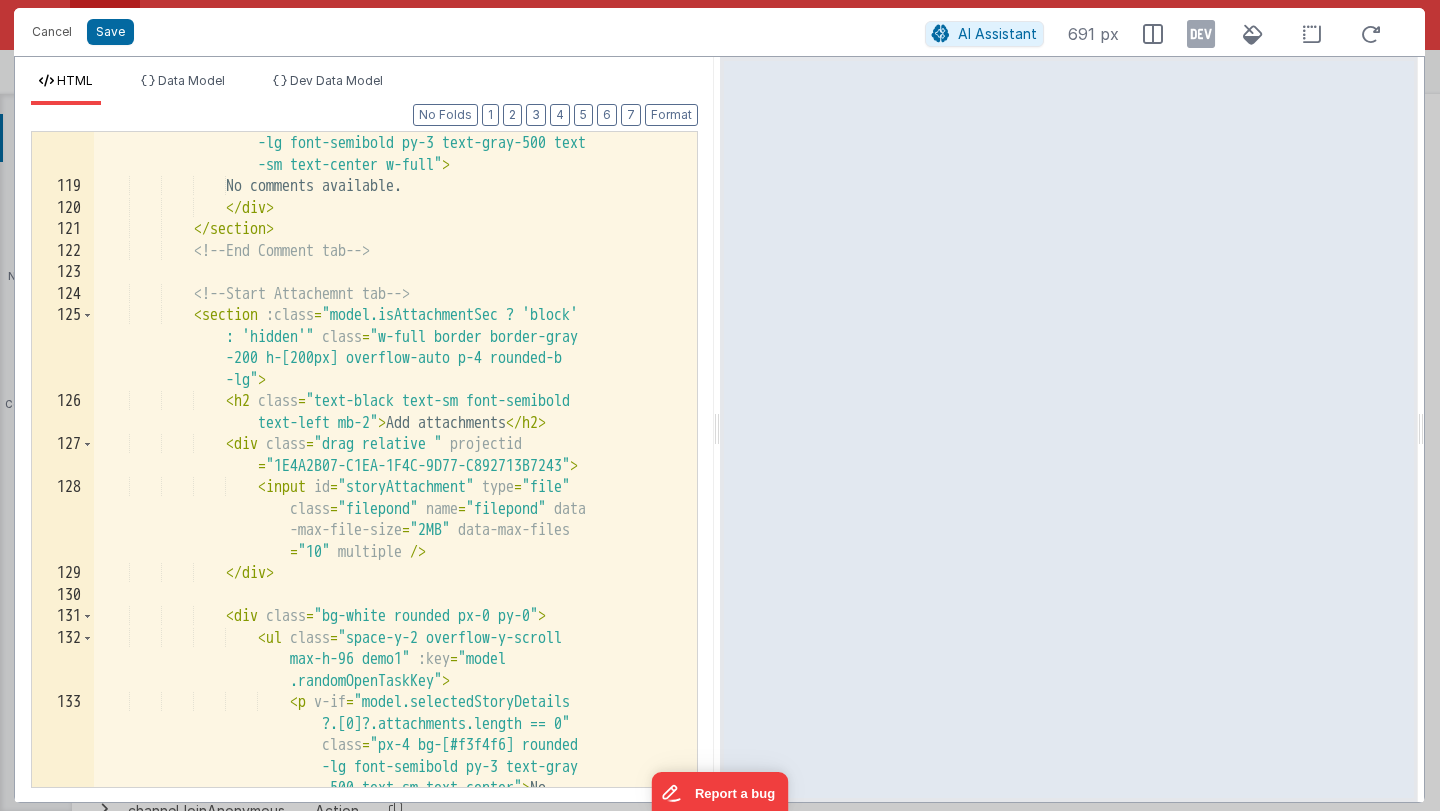 scroll, scrollTop: 6804, scrollLeft: 0, axis: vertical 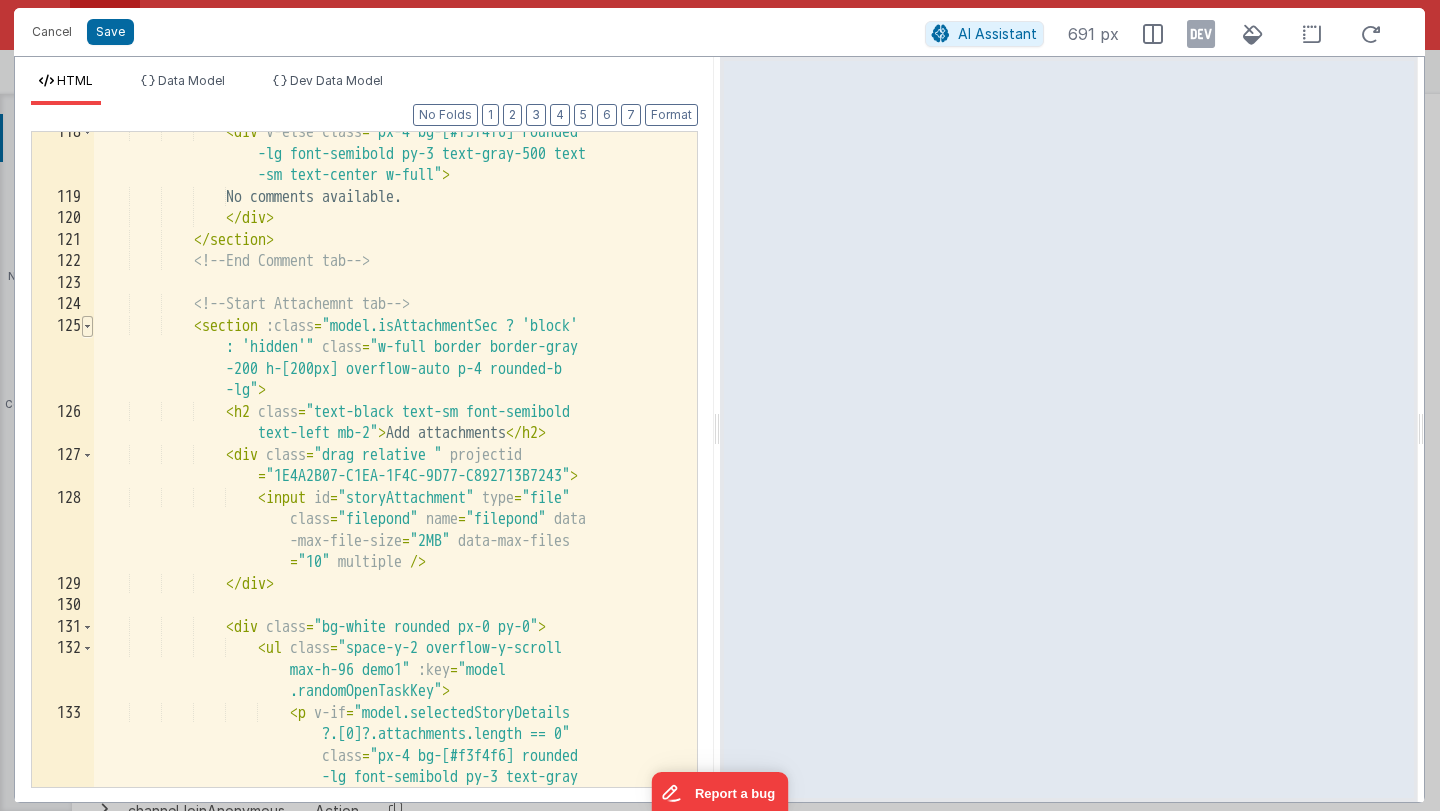 click at bounding box center [87, 327] 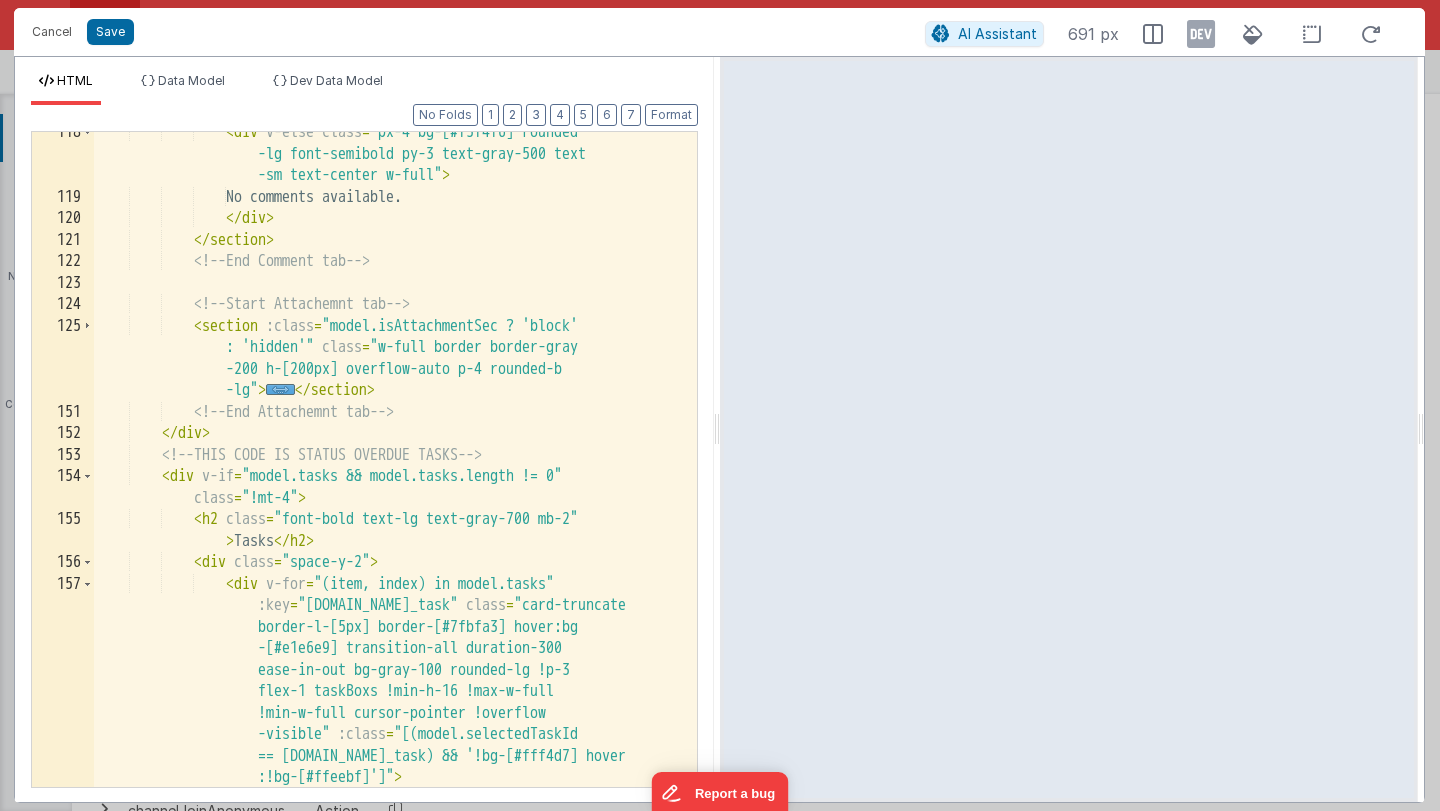 drag, startPoint x: 91, startPoint y: 484, endPoint x: 343, endPoint y: 534, distance: 256.91245 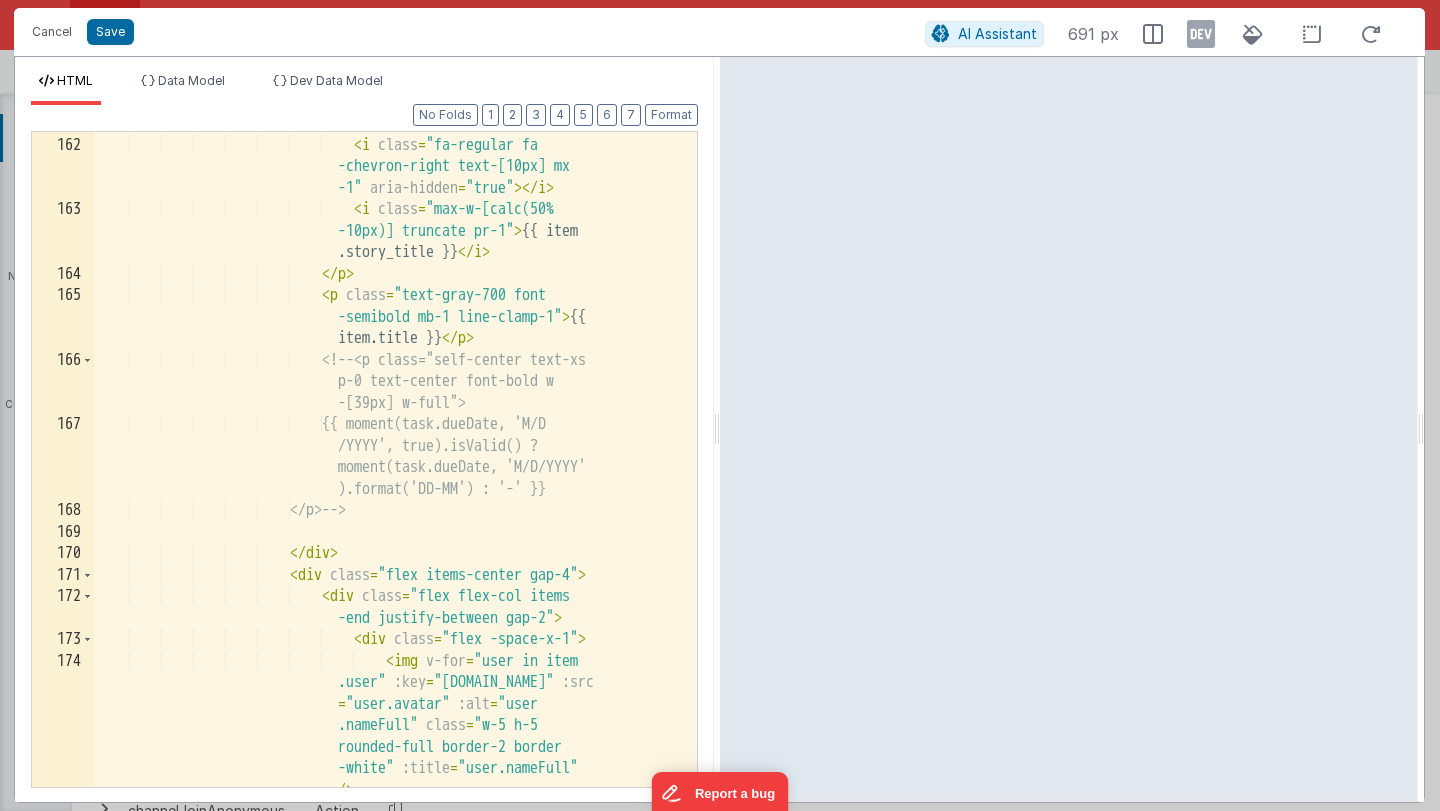 scroll, scrollTop: 7689, scrollLeft: 0, axis: vertical 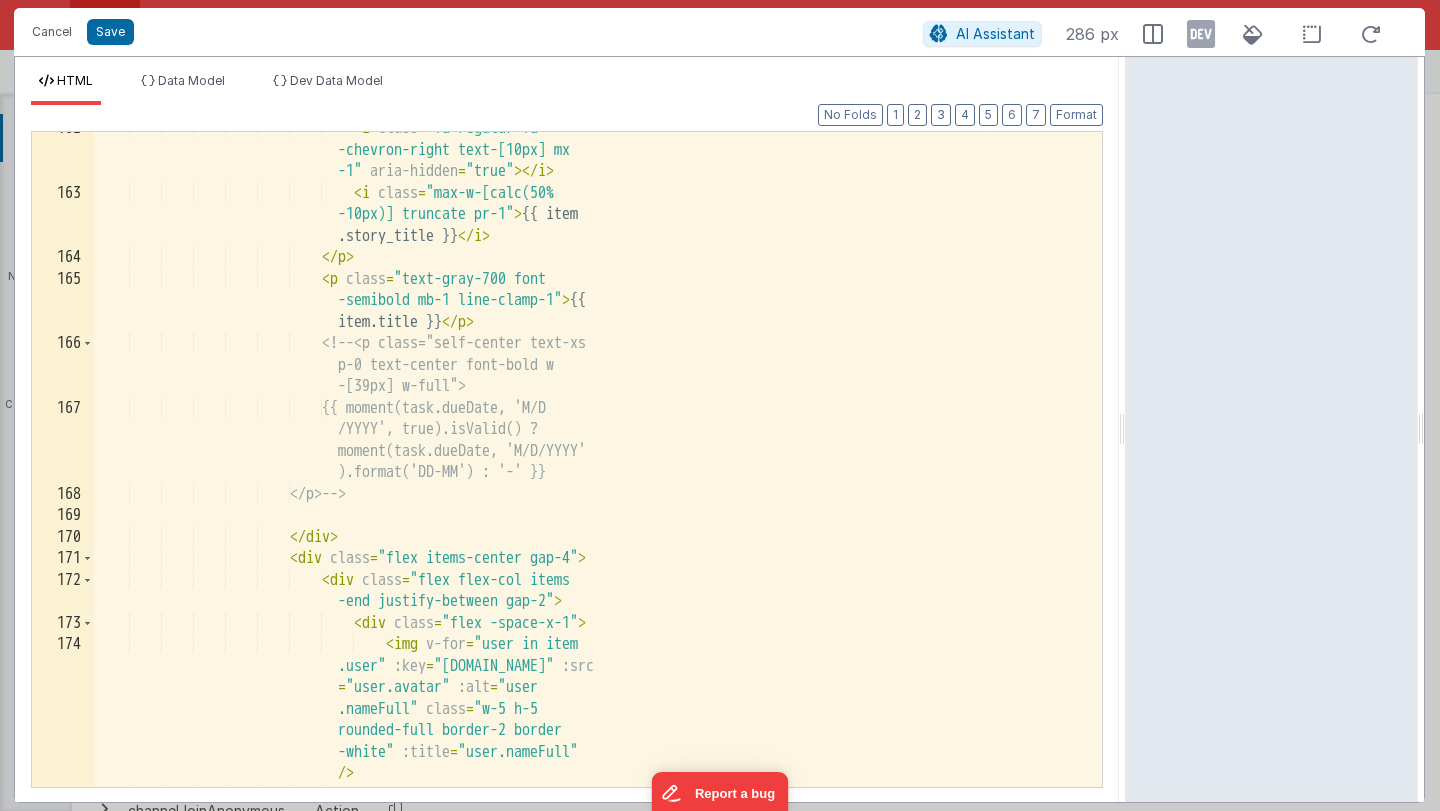 drag, startPoint x: 718, startPoint y: 399, endPoint x: 1125, endPoint y: 379, distance: 407.49112 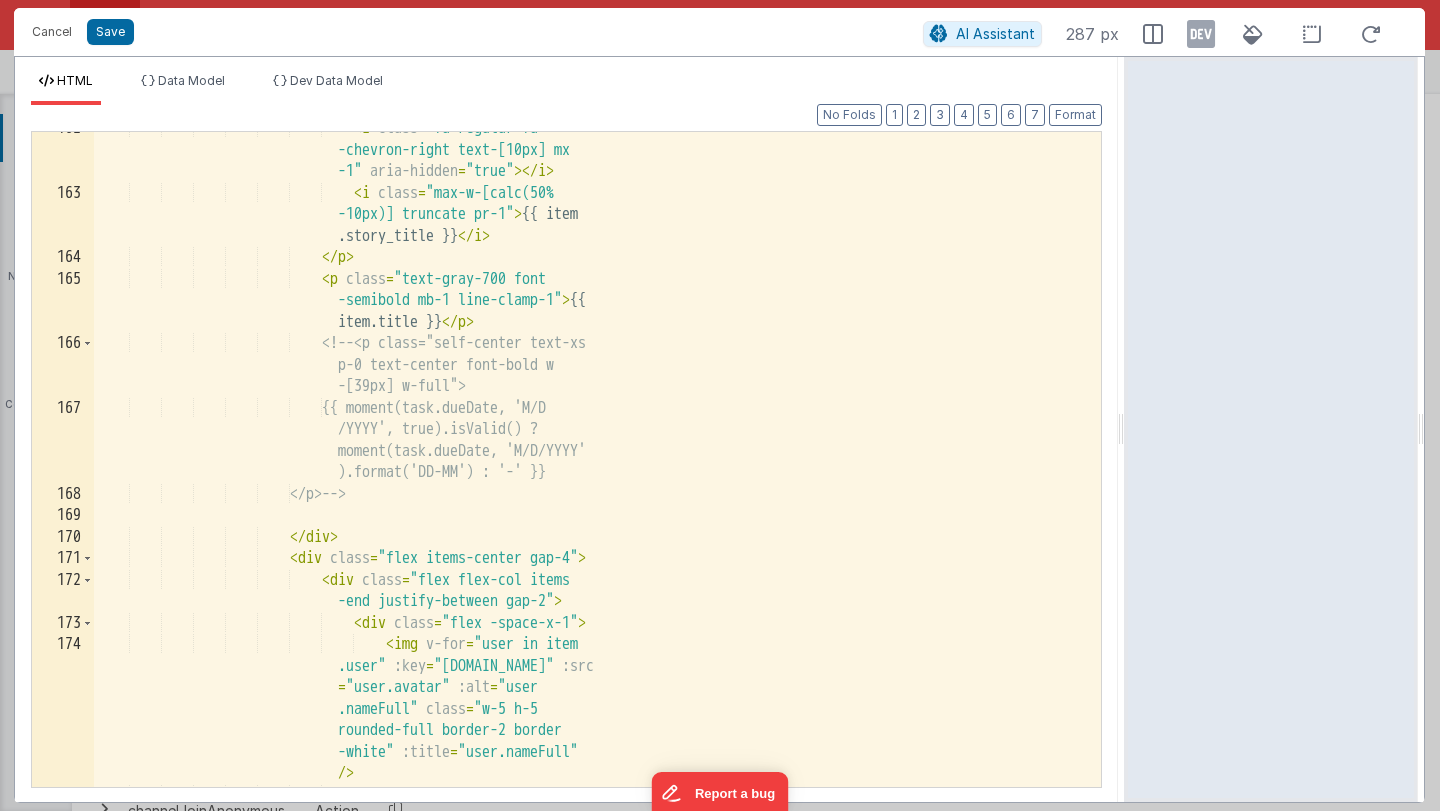 scroll, scrollTop: 5064, scrollLeft: 0, axis: vertical 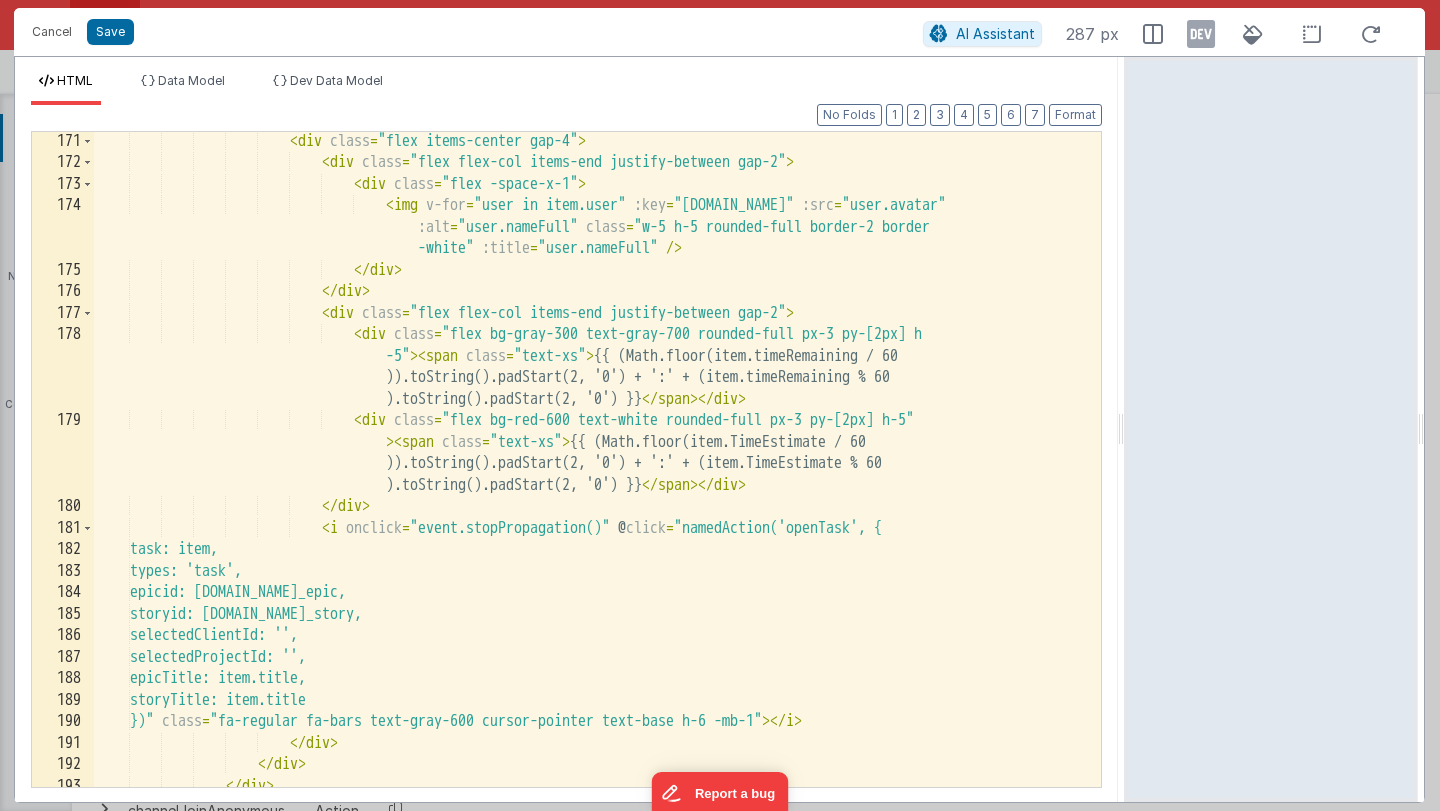 click on "< div   class = "flex items-center gap-4" >                                    < div   class = "flex flex-col items-end justify-between gap-2" >                                         < div   class = "flex -space-x-1" >                                              < img   v-for = "user in item.user"   :key = "[DOMAIN_NAME]"   :src = "user.avatar"                                            :alt = "user.nameFull"   class = "w-5 h-5 rounded-full border-2 border                                          -white"   :title = "user.nameFull"   />                                         </ div >                                    </ div >                                    < div   class = "flex flex-col items-end justify-between gap-2" >                                         < div   class = "flex bg-gray-300 text-gray-700 rounded-full px-3 py-[2px] h -5" > < span   class = "text-xs" > </ span > </ div >" at bounding box center (597, 480) 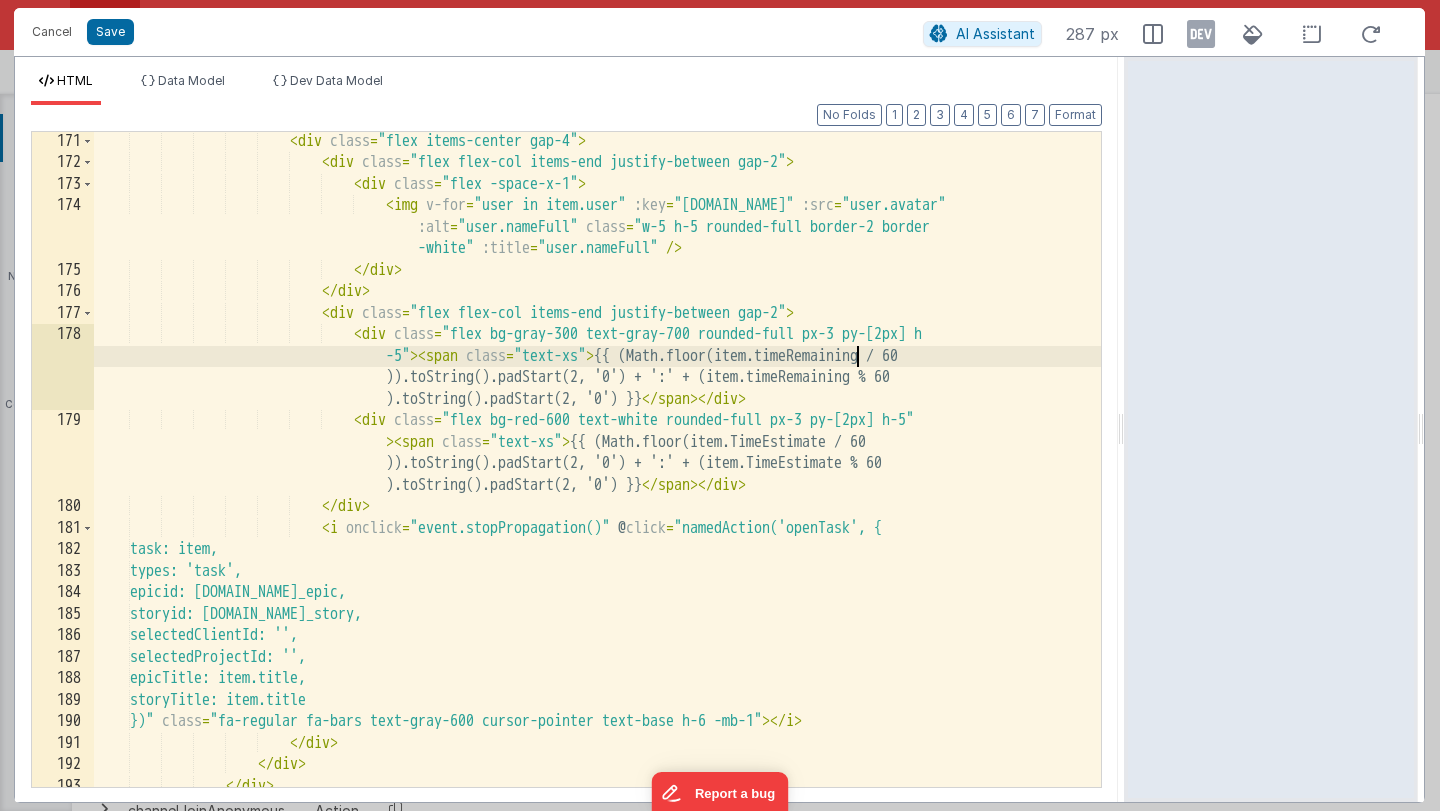 click on "< div   class = "flex items-center gap-4" >                                    < div   class = "flex flex-col items-end justify-between gap-2" >                                         < div   class = "flex -space-x-1" >                                              < img   v-for = "user in item.user"   :key = "[DOMAIN_NAME]"   :src = "user.avatar"                                            :alt = "user.nameFull"   class = "w-5 h-5 rounded-full border-2 border                                          -white"   :title = "user.nameFull"   />                                         </ div >                                    </ div >                                    < div   class = "flex flex-col items-end justify-between gap-2" >                                         < div   class = "flex bg-gray-300 text-gray-700 rounded-full px-3 py-[2px] h -5" > < span   class = "text-xs" > </ span > </ div >" at bounding box center (597, 480) 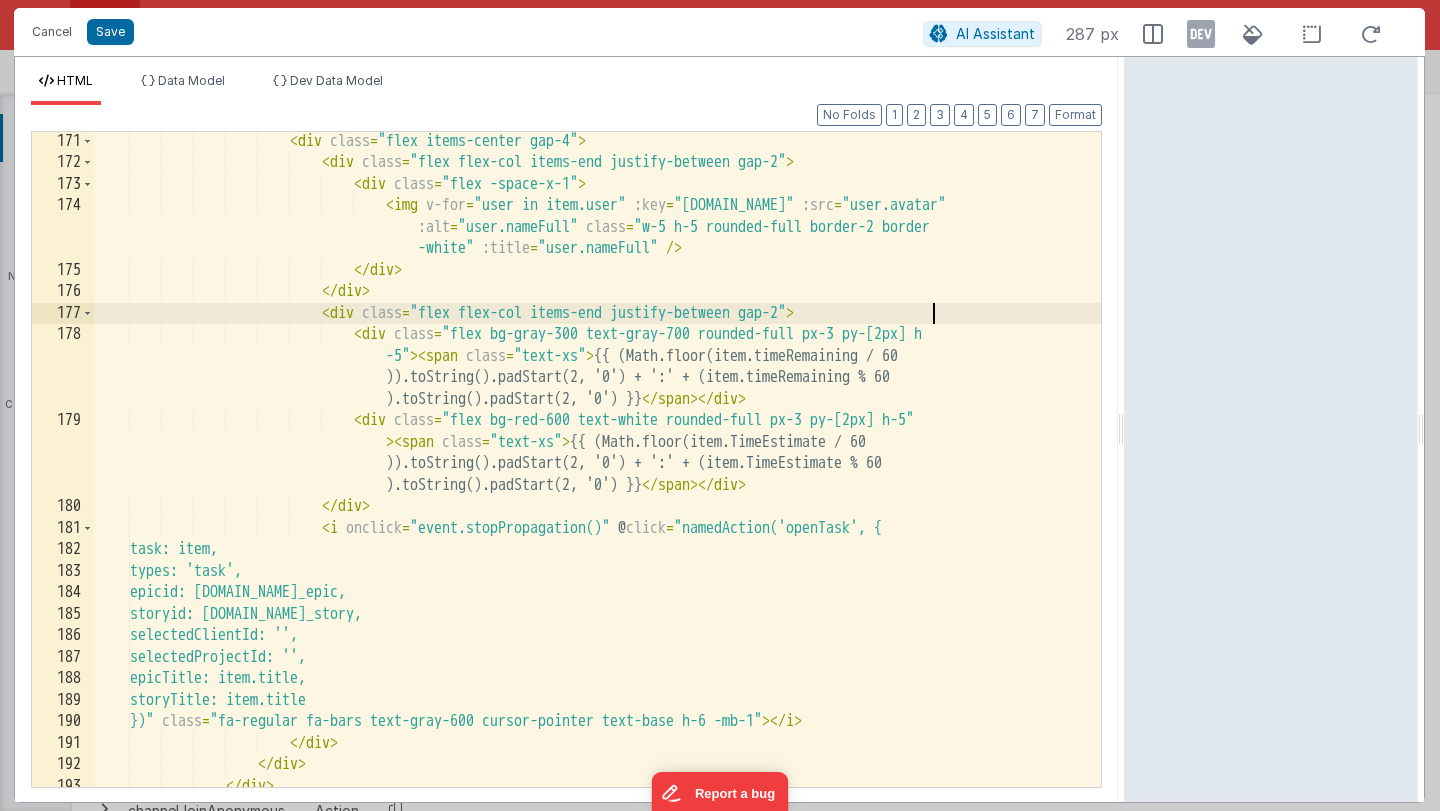 click on "< div   class = "flex items-center gap-4" >                                    < div   class = "flex flex-col items-end justify-between gap-2" >                                         < div   class = "flex -space-x-1" >                                              < img   v-for = "user in item.user"   :key = "[DOMAIN_NAME]"   :src = "user.avatar"                                            :alt = "user.nameFull"   class = "w-5 h-5 rounded-full border-2 border                                          -white"   :title = "user.nameFull"   />                                         </ div >                                    </ div >                                    < div   class = "flex flex-col items-end justify-between gap-2" >                                         < div   class = "flex bg-gray-300 text-gray-700 rounded-full px-3 py-[2px] h -5" > < span   class = "text-xs" > </ span > </ div >" at bounding box center (597, 480) 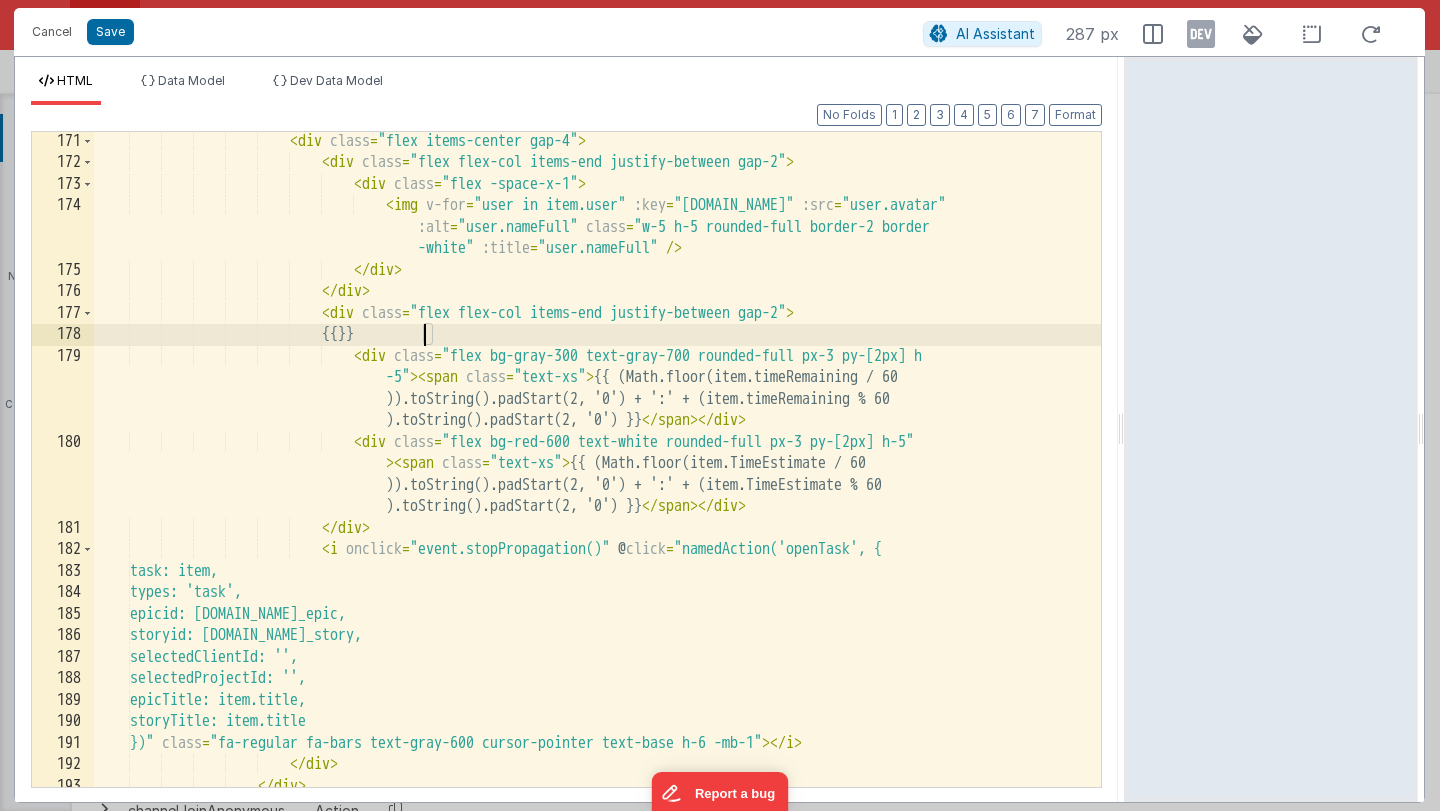 paste 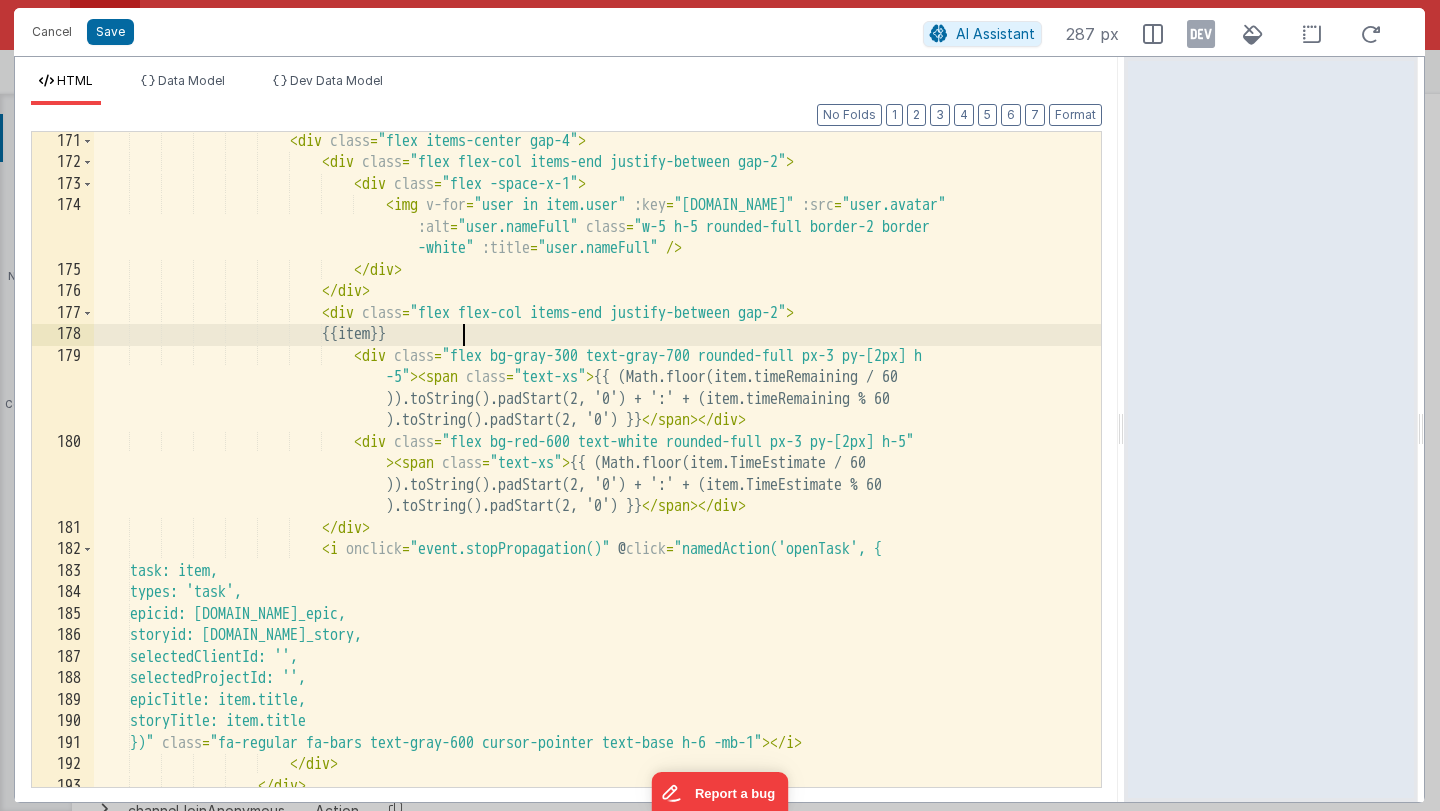 click on "< div   class = "flex items-center gap-4" >                                    < div   class = "flex flex-col items-end justify-between gap-2" >                                         < div   class = "flex -space-x-1" >                                              < img   v-for = "user in item.user"   :key = "[DOMAIN_NAME]"   :src = "user.avatar"                                            :alt = "user.nameFull"   class = "w-5 h-5 rounded-full border-2 border                                          -white"   :title = "user.nameFull"   />                                         </ div >                                    </ div >                                    < div   class = "flex flex-col items-end justify-between gap-2" >                                        {{item}}                                         < div   class = "flex bg-gray-300 text-gray-700 rounded-full px-3 py-[2px] h -5" > < span   =" at bounding box center [597, 480] 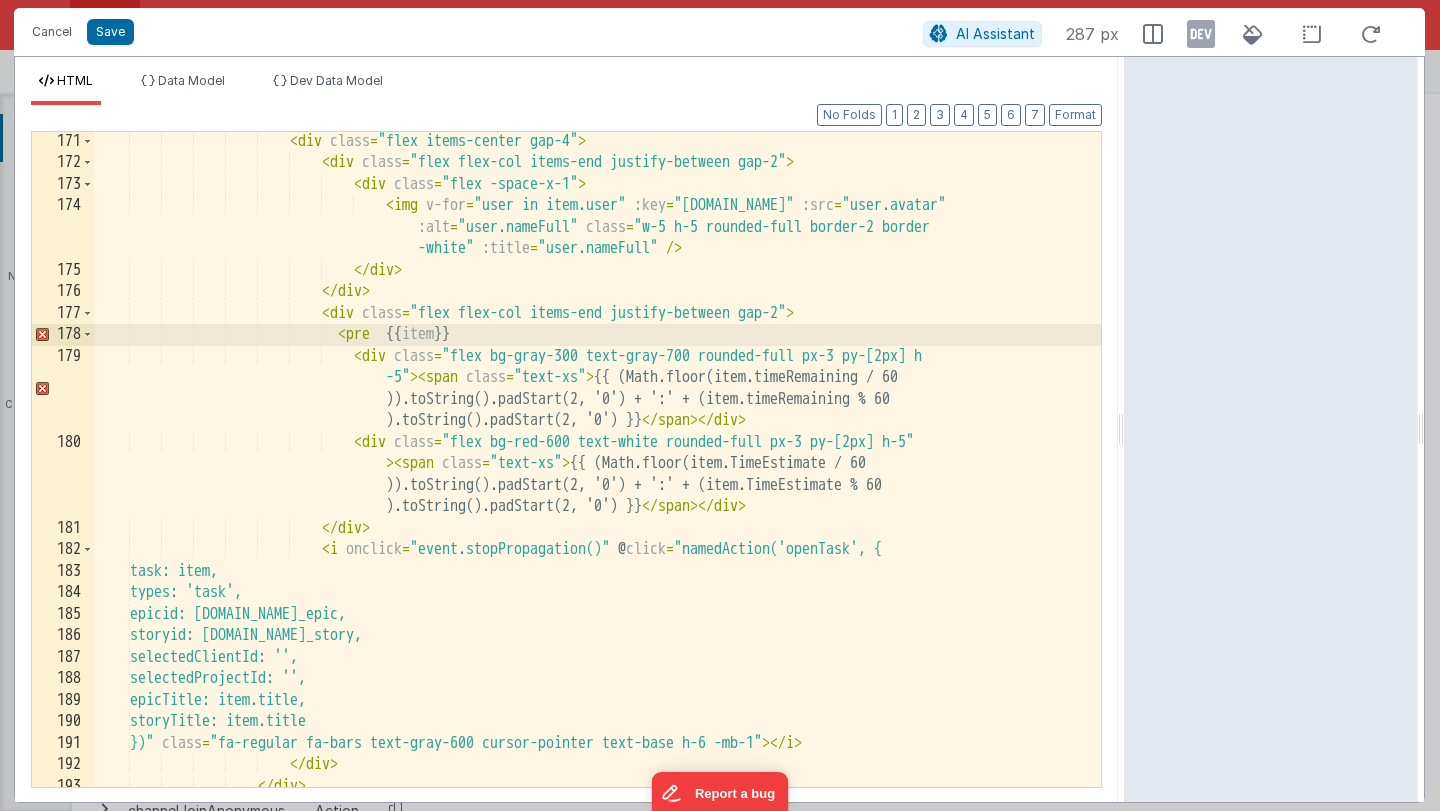 type 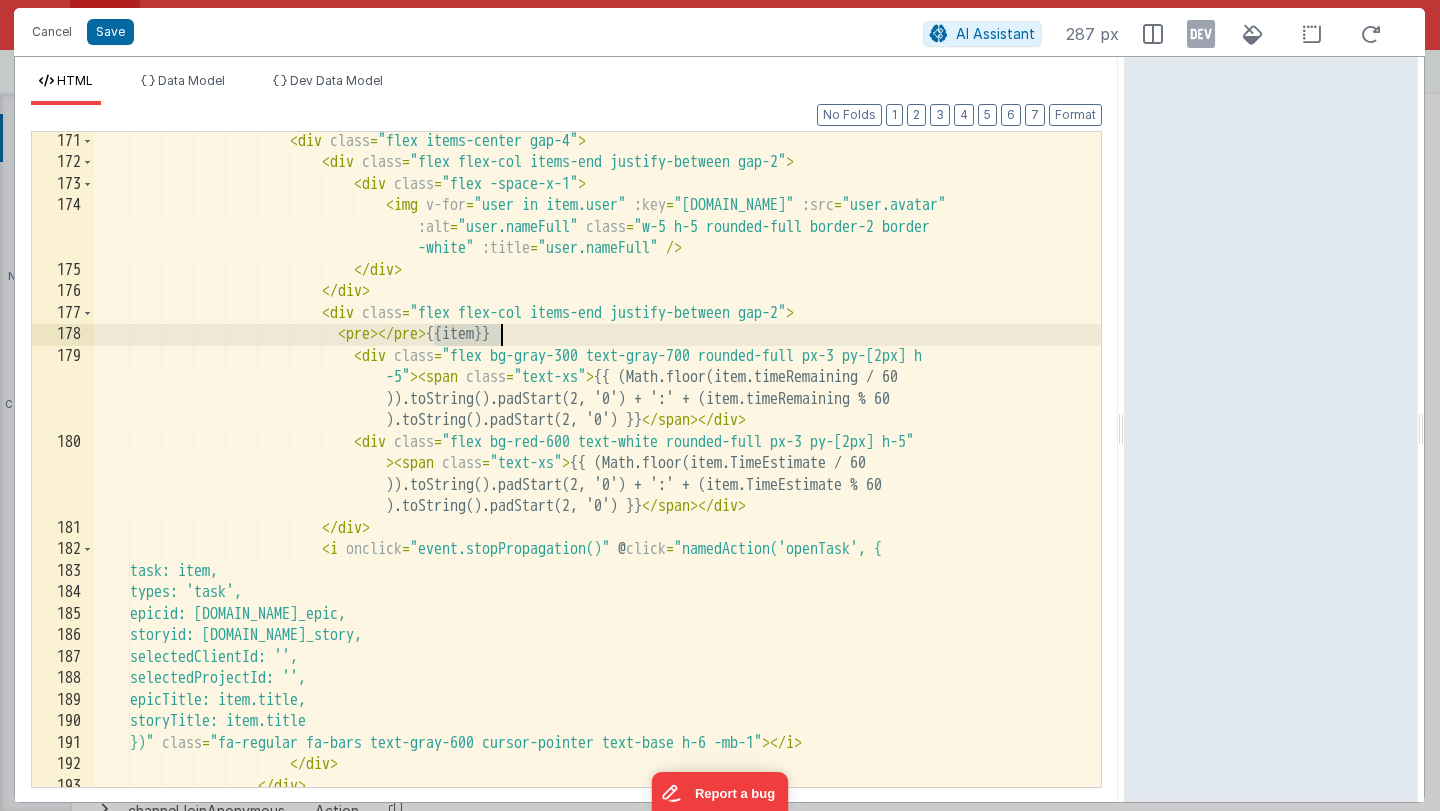click on "< div   class = "flex items-center gap-4" >                                    < div   class = "flex flex-col items-end justify-between gap-2" >                                         < div   class = "flex -space-x-1" >                                              < img   v-for = "user in item.user"   :key = "[DOMAIN_NAME]"   :src = "user.avatar"                                            :alt = "user.nameFull"   class = "w-5 h-5 rounded-full border-2 border                                          -white"   :title = "user.nameFull"   />                                         </ div >                                    </ div >                                    < div   class = "flex flex-col items-end justify-between gap-2" >                                       < pre > </ pre >   {{item}}                                         < div   class = -5" > < span   class = "text-xs" > </ span > </ div >" at bounding box center (597, 480) 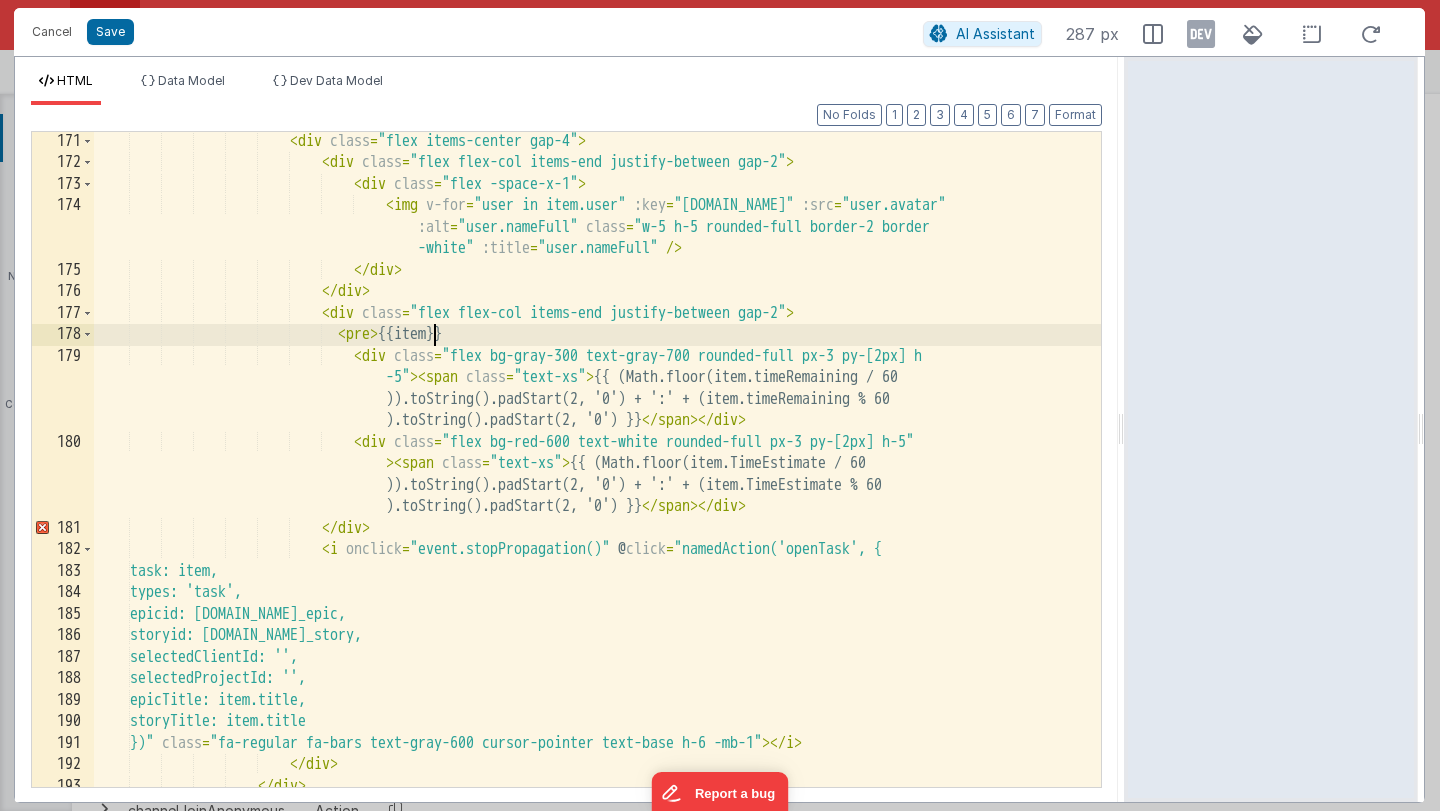 click on "< div   class = "flex items-center gap-4" >                                    < div   class = "flex flex-col items-end justify-between gap-2" >                                         < div   class = "flex -space-x-1" >                                              < img   v-for = "user in item.user"   :key = "[DOMAIN_NAME]"   :src = "user.avatar"                                            :alt = "user.nameFull"   class = "w-5 h-5 rounded-full border-2 border                                          -white"   :title = "user.nameFull"   />                                         </ div >                                    </ div >                                    < div   class = "flex flex-col items-end justify-between gap-2" >                                       < pre >  {{item}}                                         < div   class = "flex bg-gray-300 text-gray-700 rounded-full px-3 py-[2px] h -5" > <" at bounding box center (597, 480) 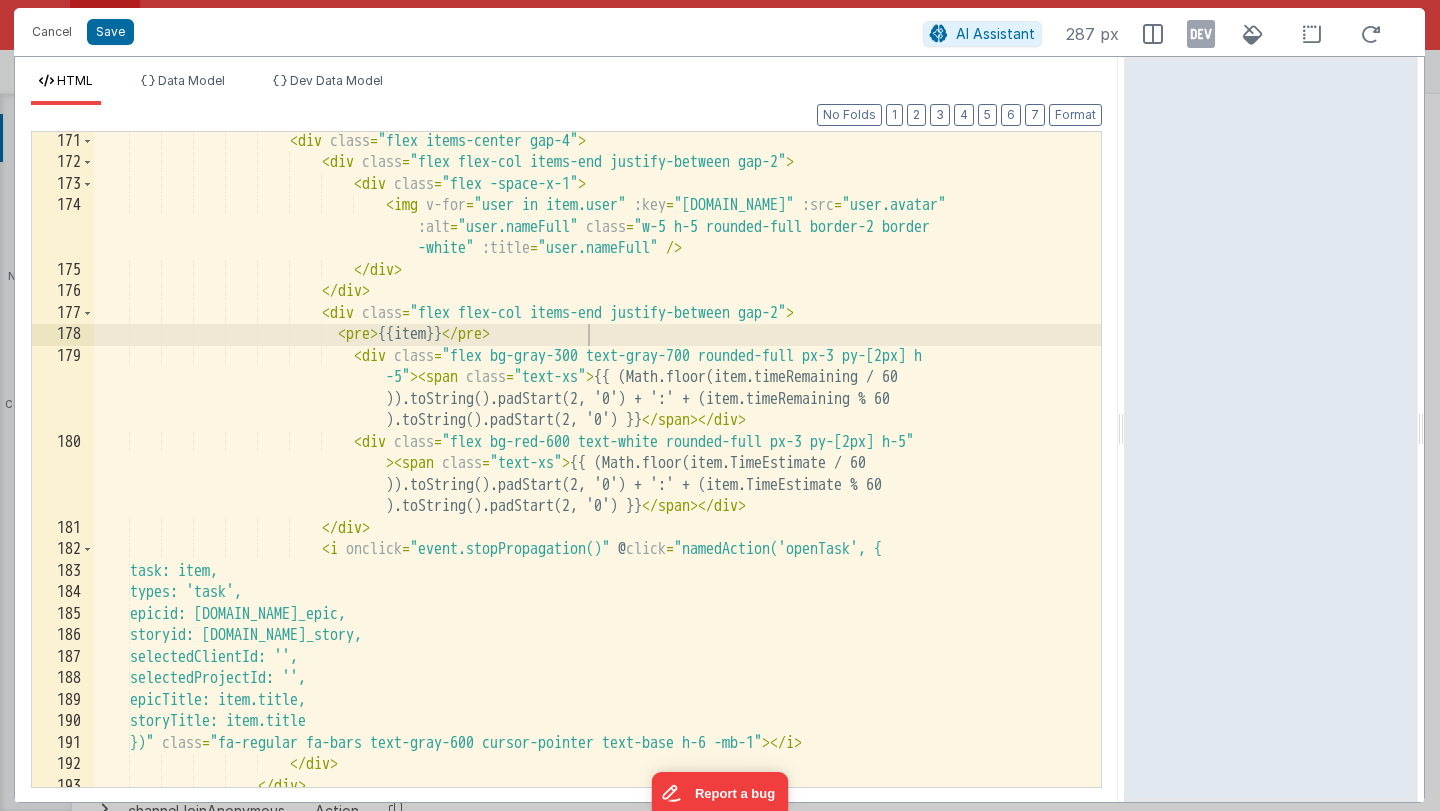 click on "Cancel
Save" at bounding box center [472, 32] 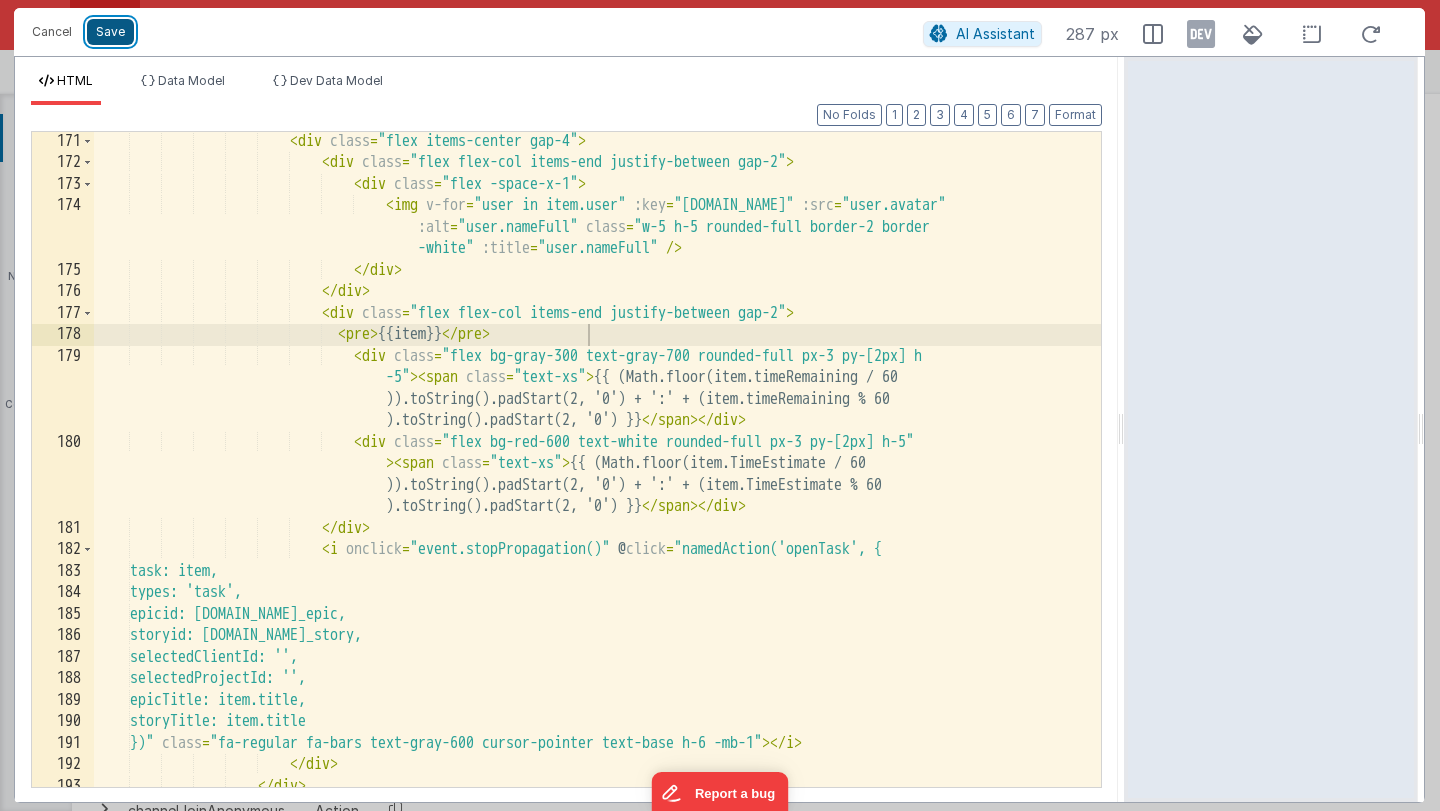 click on "Save" at bounding box center [110, 32] 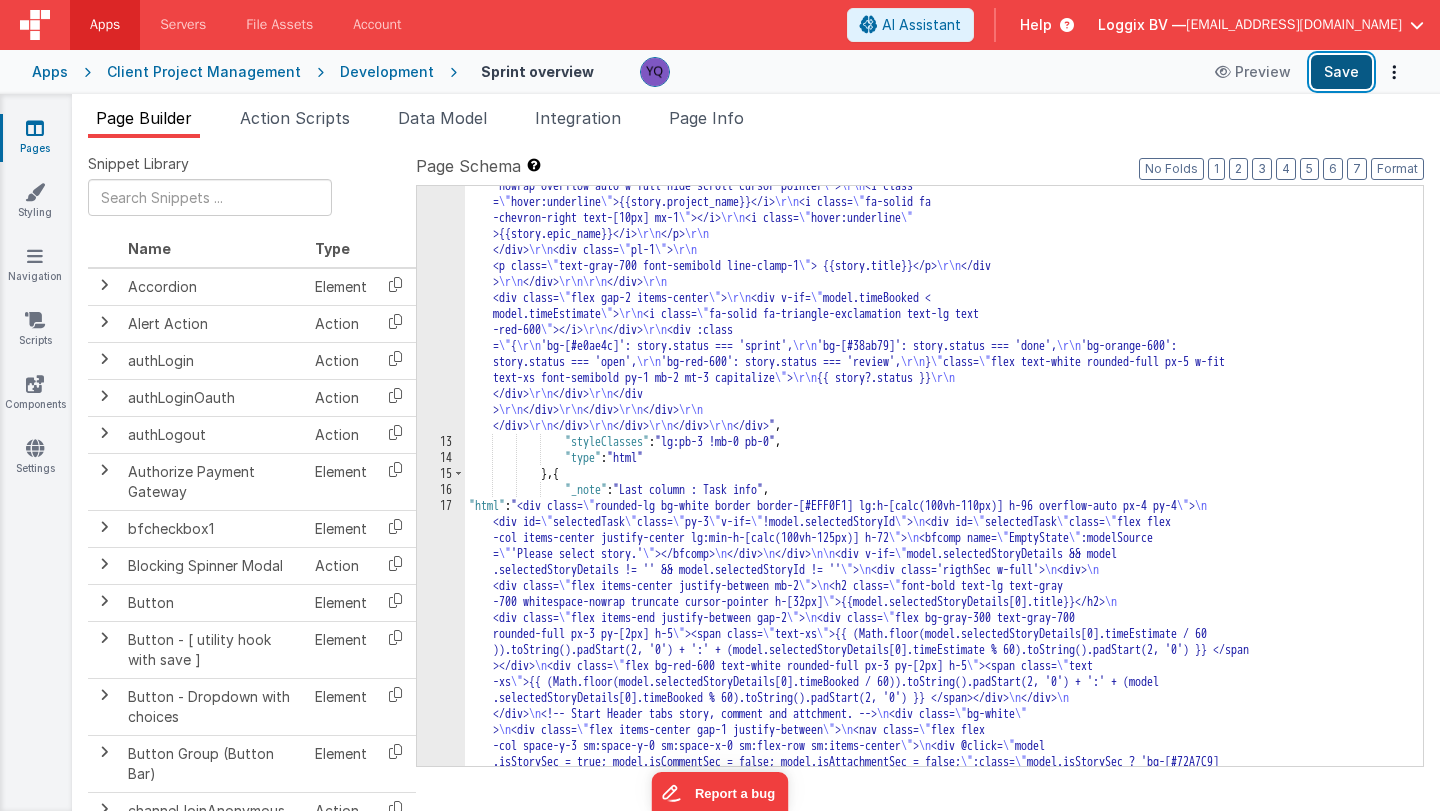 click on "Save" at bounding box center [1341, 72] 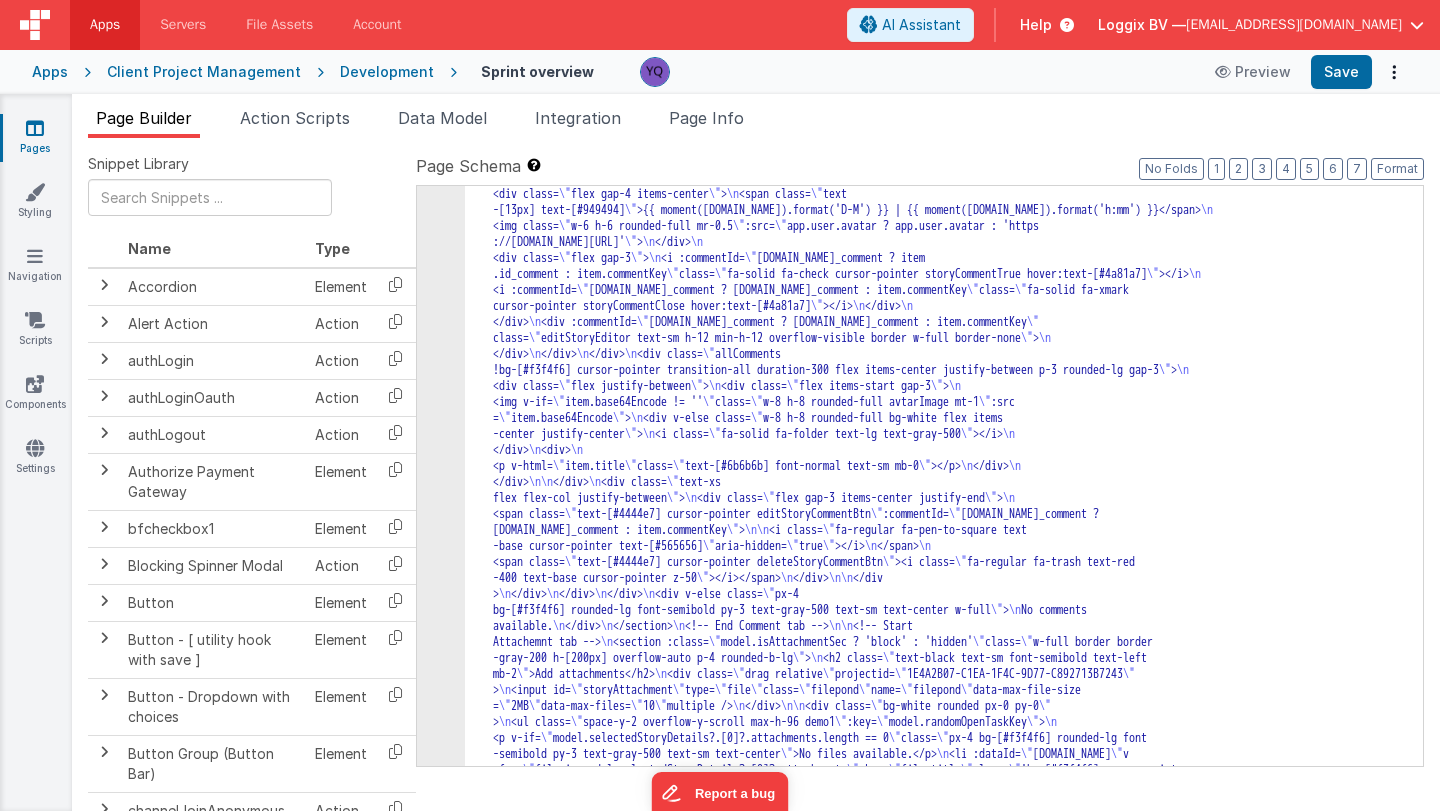 scroll, scrollTop: 3118, scrollLeft: 0, axis: vertical 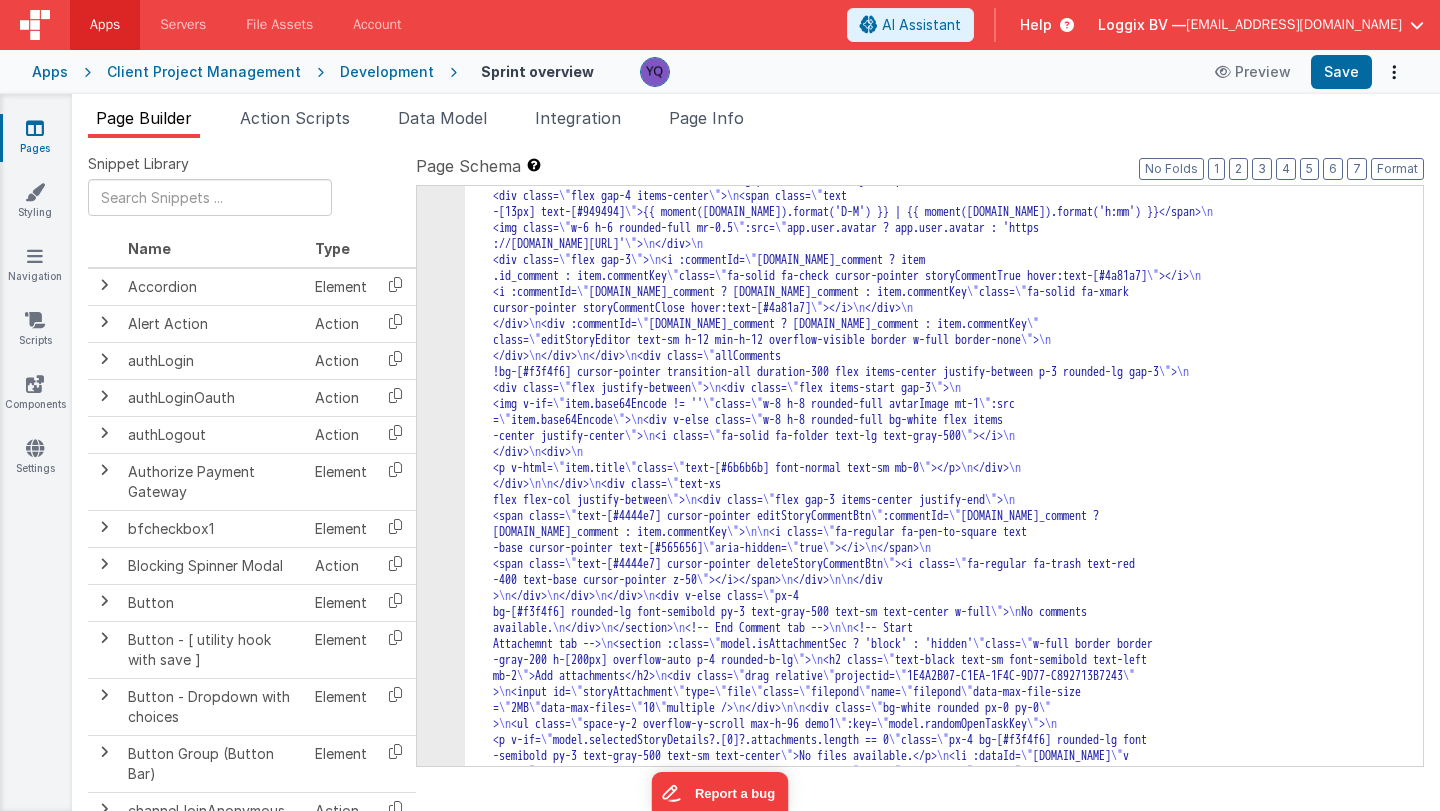 click on ""html" :  "<div class= \" rounded-lg bg-white border border-[#EFF0F1] lg:h-[calc(100vh-110px)] h-96 overflow-auto px-4 py-4 \" > \n           <div id= \" selectedTask \"  class= \" py-3 \"  v-if= \" !model.selectedStoryId \" > \n         <div id= \" selectedTask \"  class= \" flex flex      -col items-center justify-center lg:min-h-[calc(100vh-125px)] h-72 \" > \n             <bfcomp name= \" EmptyState \"  :modelSource      = \" 'Please select story.' \" ></bfcomp> \n         </div> \n     </div> \n\n     <div v-if= \" model.selectedStoryDetails && model      .selectedStoryDetails != '' && model.selectedStoryId != '' \" > \n         <div class='rigthSec w-full'> \n             <div> \n                       <div class= \" flex items-center justify-between mb-2 \" > \n                     <h2 class= \" font-bold text-lg text-gray      -700 whitespace-nowrap truncate cursor-pointer h-[32px] \" >{{model.selectedStoryDetails[0].title}}</h2> \n                           <div class= \"" at bounding box center [944, 1822] 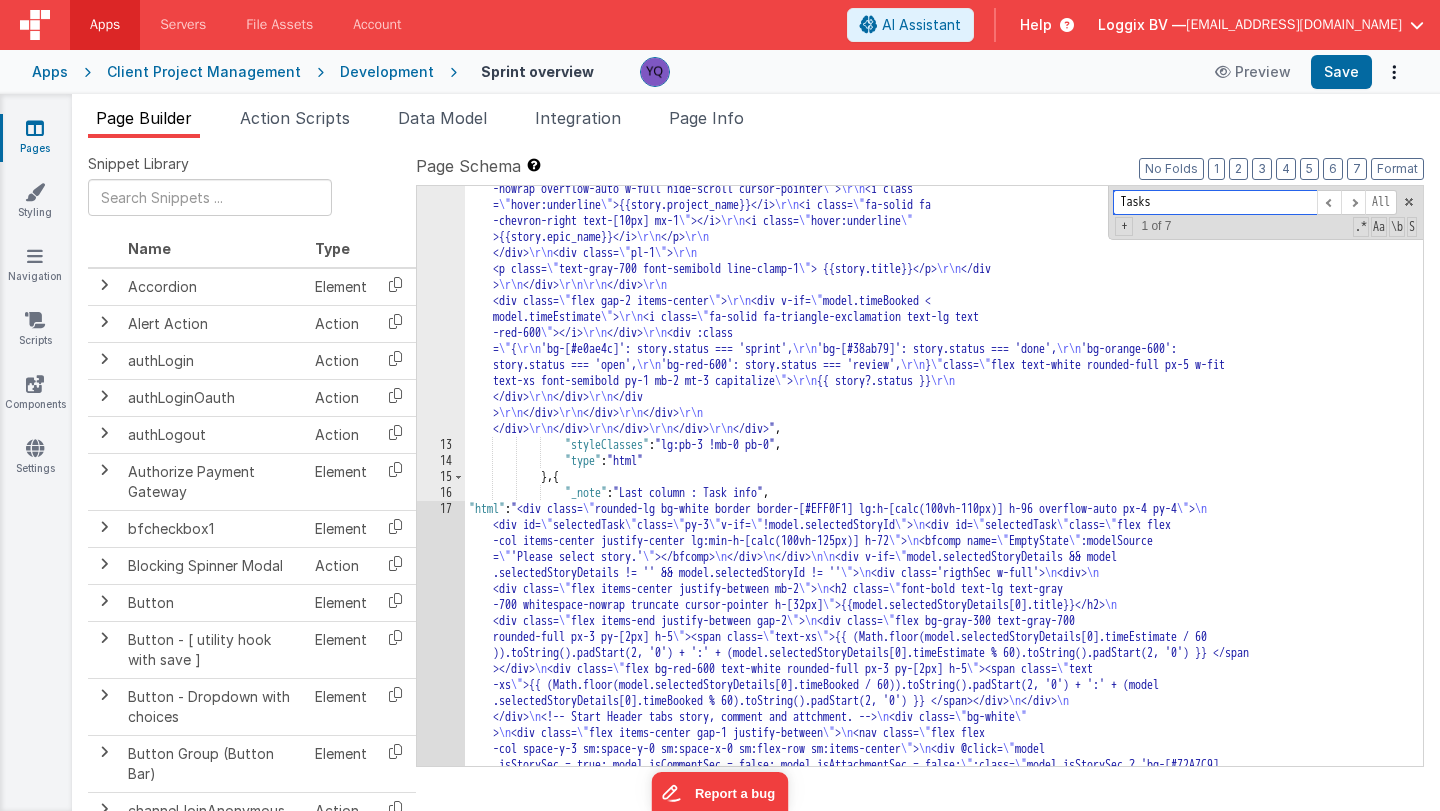scroll, scrollTop: 1848, scrollLeft: 0, axis: vertical 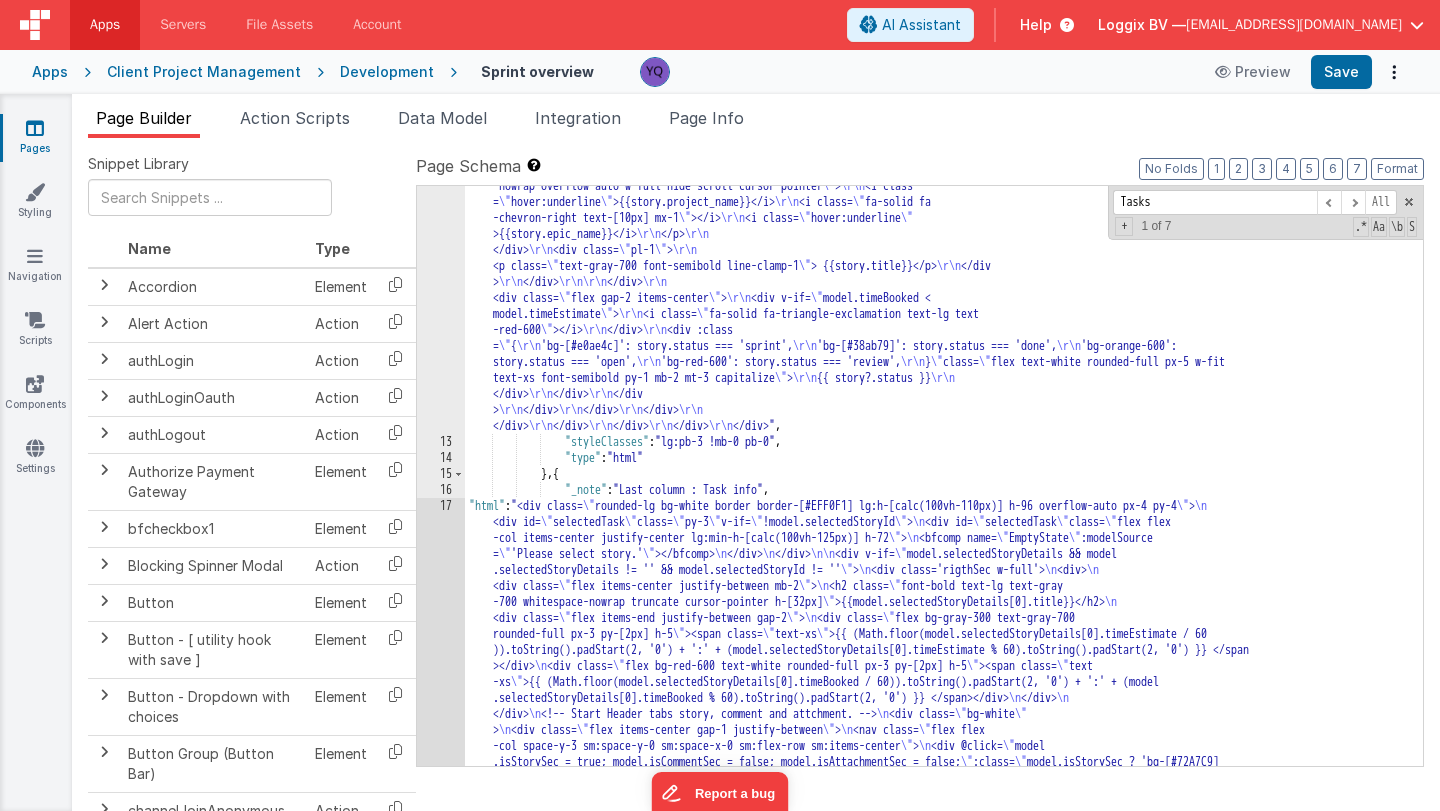 click on "17" at bounding box center [441, 1650] 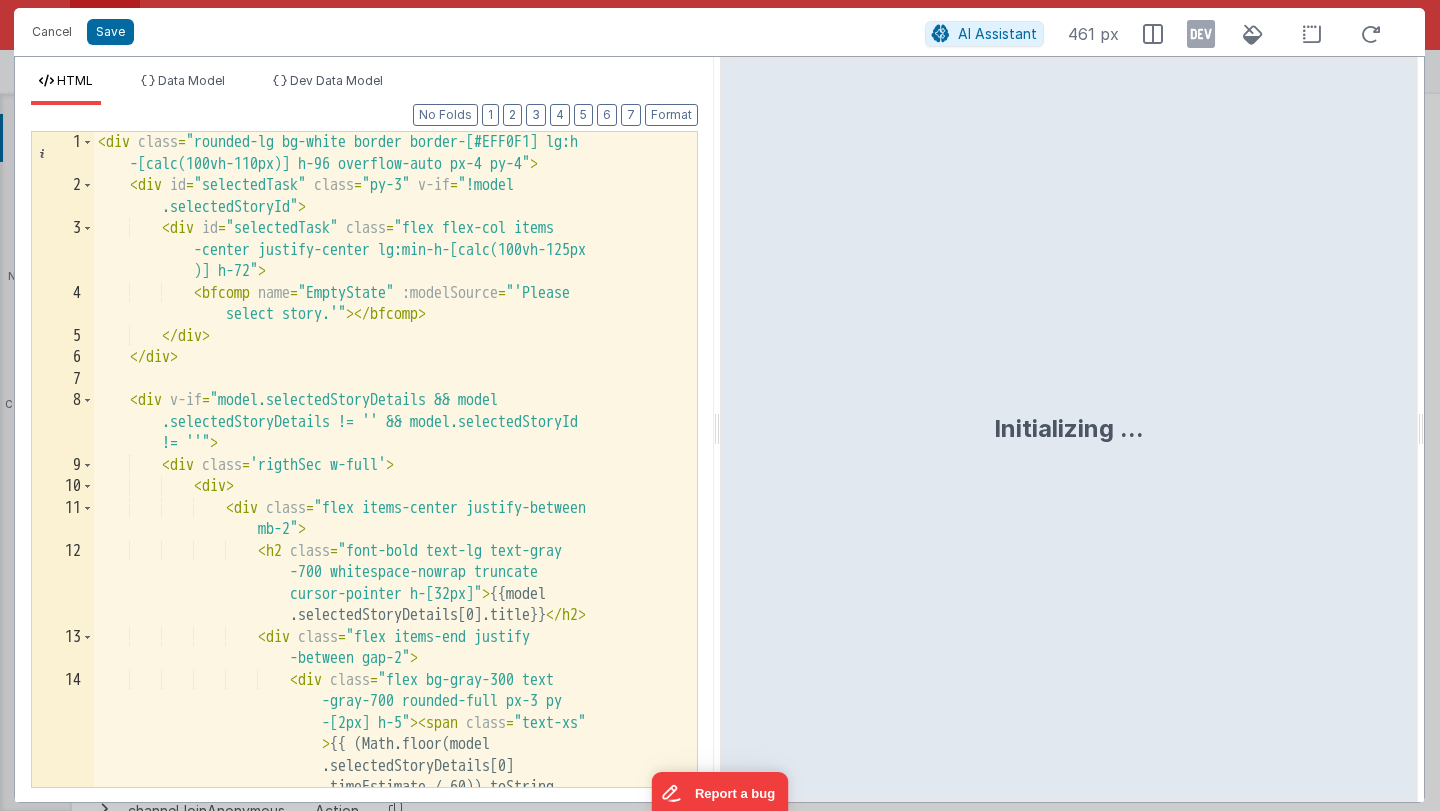 click on "< div   class = "rounded-lg bg-white border border-[#EFF0F1] lg:h      -[calc(100vh-110px)] h-96 overflow-auto px-4 py-4" >      < div   id = "selectedTask"   class = "py-3"   v-if = "!model          .selectedStoryId" >           < div   id = "selectedTask"   class = "flex flex-col items              -center justify-center lg:min-h-[calc(100vh-125px              )] h-72" >                < bfcomp   name = "EmptyState"   :modelSource = "'Please                   select story.'" > </ bfcomp >           </ div >      </ div >      < div   v-if = "model.selectedStoryDetails && model          .selectedStoryDetails != '' && model.selectedStoryId           != ''" >           < div   class = 'rigthSec w-full' >                < div >                     < div   class = "flex items-center justify-between                       mb-2" >                          < h2   class = "font-bold text-lg text-gray cursor-pointer h-[32px]" > </" at bounding box center [395, 599] 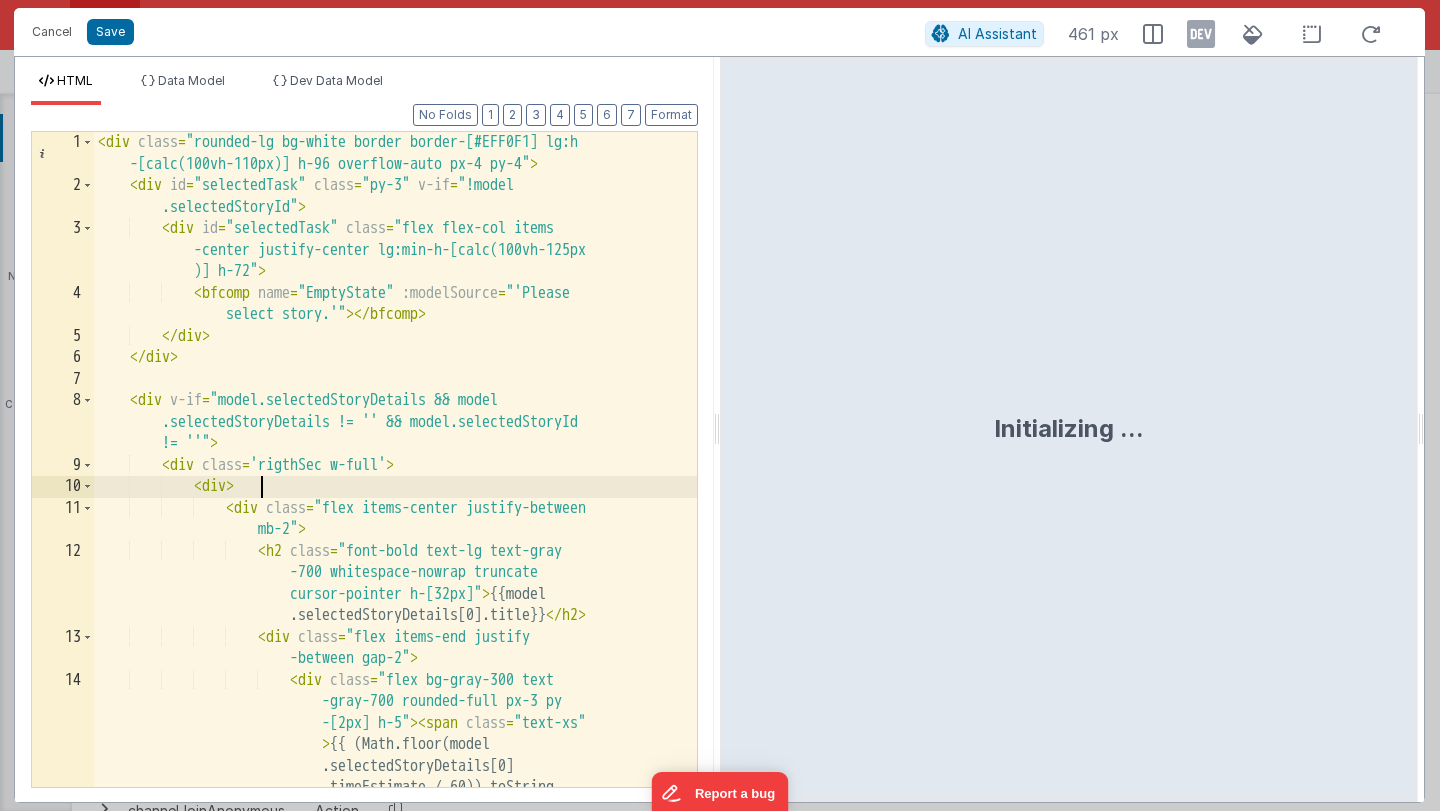 scroll, scrollTop: 0, scrollLeft: 0, axis: both 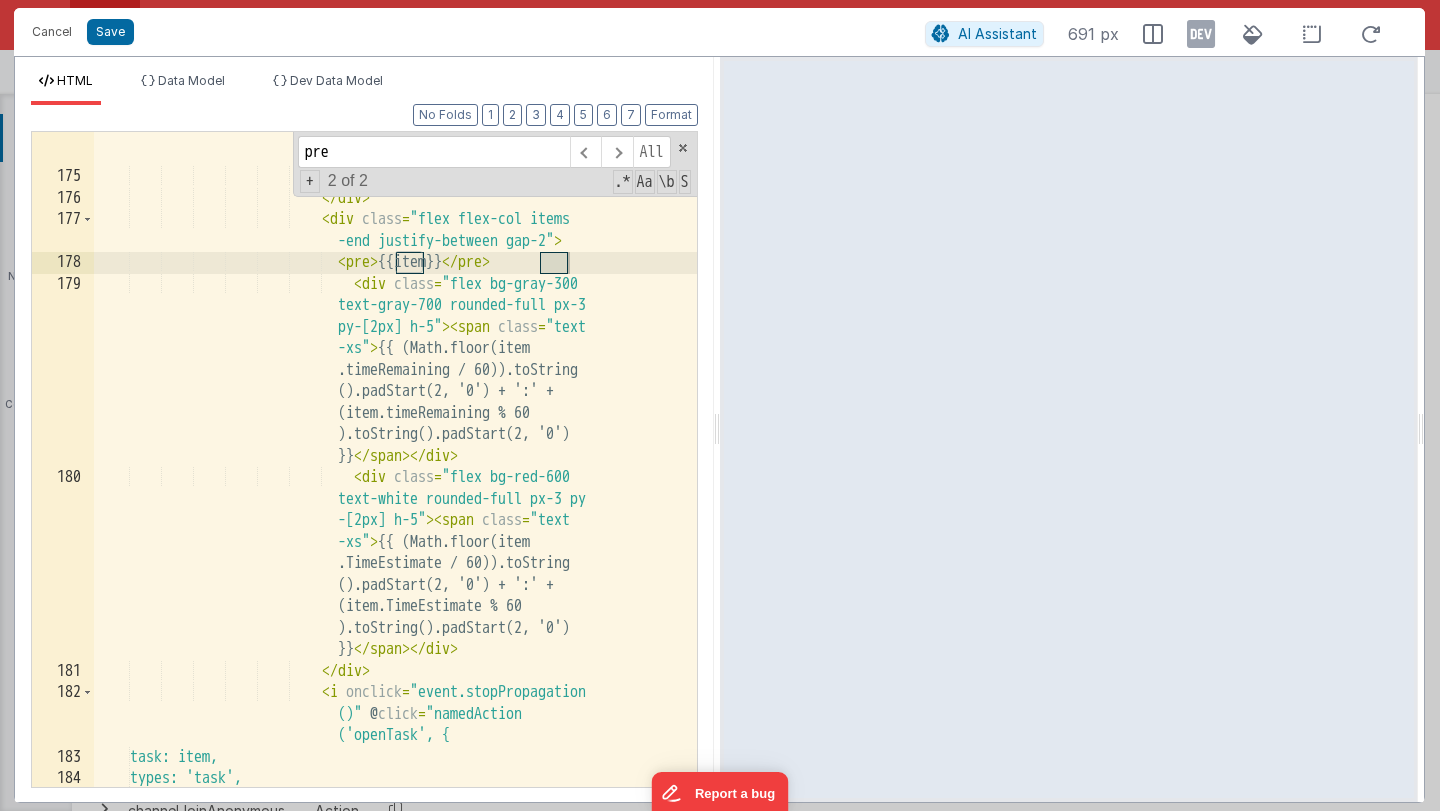 type on "pre" 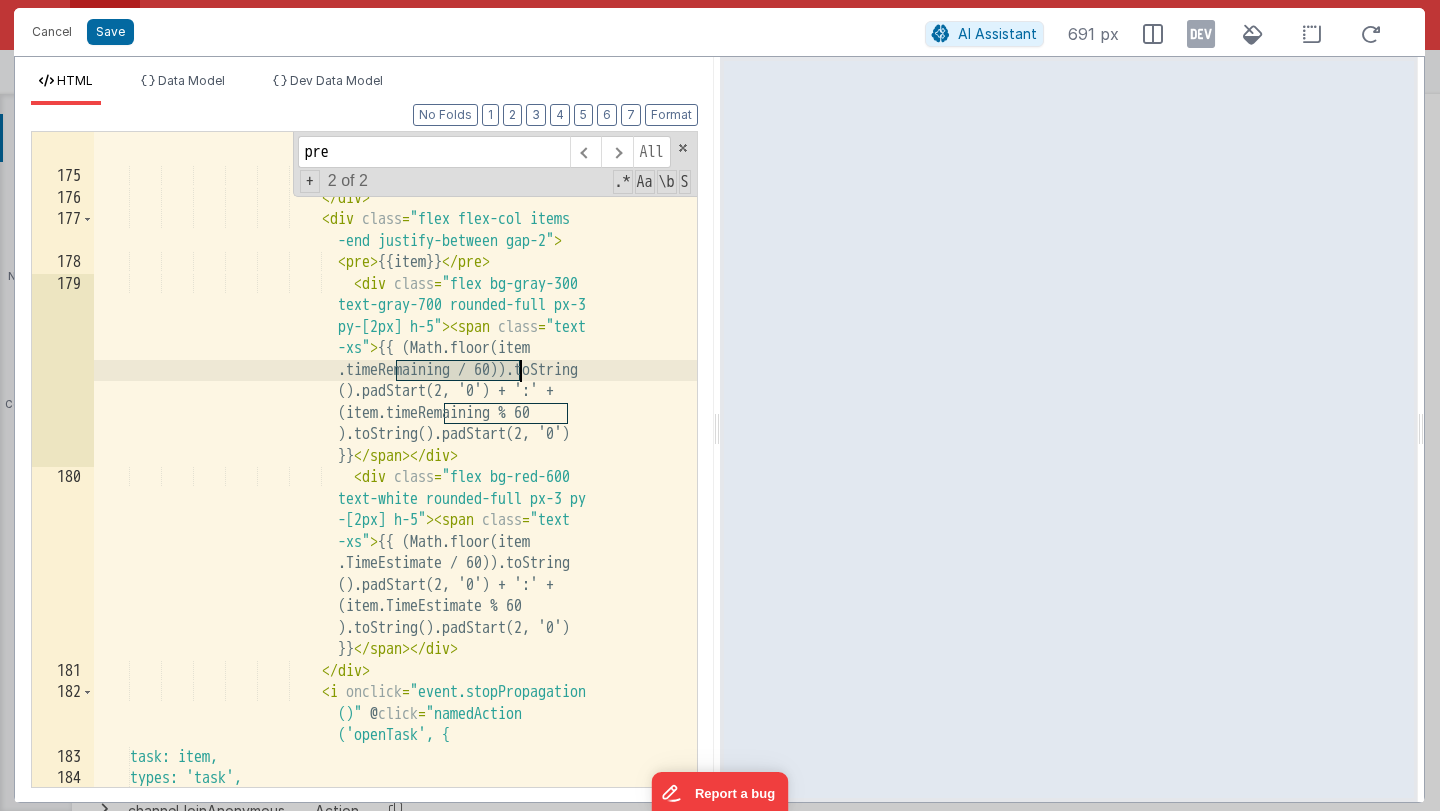 click on "< img   v-for = "user in item                                .user"   :key = "[DOMAIN_NAME]"   :src                                = "user.avatar"   :alt = "user                                .nameFull"   class = "w-5 h-5                                 rounded-full border-2 border                                -white"   :title = "user.nameFull"                                  />                                         </ div >                                    </ div >                                    < div   class = "flex flex-col items                                -end justify-between gap-2" >                                       < pre >  {{item}} </ pre >                                           < div   class = "flex bg-gray-300  py-[2px] h-5" > <   =" at bounding box center (395, 429) 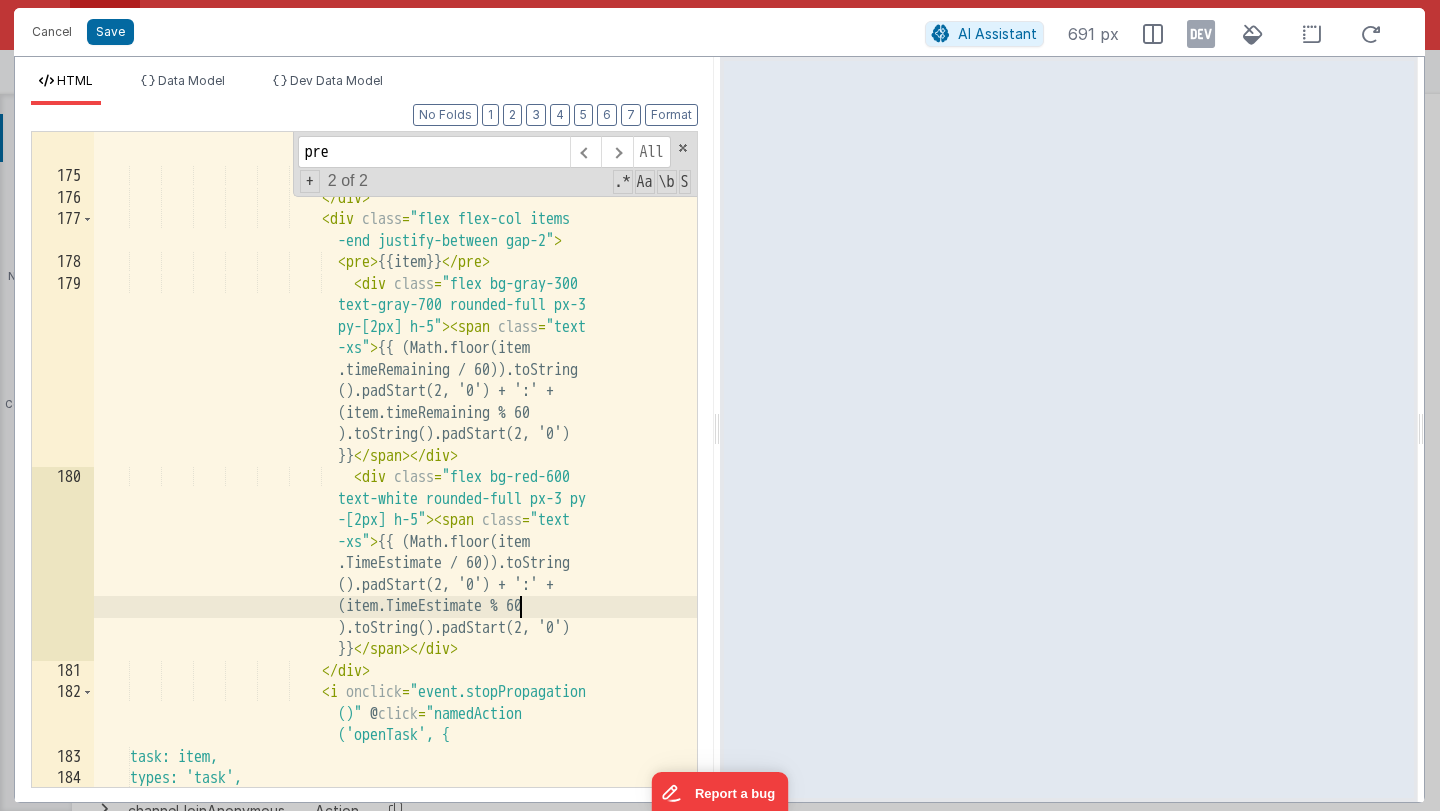 click on "< img   v-for = "user in item                                .user"   :key = "[DOMAIN_NAME]"   :src                                = "user.avatar"   :alt = "user                                .nameFull"   class = "w-5 h-5                                 rounded-full border-2 border                                -white"   :title = "user.nameFull"                                  />                                         </ div >                                    </ div >                                    < div   class = "flex flex-col items                                -end justify-between gap-2" >                                       < pre >  {{item}} </ pre >                                           < div   class = "flex bg-gray-300  py-[2px] h-5" > <   =" at bounding box center [395, 429] 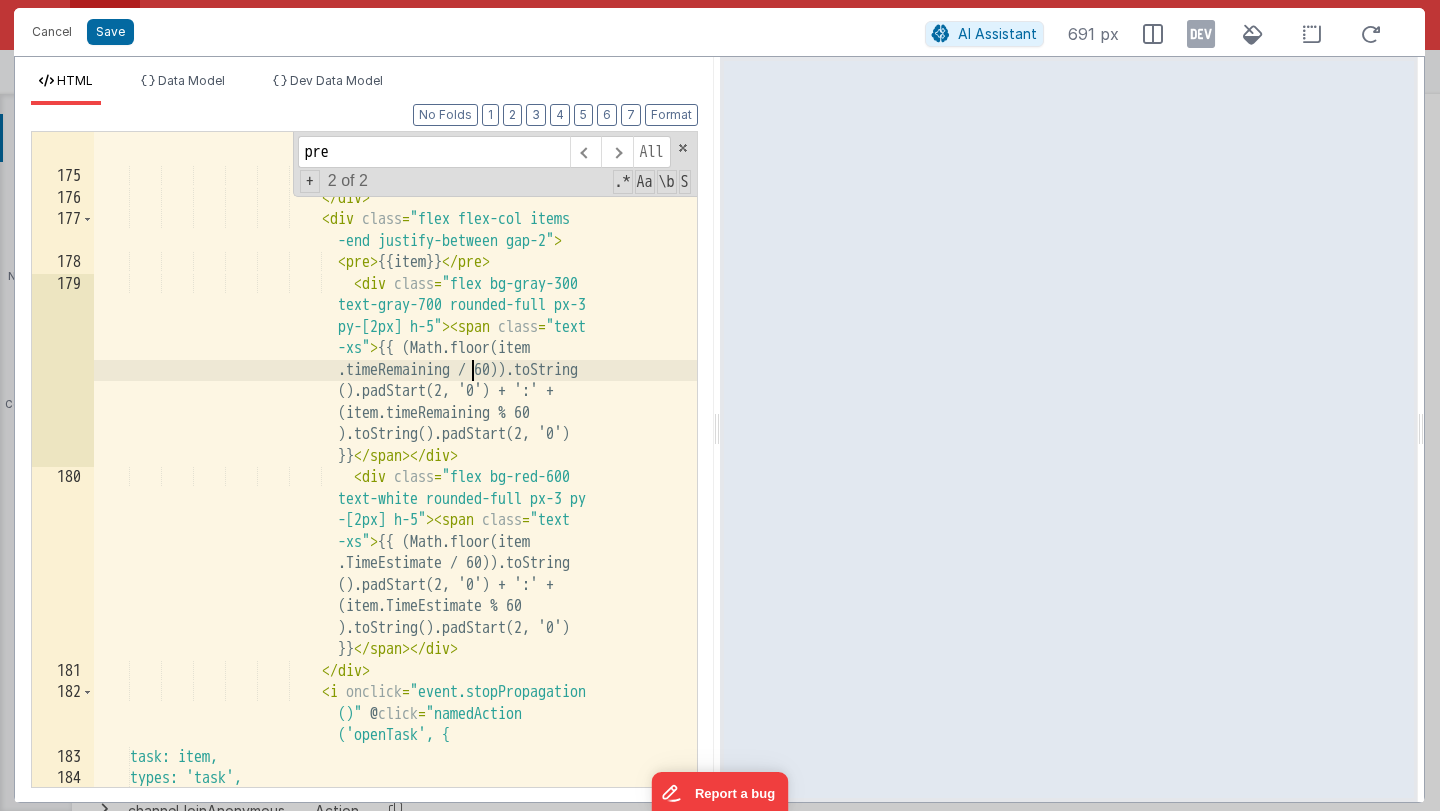 click on "< img   v-for = "user in item                                .user"   :key = "[DOMAIN_NAME]"   :src                                = "user.avatar"   :alt = "user                                .nameFull"   class = "w-5 h-5                                 rounded-full border-2 border                                -white"   :title = "user.nameFull"                                  />                                         </ div >                                    </ div >                                    < div   class = "flex flex-col items                                -end justify-between gap-2" >                                       < pre >  {{item}} </ pre >                                           < div   class = "flex bg-gray-300  py-[2px] h-5" > <   =" at bounding box center [395, 429] 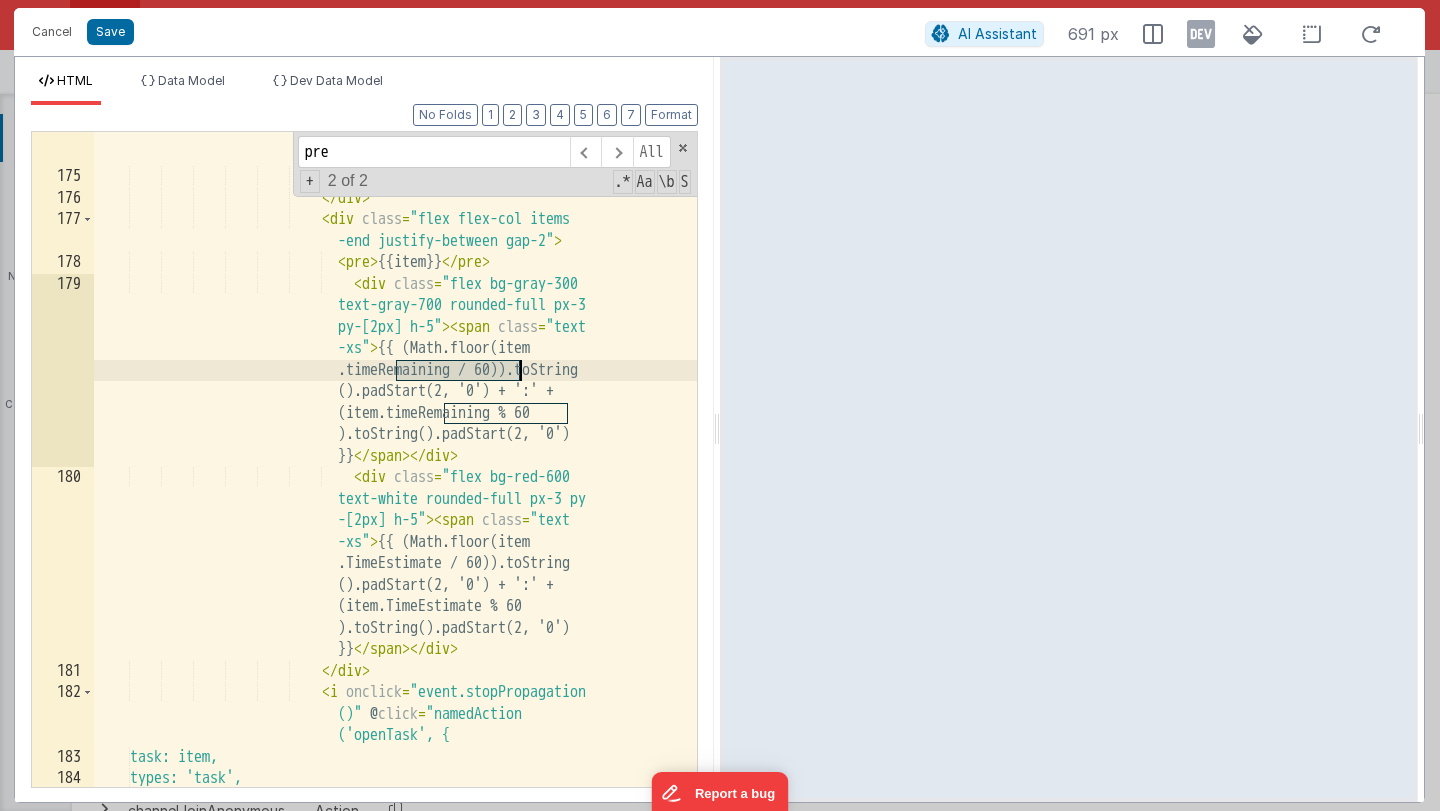 click on "< img   v-for = "user in item                                .user"   :key = "[DOMAIN_NAME]"   :src                                = "user.avatar"   :alt = "user                                .nameFull"   class = "w-5 h-5                                 rounded-full border-2 border                                -white"   :title = "user.nameFull"                                  />                                         </ div >                                    </ div >                                    < div   class = "flex flex-col items                                -end justify-between gap-2" >                                       < pre >  {{item}} </ pre >                                           < div   class = "flex bg-gray-300  py-[2px] h-5" > <   =" at bounding box center (395, 429) 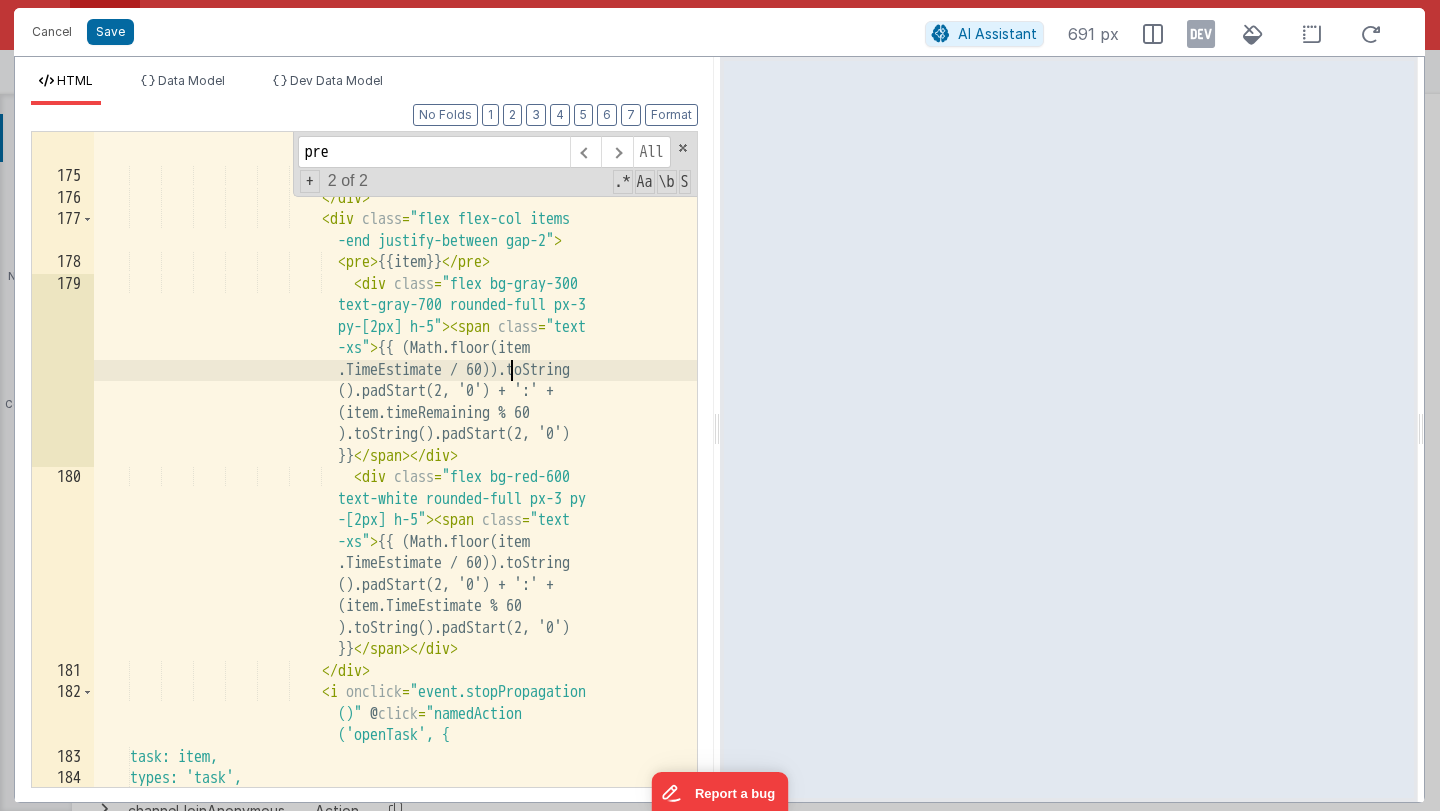 click on "< img   v-for = "user in item                                .user"   :key = "[DOMAIN_NAME]"   :src                                = "user.avatar"   :alt = "user                                .nameFull"   class = "w-5 h-5                                 rounded-full border-2 border                                -white"   :title = "user.nameFull"                                  />                                         </ div >                                    </ div >                                    < div   class = "flex flex-col items                                -end justify-between gap-2" >                                       < pre >  {{item}} </ pre >                                           < div   class = "flex bg-gray-300  py-[2px] h-5" > <   =" at bounding box center (395, 429) 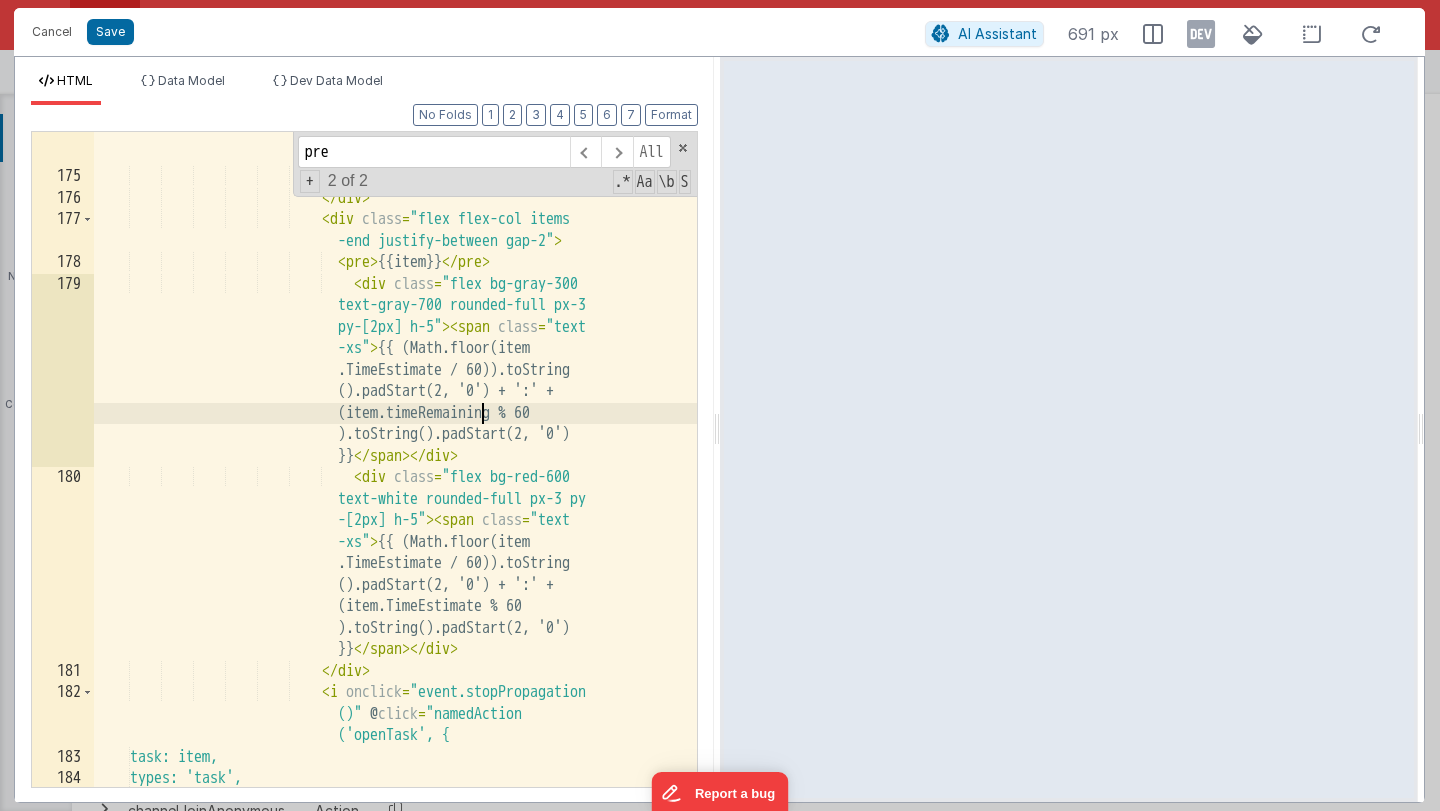 click on "< img   v-for = "user in item                                .user"   :key = "[DOMAIN_NAME]"   :src                                = "user.avatar"   :alt = "user                                .nameFull"   class = "w-5 h-5                                 rounded-full border-2 border                                -white"   :title = "user.nameFull"                                  />                                         </ div >                                    </ div >                                    < div   class = "flex flex-col items                                -end justify-between gap-2" >                                       < pre >  {{item}} </ pre >                                           < div   class = "flex bg-gray-300  py-[2px] h-5" > <   =" at bounding box center [395, 429] 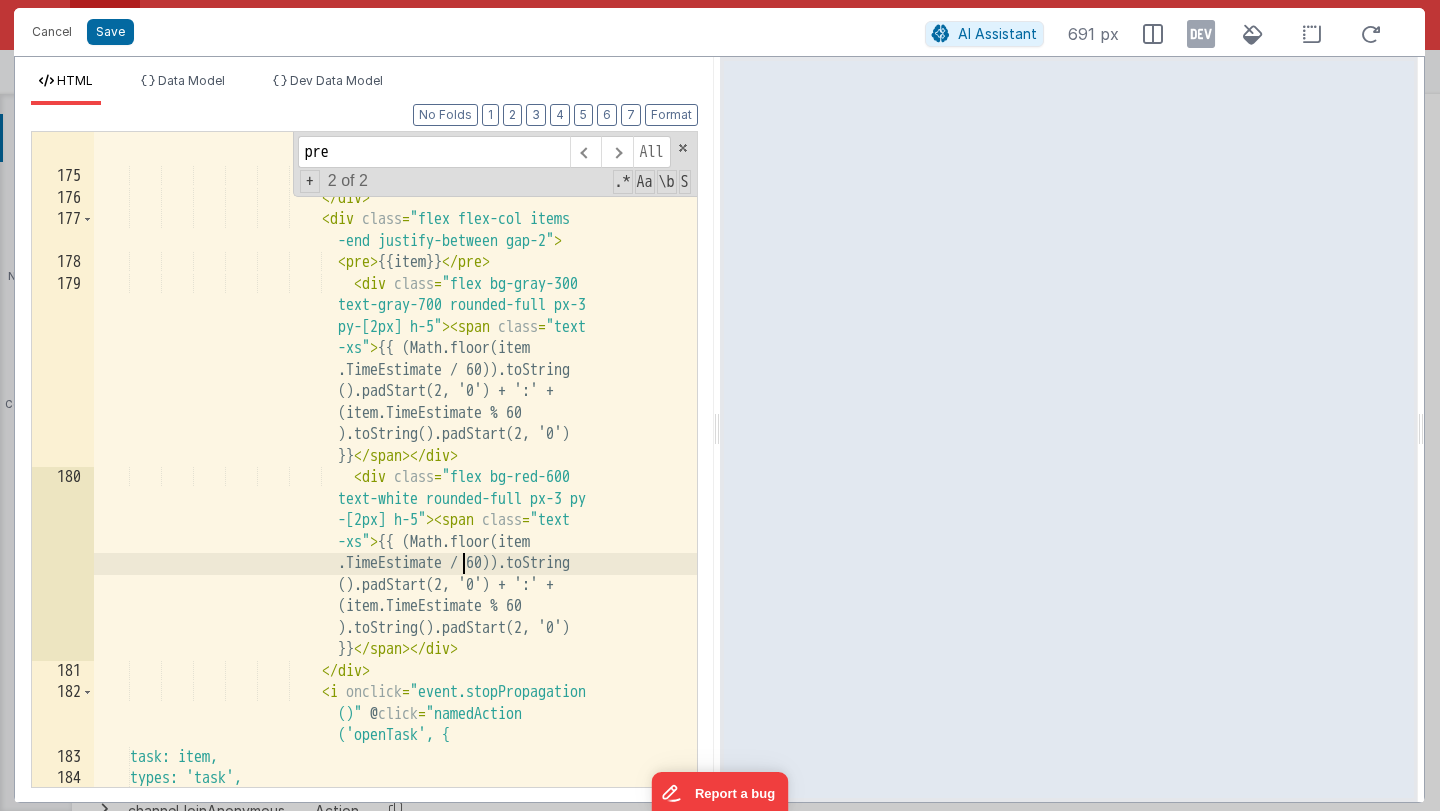 click on "< img   v-for = "user in item                                .user"   :key = "[DOMAIN_NAME]"   :src                                = "user.avatar"   :alt = "user                                .nameFull"   class = "w-5 h-5                                 rounded-full border-2 border                                -white"   :title = "user.nameFull"                                  />                                         </ div >                                    </ div >                                    < div   class = "flex flex-col items                                -end justify-between gap-2" >                                       < pre >  {{item}} </ pre >                                           < div   class = "flex bg-gray-300  py-[2px] h-5" > <   =" at bounding box center [395, 429] 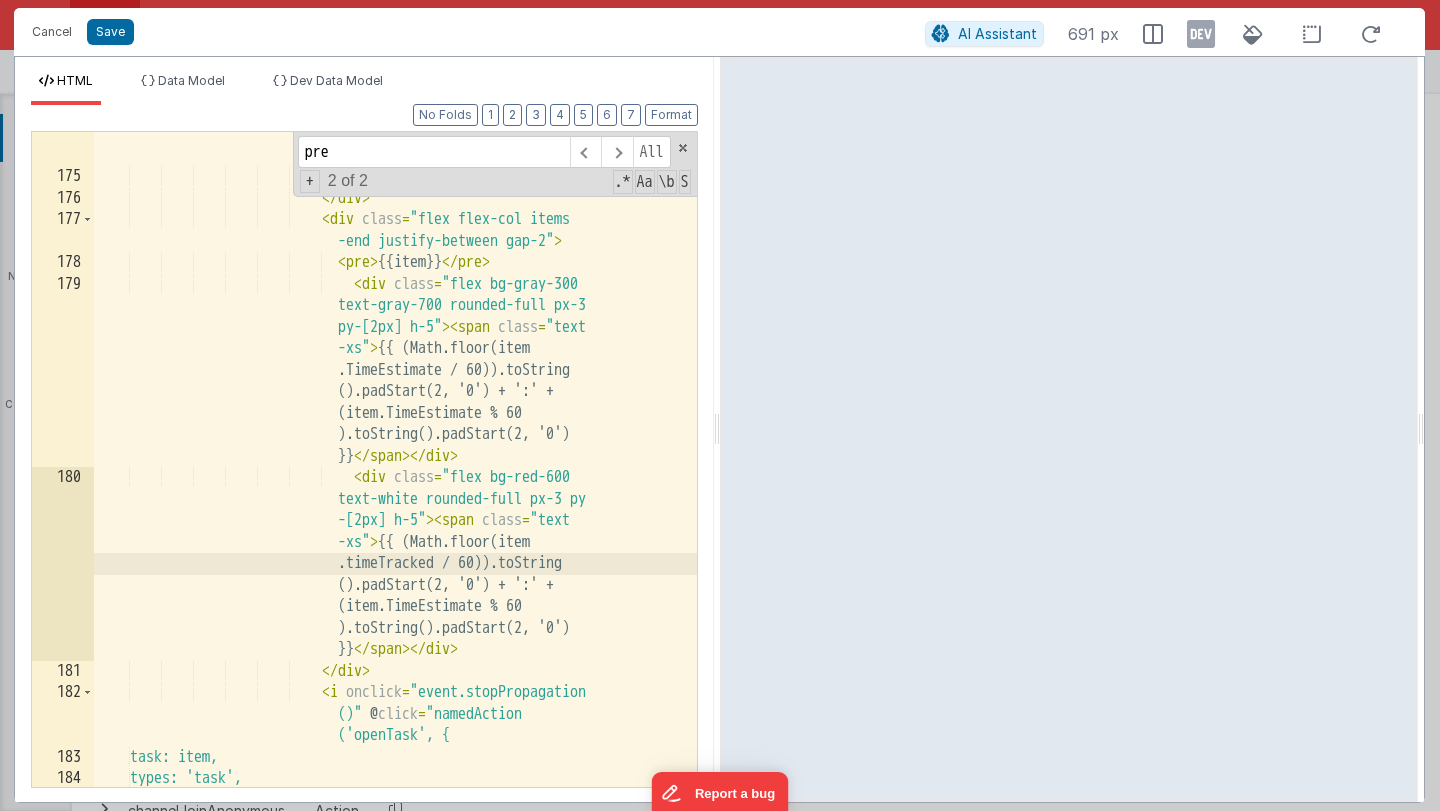 click on "< img   v-for = "user in item                                .user"   :key = "[DOMAIN_NAME]"   :src                                = "user.avatar"   :alt = "user                                .nameFull"   class = "w-5 h-5                                 rounded-full border-2 border                                -white"   :title = "user.nameFull"                                  />                                         </ div >                                    </ div >                                    < div   class = "flex flex-col items                                -end justify-between gap-2" >                                       < pre >  {{item}} </ pre >                                           < div   class = "flex bg-gray-300  py-[2px] h-5" > <   =" at bounding box center [395, 429] 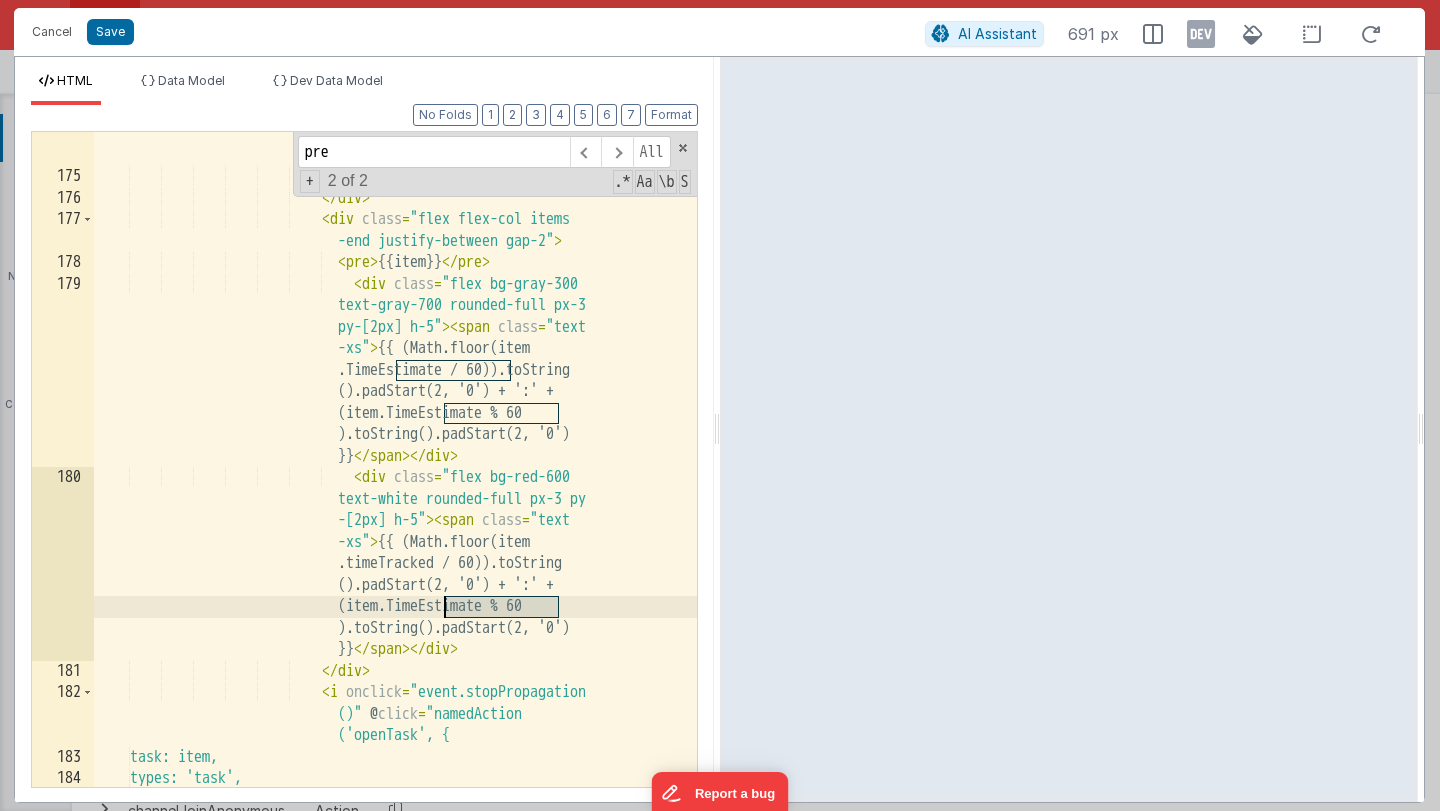 click on "< img   v-for = "user in item                                .user"   :key = "[DOMAIN_NAME]"   :src                                = "user.avatar"   :alt = "user                                .nameFull"   class = "w-5 h-5                                 rounded-full border-2 border                                -white"   :title = "user.nameFull"                                  />                                         </ div >                                    </ div >                                    < div   class = "flex flex-col items                                -end justify-between gap-2" >                                       < pre >  {{item}} </ pre >                                           < div   class = "flex bg-gray-300  py-[2px] h-5" > <   =" at bounding box center [395, 429] 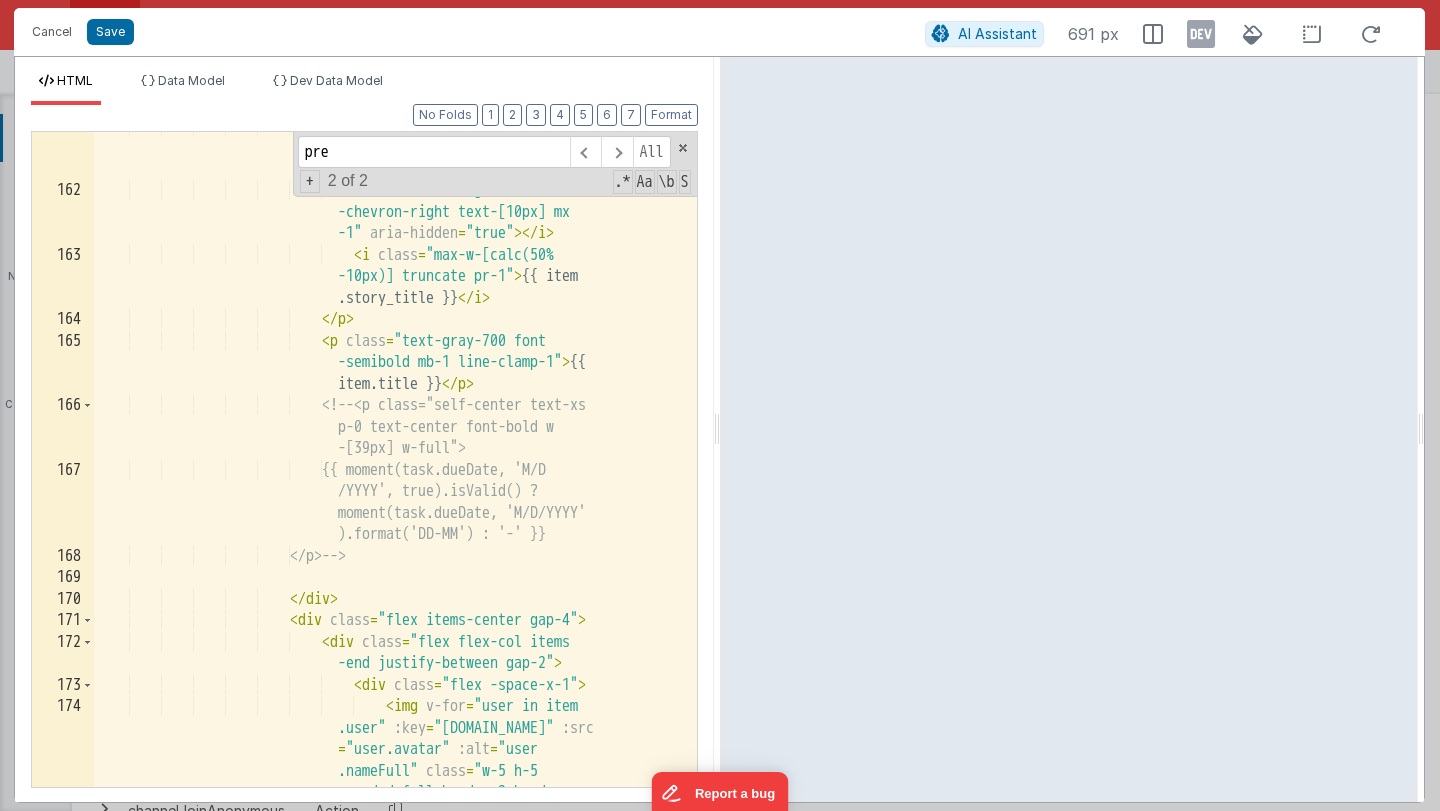scroll, scrollTop: 9537, scrollLeft: 0, axis: vertical 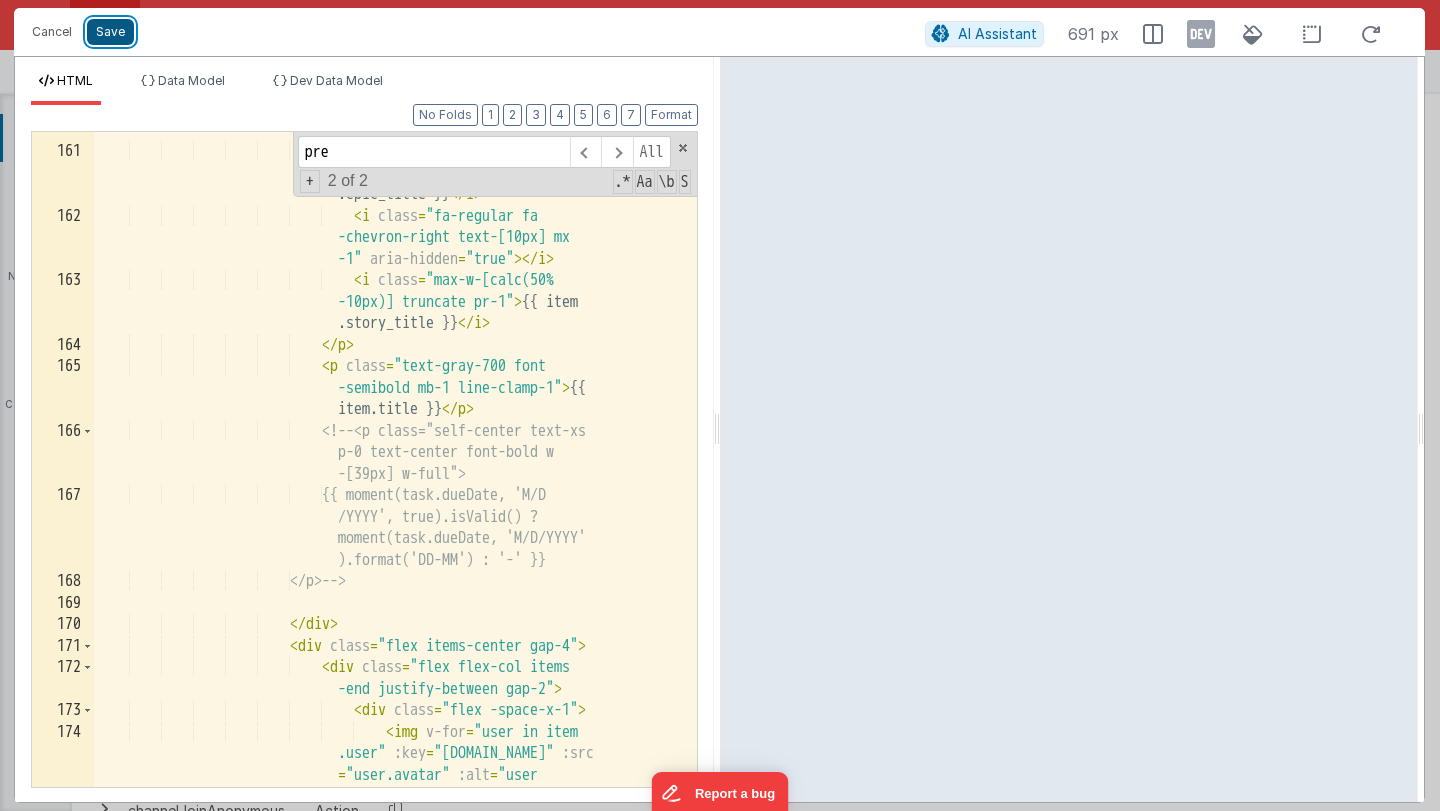 click on "Save" at bounding box center [110, 32] 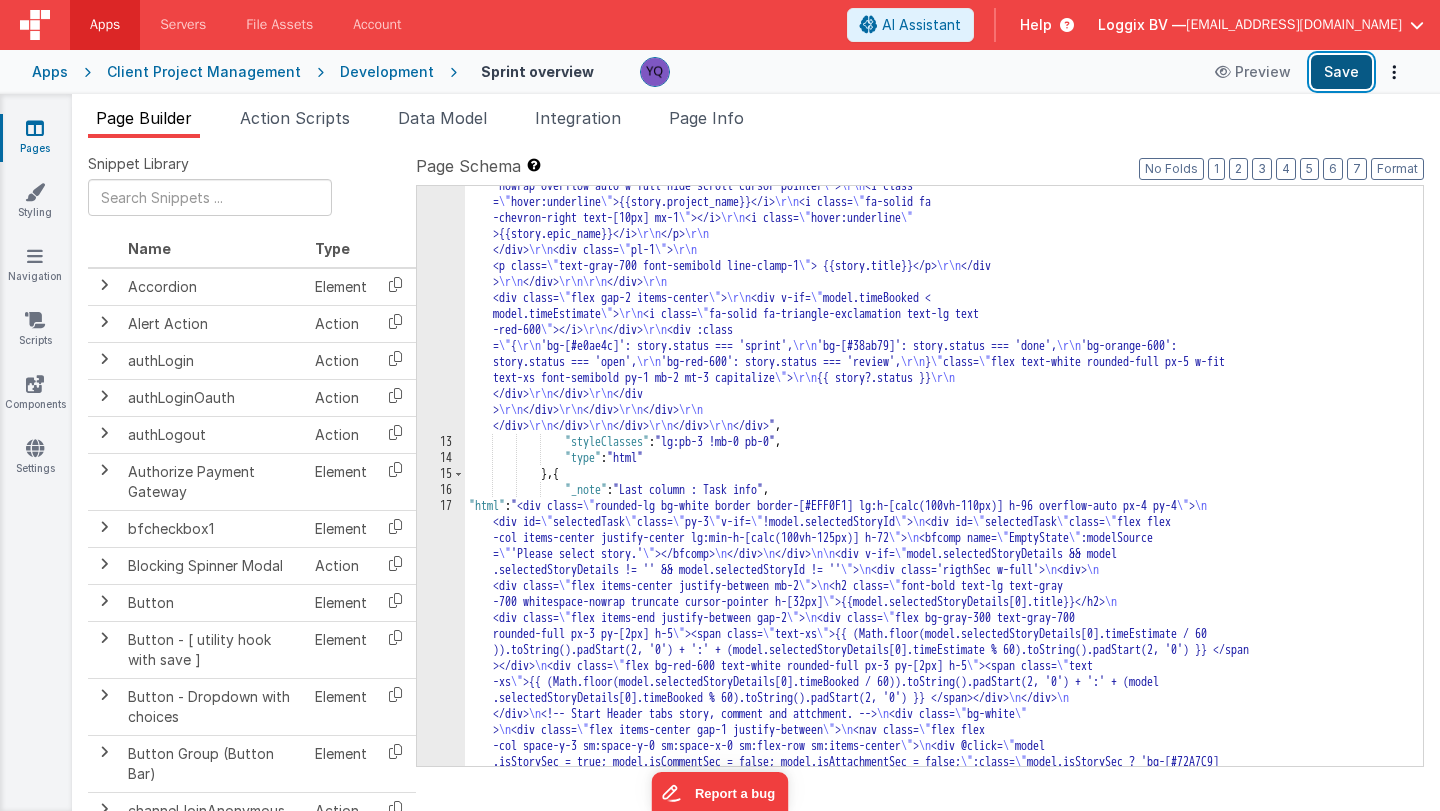 click on "Save" at bounding box center [1341, 72] 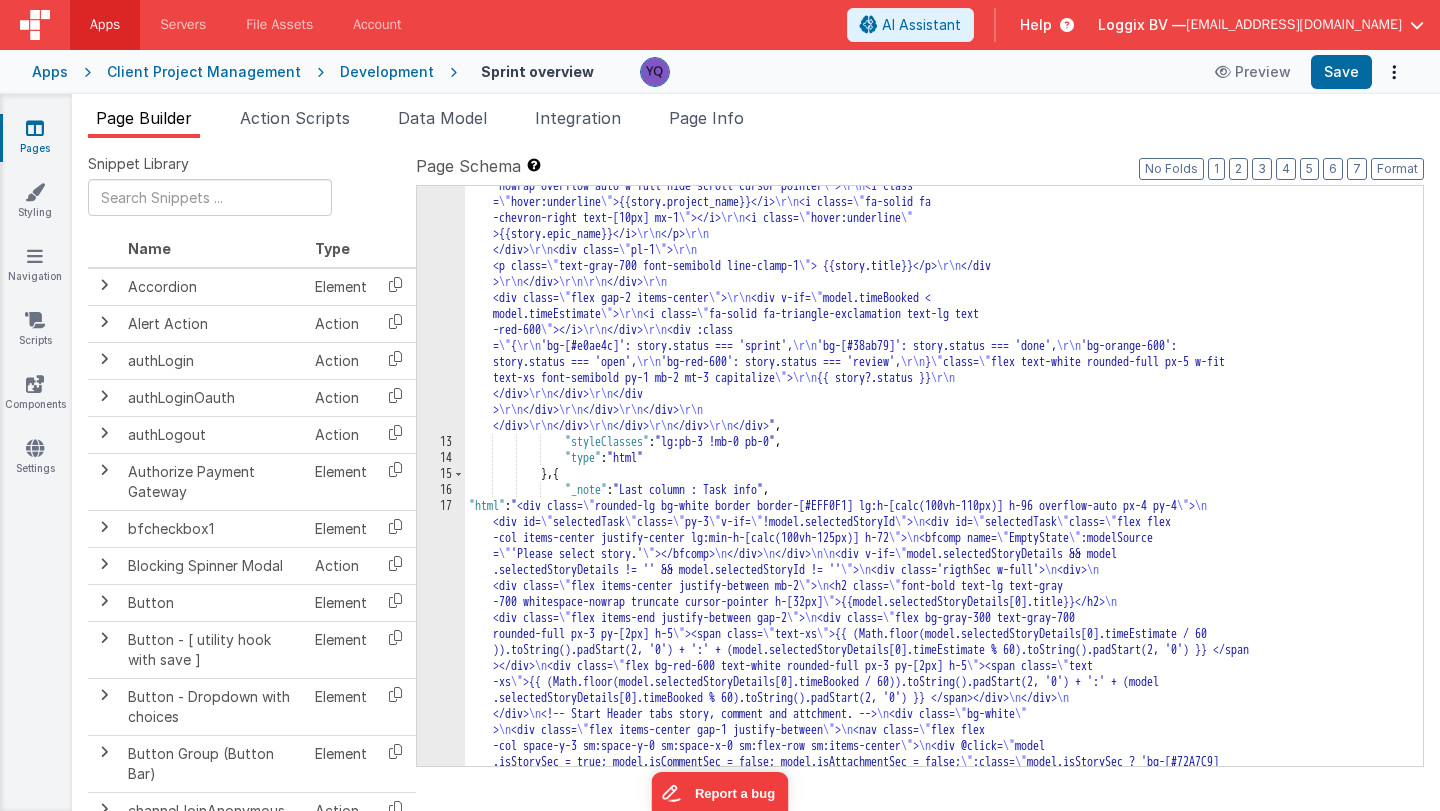 click on ""html" :  "<div class= \" page-wrapper \" > \r\n     <!-- Middle column for the all task --> \r\n     <div class= \" 2xl:col-span-4 xl:col-span      -4 lg:col-span-6 bg-white rounded-lg border border-[#EFF0F1] lg:h-[calc(100vh-110px)] h-96 overflow-hidden \" > \r\n         <div       class= \" flex items-center justify-between px-4 pt-3 pb-2 \" > \r\n             <div class= \" flex items-center justify-between mb-2       w-full \" > \r\n                 <h2 class= \" font-bold text-lg text-gray-700 \" >Stories</h2> \r\n                 <div v-if= \" model      .stories && model.stories.length != 0 \"  class= \" flex items-end justify-between gap-2 \" > \r\n                     <div class      = \" flex bg-gray-300 text-gray-700 rounded-full px-3 py-[2px] h-5 \" ><span class= \" text-xs \" > \r\n                             <!--        {{ (Math.floor(model.selectedStoryDetails[0].timeEstimate / 60)).toString().padStart(2, '0') + ':' + (model      \r\n      > \r\n \" \" \" \" >" at bounding box center [944, 1436] 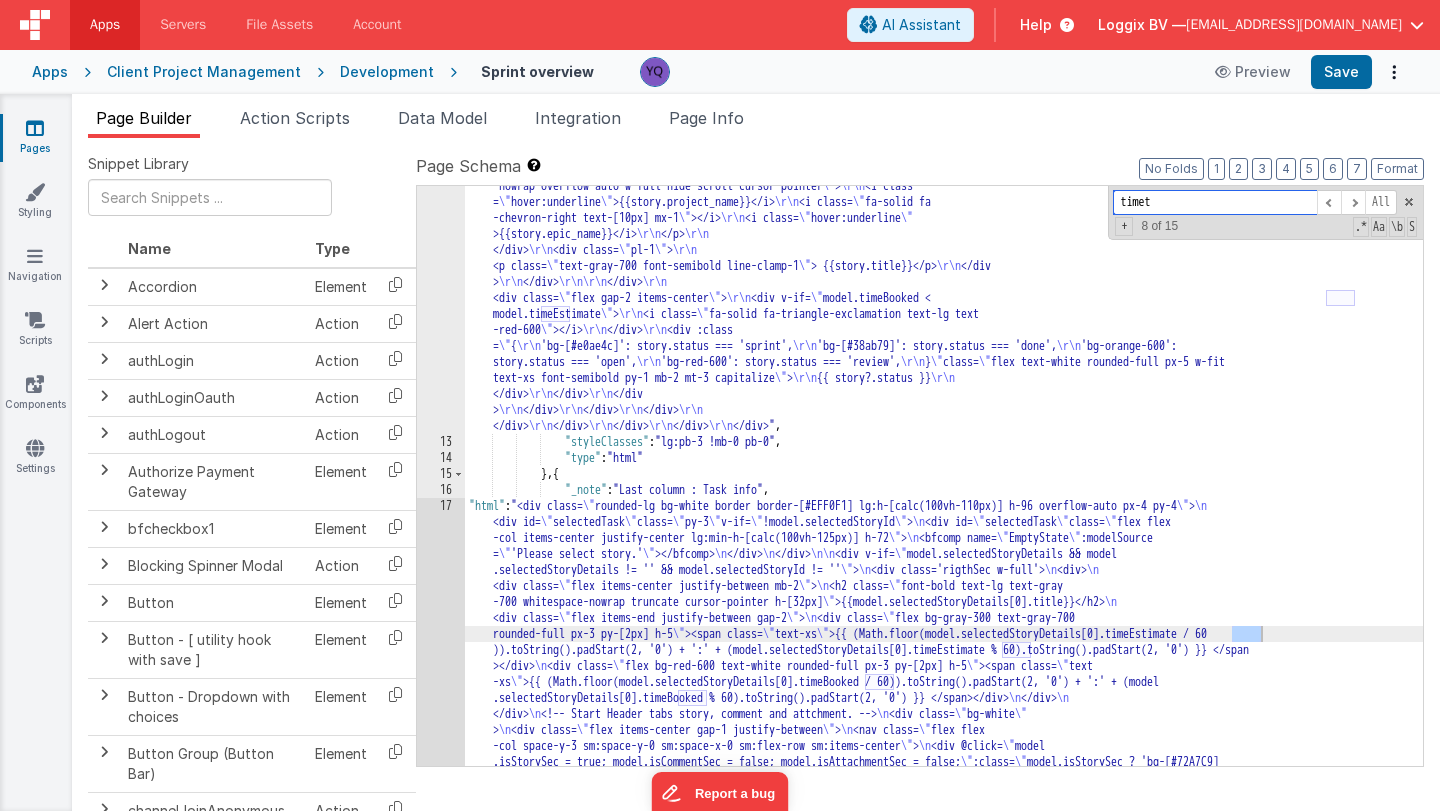 scroll, scrollTop: 4046, scrollLeft: 0, axis: vertical 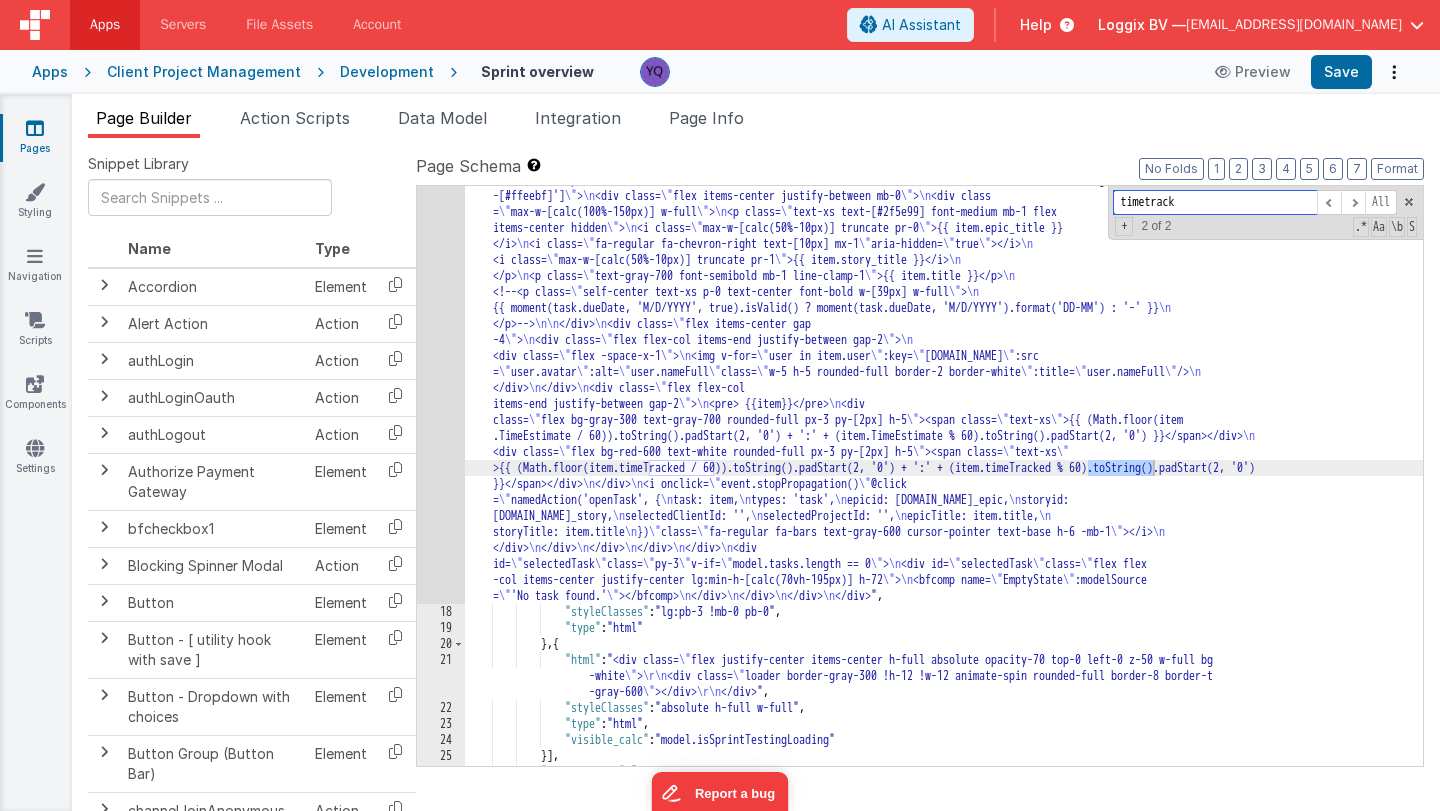 type on "timetrack" 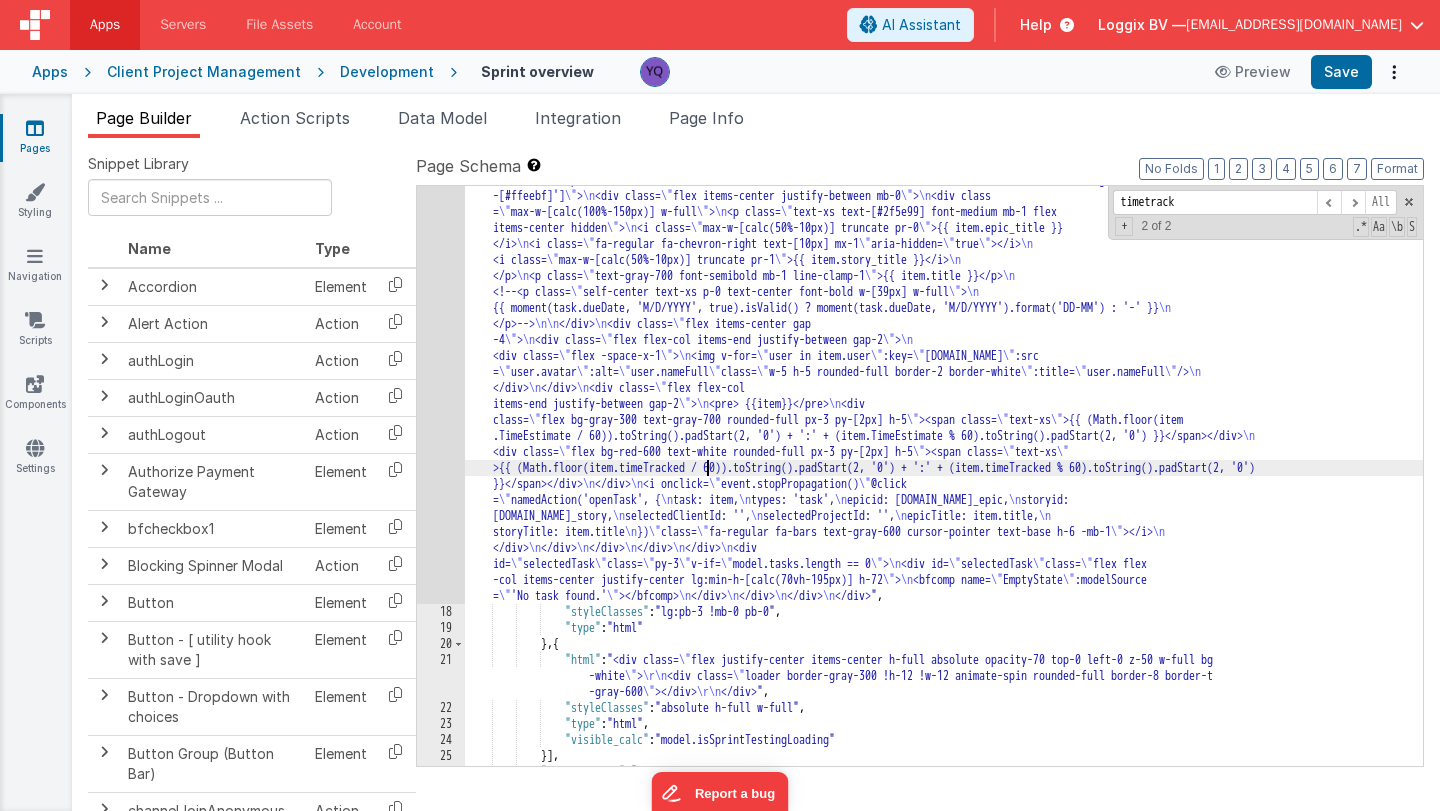 click on ""html" :  "<div class= \" rounded-lg bg-white border border-[#EFF0F1] lg:h-[calc(100vh-110px)] h-96 overflow-auto px-4 py-4 \" > \n           <div id= \" selectedTask \"  class= \" py-3 \"  v-if= \" !model.selectedStoryId \" > \n         <div id= \" selectedTask \"  class= \" flex flex      -col items-center justify-center lg:min-h-[calc(100vh-125px)] h-72 \" > \n             <bfcomp name= \" EmptyState \"  :modelSource      = \" 'Please select story.' \" ></bfcomp> \n         </div> \n     </div> \n\n     <div v-if= \" model.selectedStoryDetails && model      .selectedStoryDetails != '' && model.selectedStoryId != '' \" > \n         <div class='rigthSec w-full'> \n             <div> \n                       <div class= \" flex items-center justify-between mb-2 \" > \n                     <h2 class= \" font-bold text-lg text-gray      -700 whitespace-nowrap truncate cursor-pointer h-[32px] \" >{{model.selectedStoryDetails[0].title}}</h2> \n                           <div class= \"" at bounding box center (944, -242) 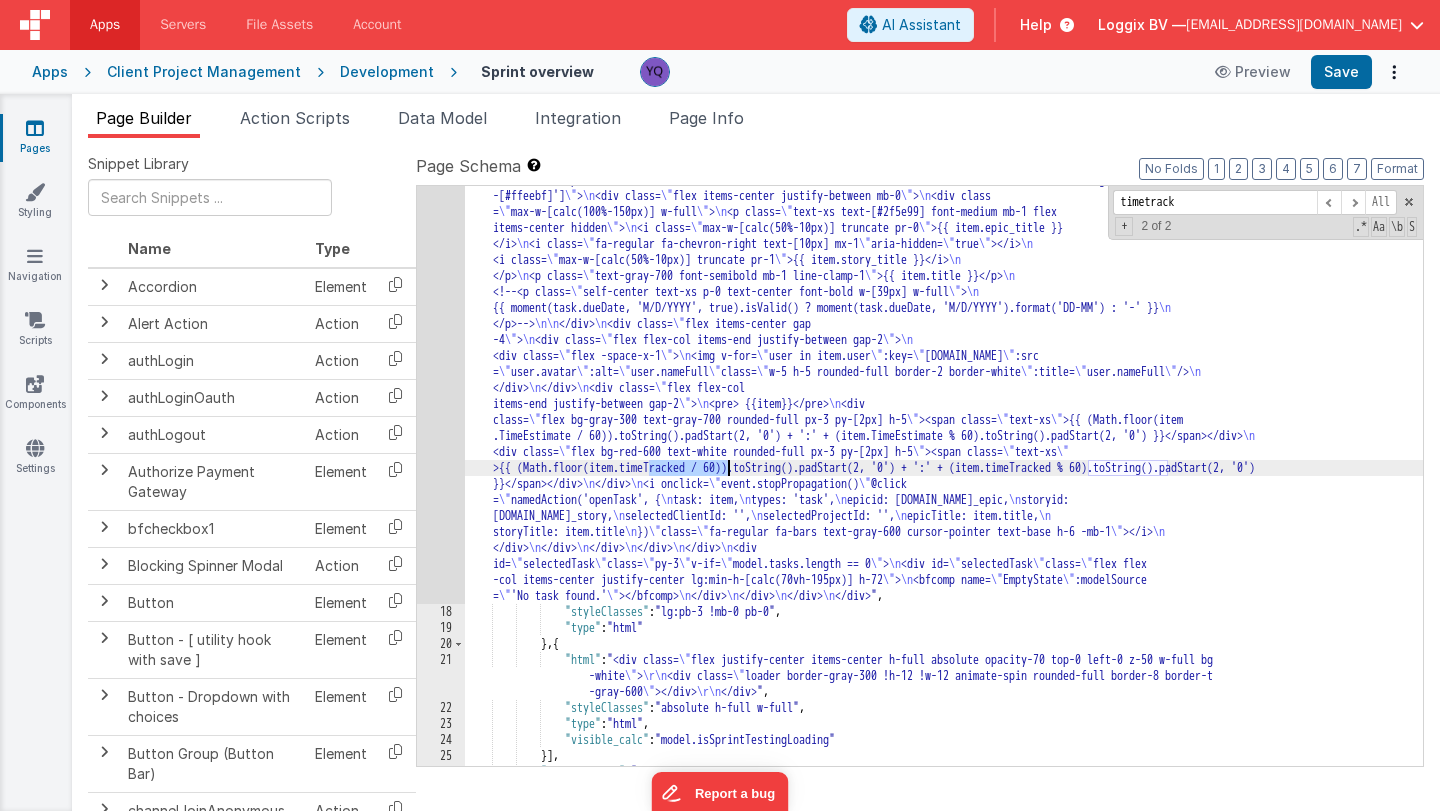 click on ""html" :  "<div class= \" rounded-lg bg-white border border-[#EFF0F1] lg:h-[calc(100vh-110px)] h-96 overflow-auto px-4 py-4 \" > \n           <div id= \" selectedTask \"  class= \" py-3 \"  v-if= \" !model.selectedStoryId \" > \n         <div id= \" selectedTask \"  class= \" flex flex      -col items-center justify-center lg:min-h-[calc(100vh-125px)] h-72 \" > \n             <bfcomp name= \" EmptyState \"  :modelSource      = \" 'Please select story.' \" ></bfcomp> \n         </div> \n     </div> \n\n     <div v-if= \" model.selectedStoryDetails && model      .selectedStoryDetails != '' && model.selectedStoryId != '' \" > \n         <div class='rigthSec w-full'> \n             <div> \n                       <div class= \" flex items-center justify-between mb-2 \" > \n                     <h2 class= \" font-bold text-lg text-gray      -700 whitespace-nowrap truncate cursor-pointer h-[32px] \" >{{model.selectedStoryDetails[0].title}}</h2> \n                           <div class= \"" at bounding box center [944, -242] 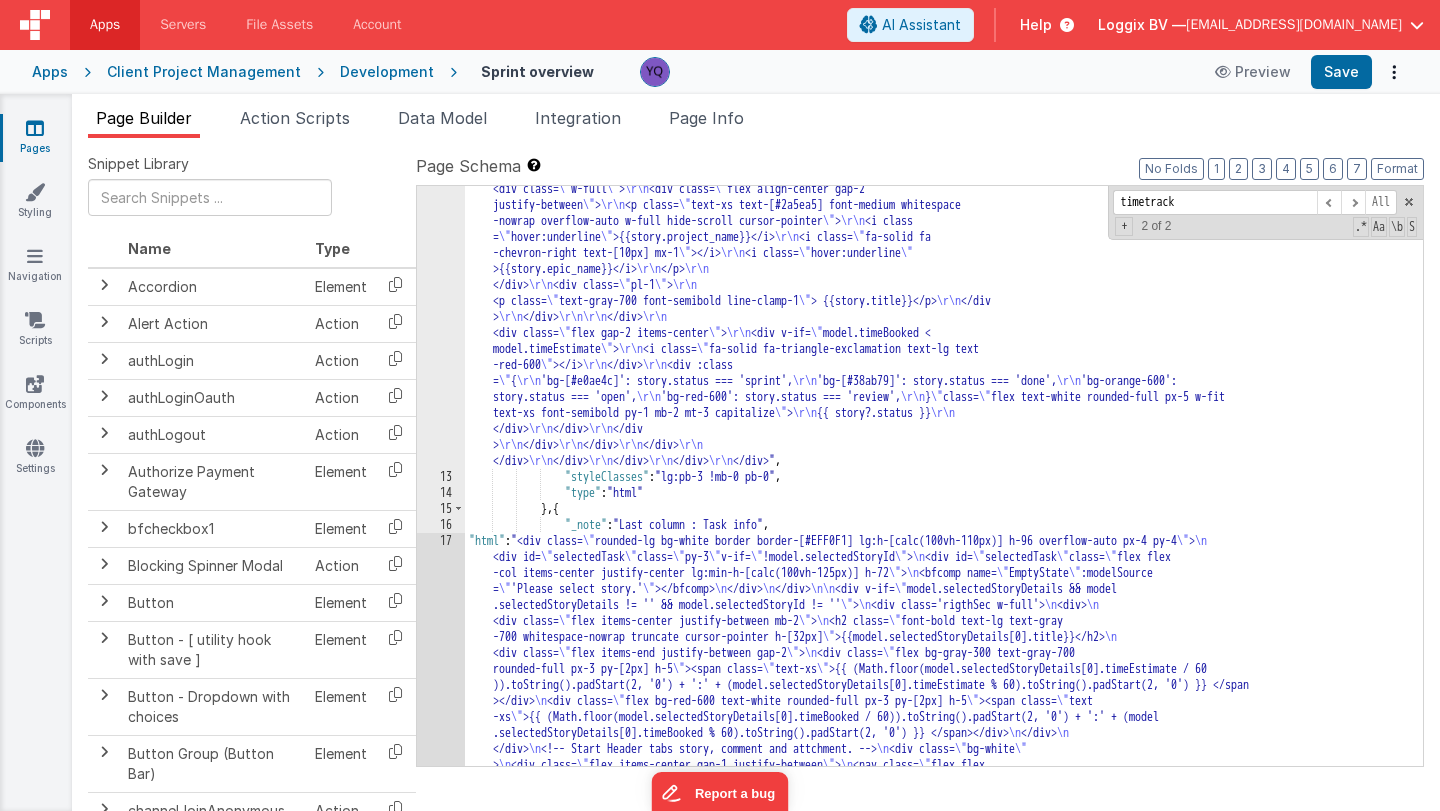 scroll, scrollTop: 1813, scrollLeft: 0, axis: vertical 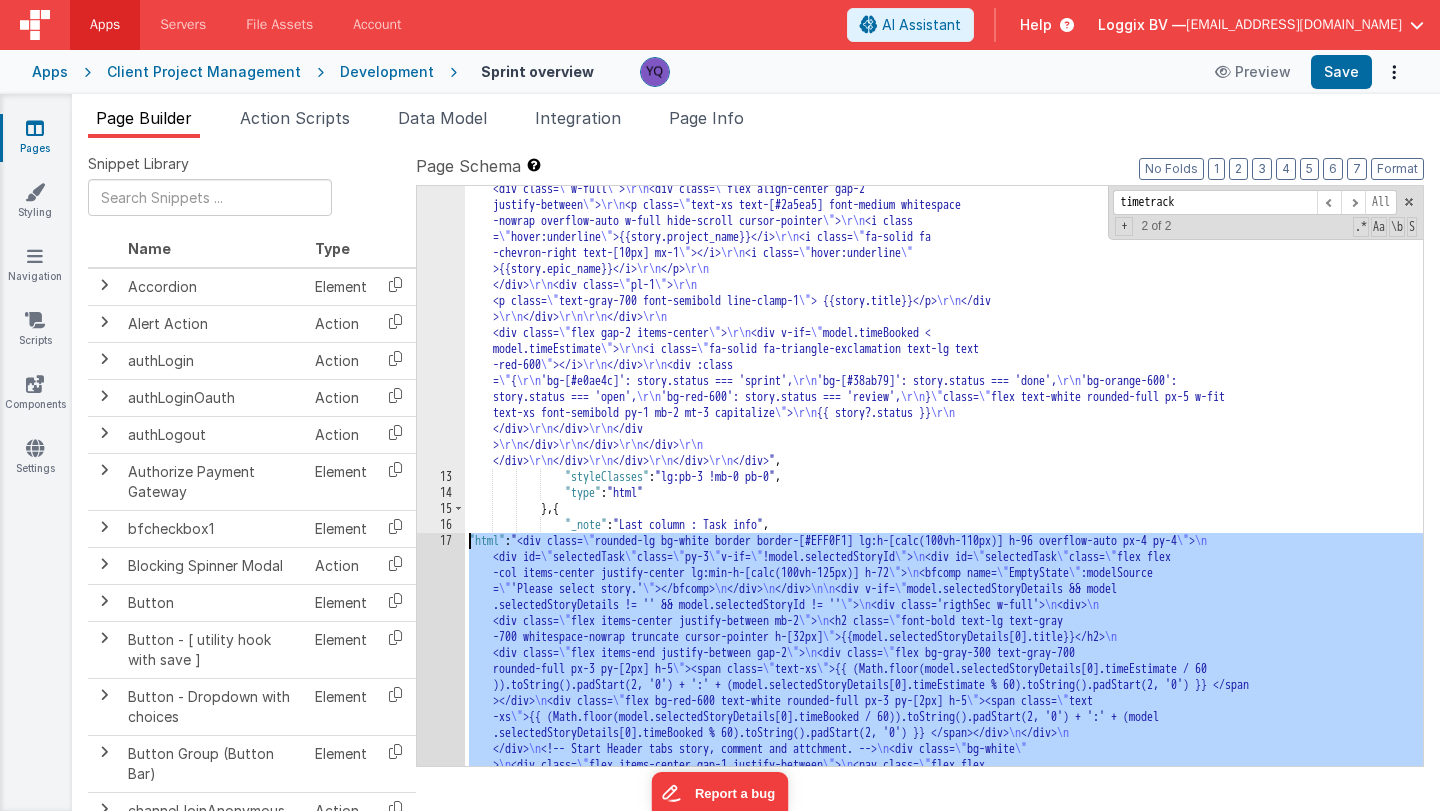 click on "17" at bounding box center [441, 1685] 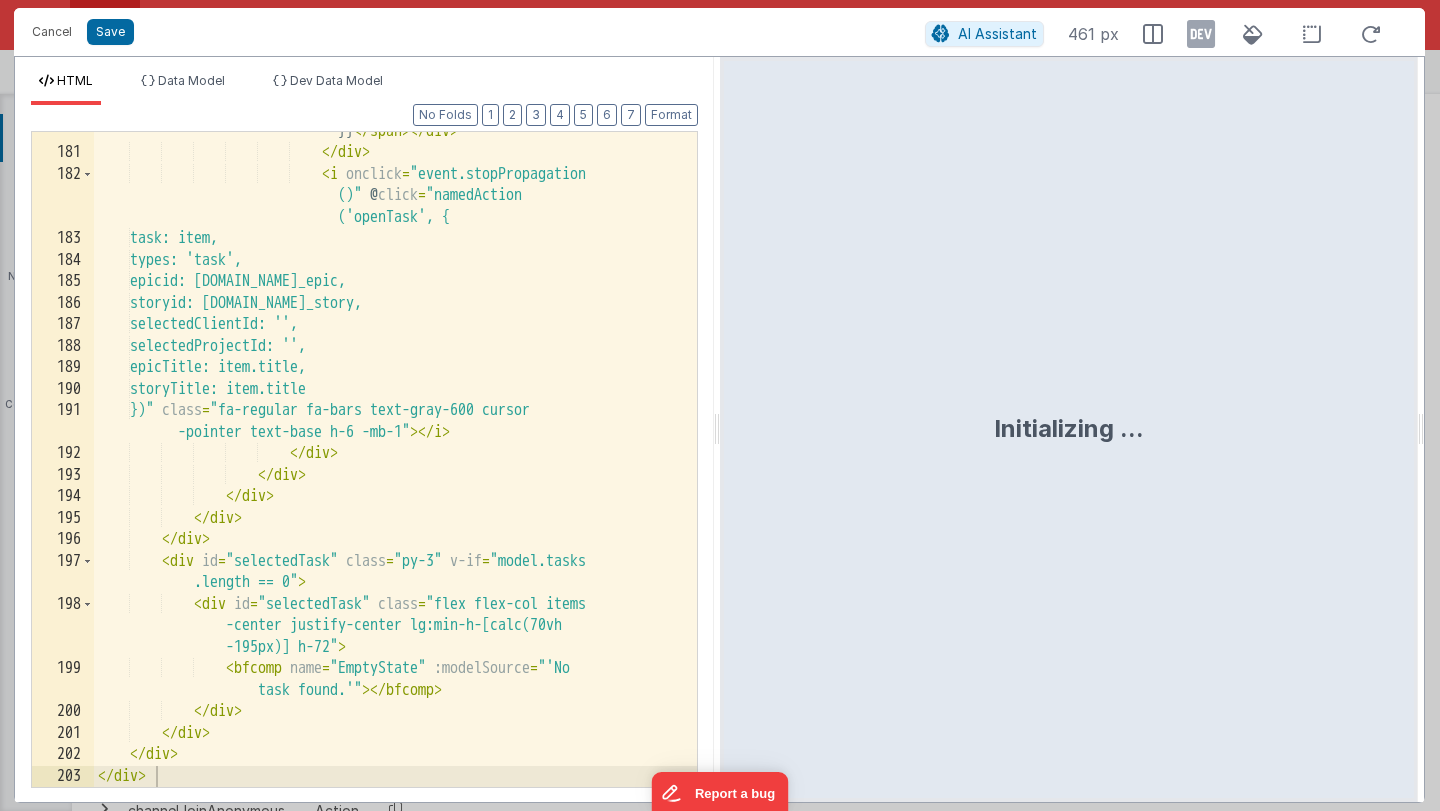 scroll, scrollTop: 10761, scrollLeft: 0, axis: vertical 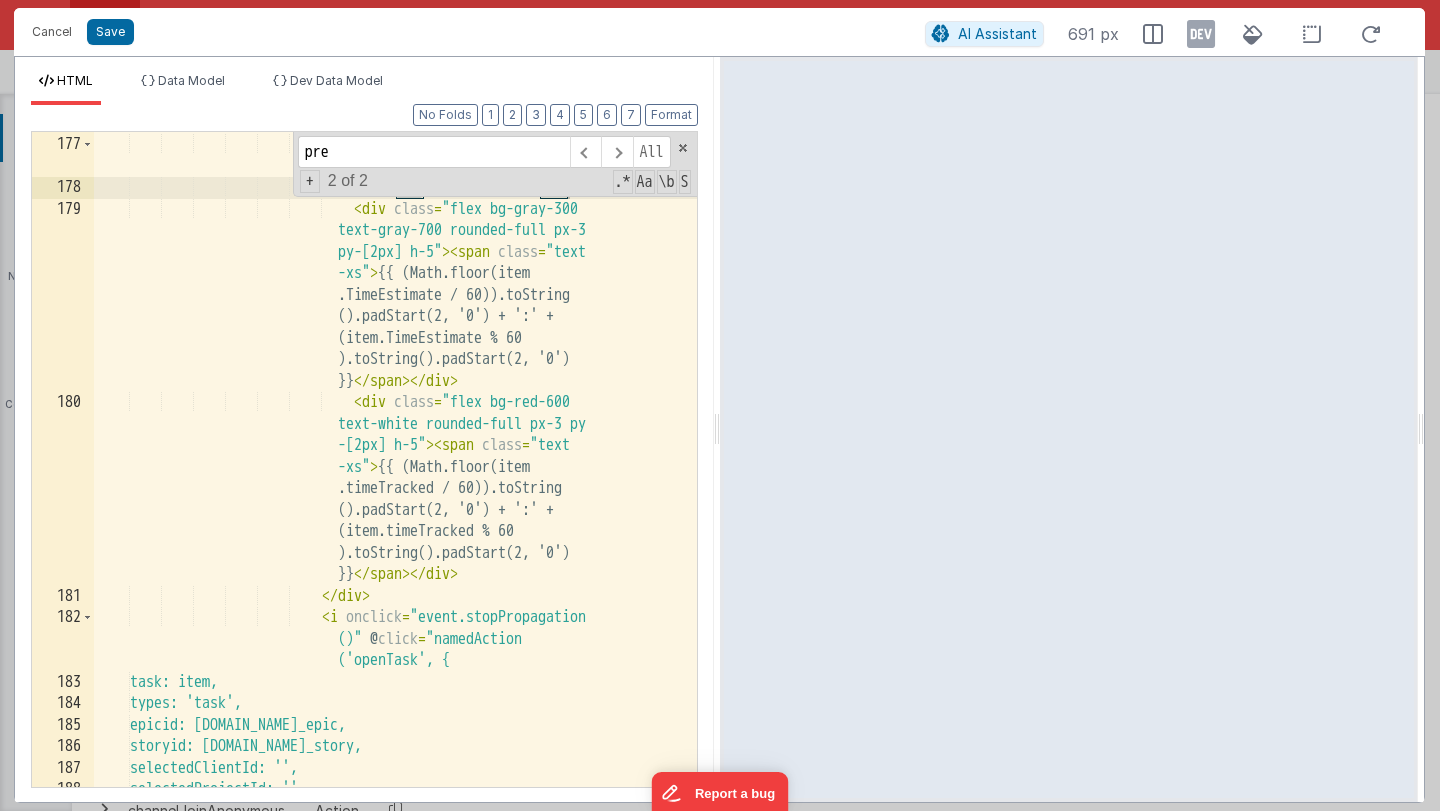 type on "pre" 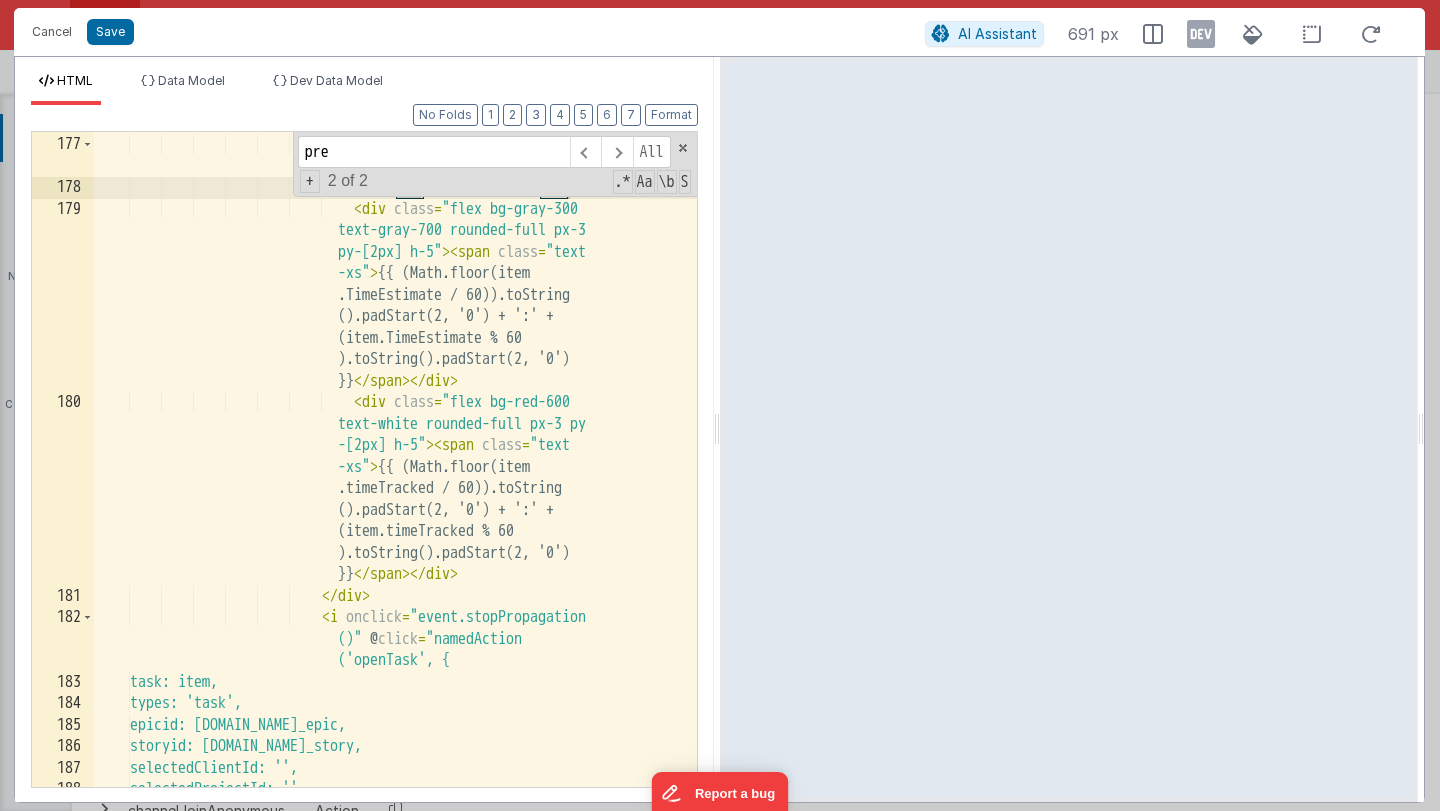 click on "</ div >                                    < div   class = "flex flex-col items                                -end justify-between gap-2" >                                       < pre >  {{item}} </ pre >                                           < div   class = "flex bg-gray-300                                 text-gray-700 rounded-full px-3                                 py-[2px] h-5" > < span   class = "text                                -xs" > {{ (Math.floor(item                                .TimeEstimate / 60)).toString                                ().padStart(2, '0') + ':' +                                 (item.TimeEstimate % 60                                ).toString().padStart(2, '0')  }} </ span > </ div >           <" at bounding box center [395, 462] 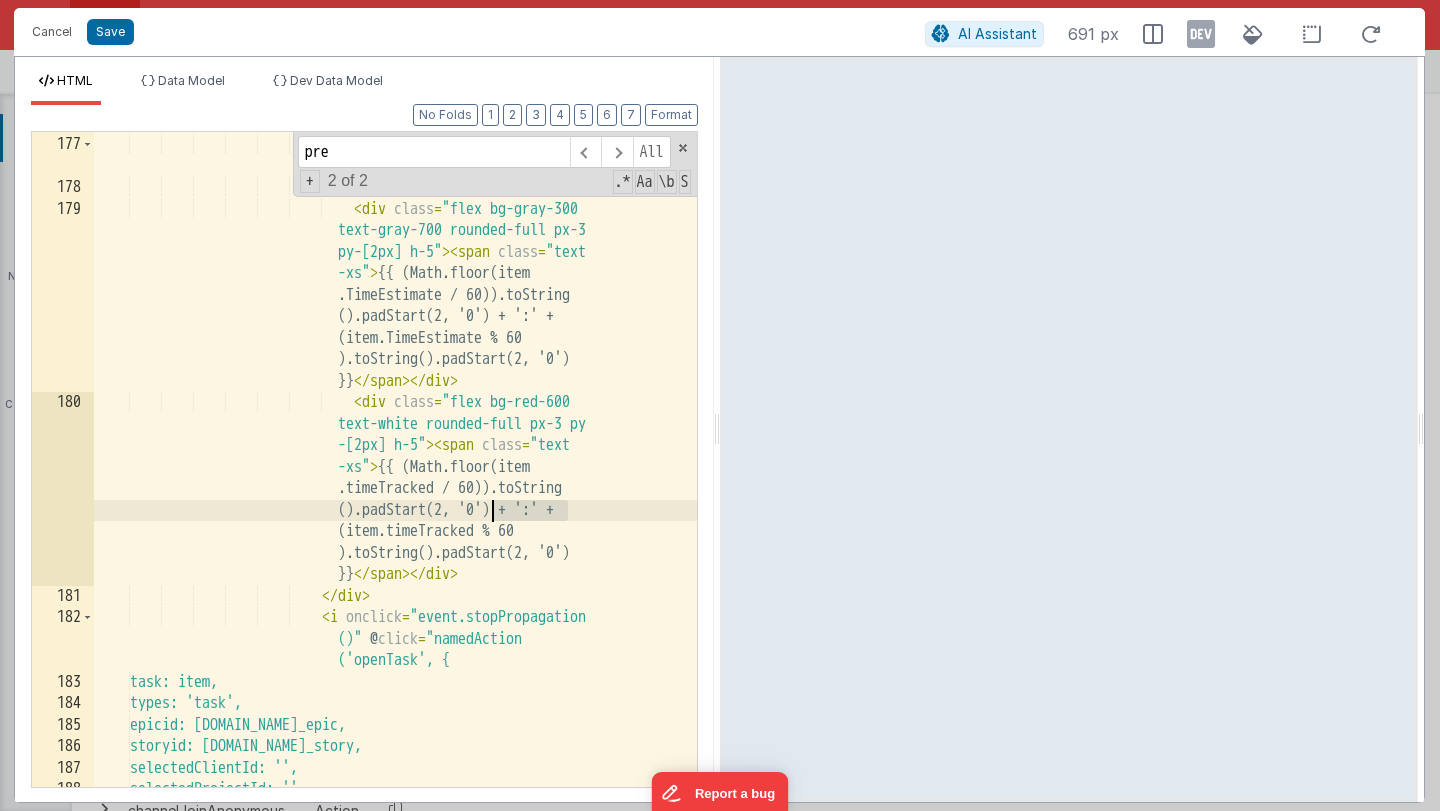 click on "</ div >                                    < div   class = "flex flex-col items                                -end justify-between gap-2" >                                       < pre >  {{item}} </ pre >                                           < div   class = "flex bg-gray-300                                 text-gray-700 rounded-full px-3                                 py-[2px] h-5" > < span   class = "text                                -xs" > {{ (Math.floor(item                                .TimeEstimate / 60)).toString                                ().padStart(2, '0') + ':' +                                 (item.TimeEstimate % 60                                ).toString().padStart(2, '0')  }} </ span > </ div >           <" at bounding box center (395, 462) 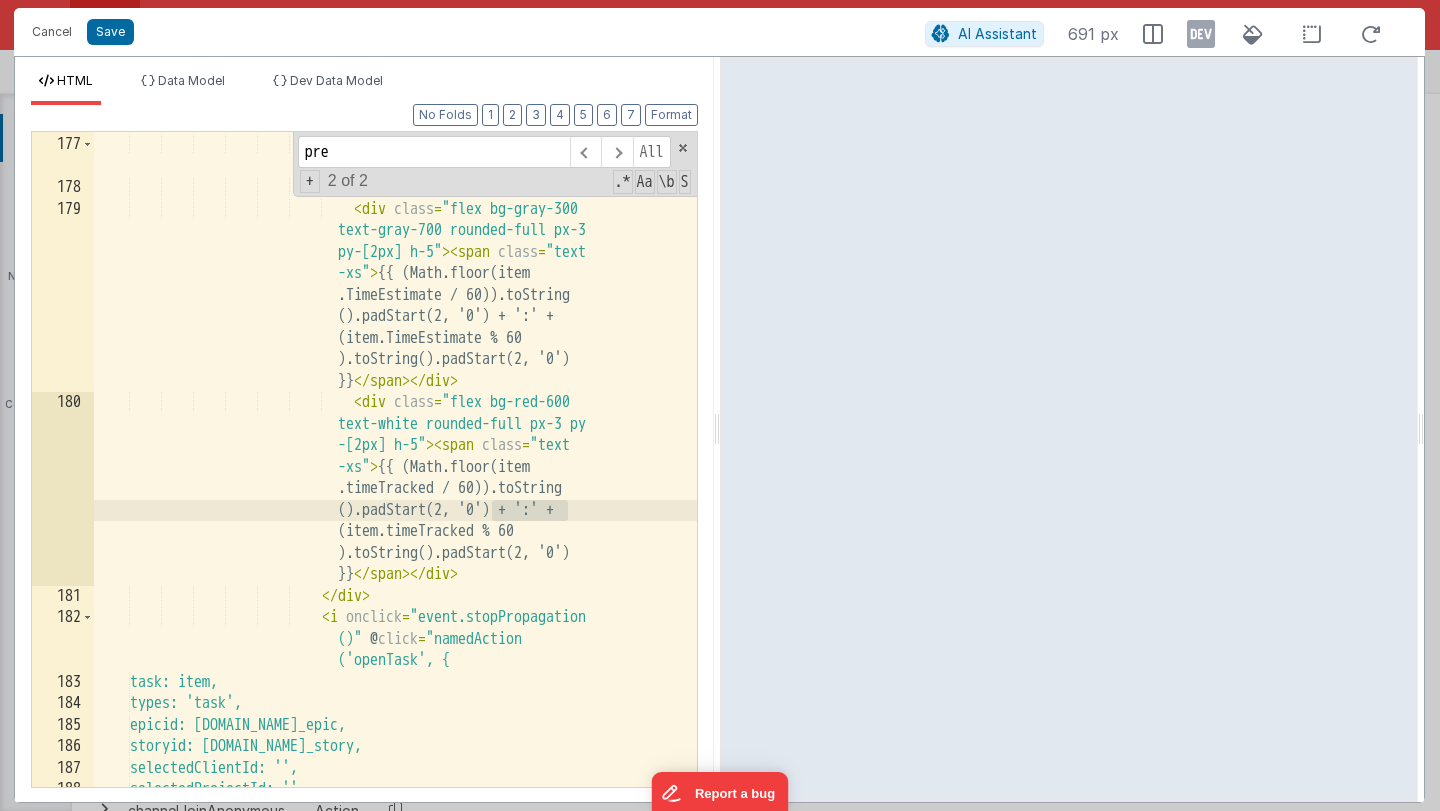 click on "</ div >                                    < div   class = "flex flex-col items                                -end justify-between gap-2" >                                       < pre >  {{item}} </ pre >                                           < div   class = "flex bg-gray-300                                 text-gray-700 rounded-full px-3                                 py-[2px] h-5" > < span   class = "text                                -xs" > {{ (Math.floor(item                                .TimeEstimate / 60)).toString                                ().padStart(2, '0') + ':' +                                 (item.TimeEstimate % 60                                ).toString().padStart(2, '0')  }} </ span > </ div >           <" at bounding box center (395, 462) 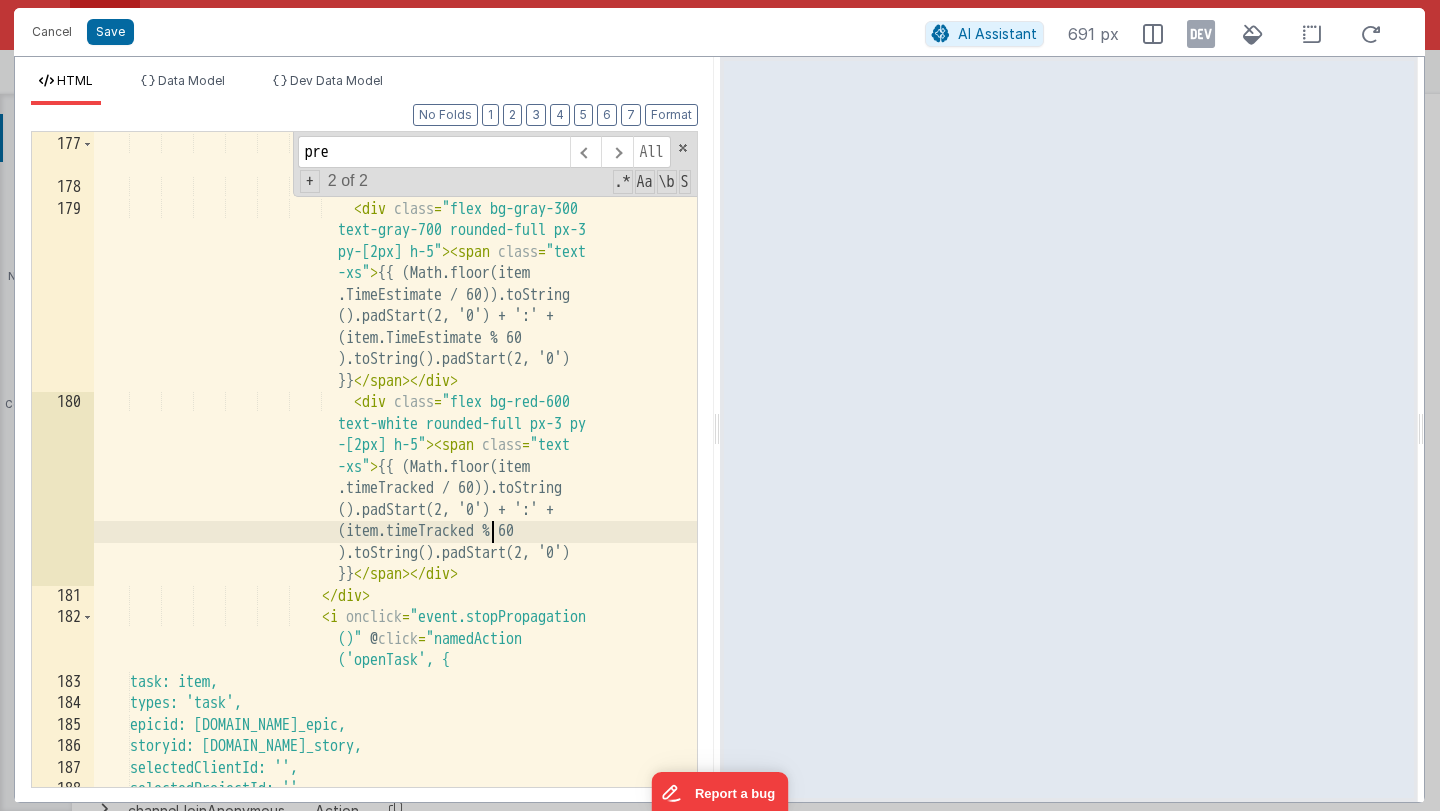 click on "</ div >                                    < div   class = "flex flex-col items                                -end justify-between gap-2" >                                       < pre >  {{item}} </ pre >                                           < div   class = "flex bg-gray-300                                 text-gray-700 rounded-full px-3                                 py-[2px] h-5" > < span   class = "text                                -xs" > {{ (Math.floor(item                                .TimeEstimate / 60)).toString                                ().padStart(2, '0') + ':' +                                 (item.TimeEstimate % 60                                ).toString().padStart(2, '0')  }} </ span > </ div >           <" at bounding box center [395, 462] 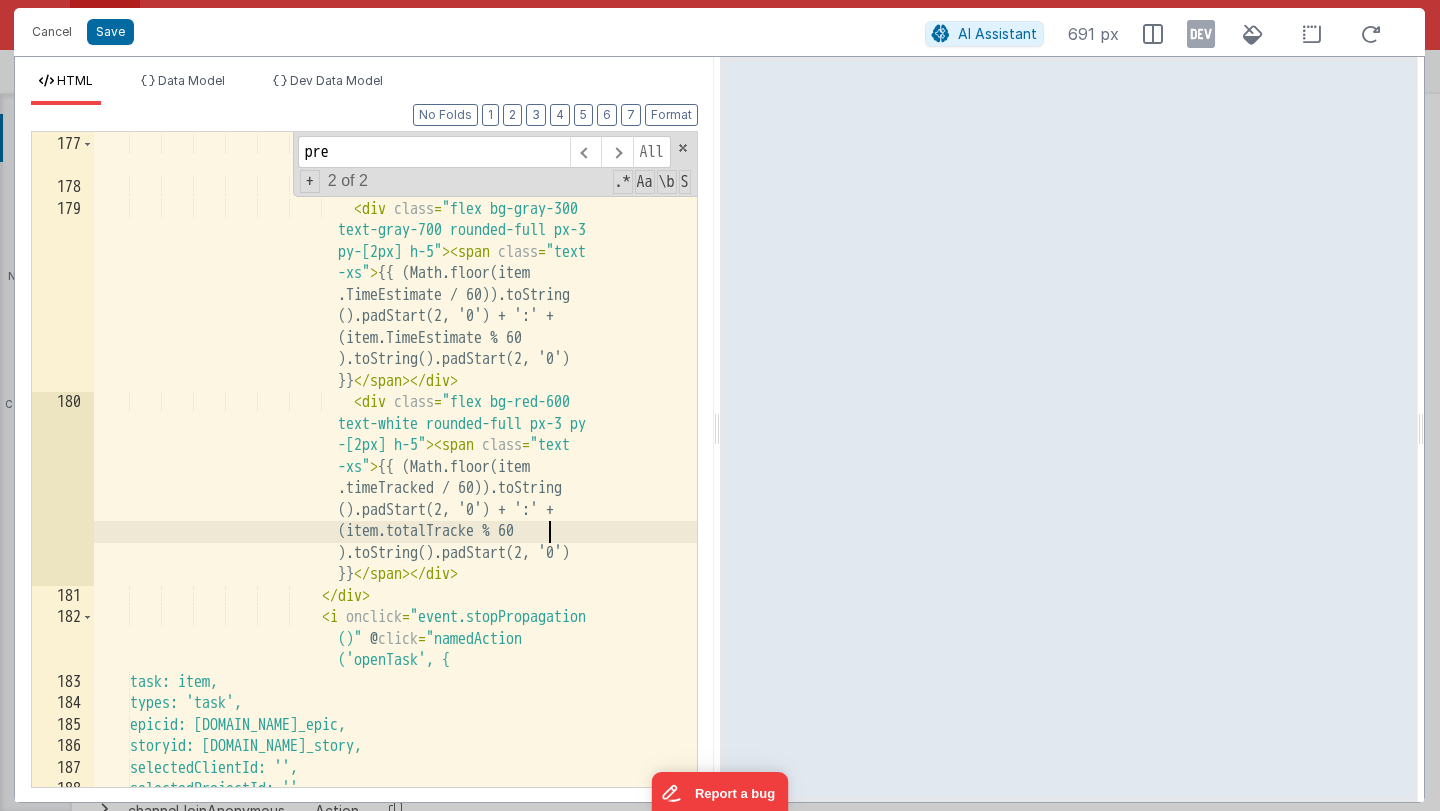 type 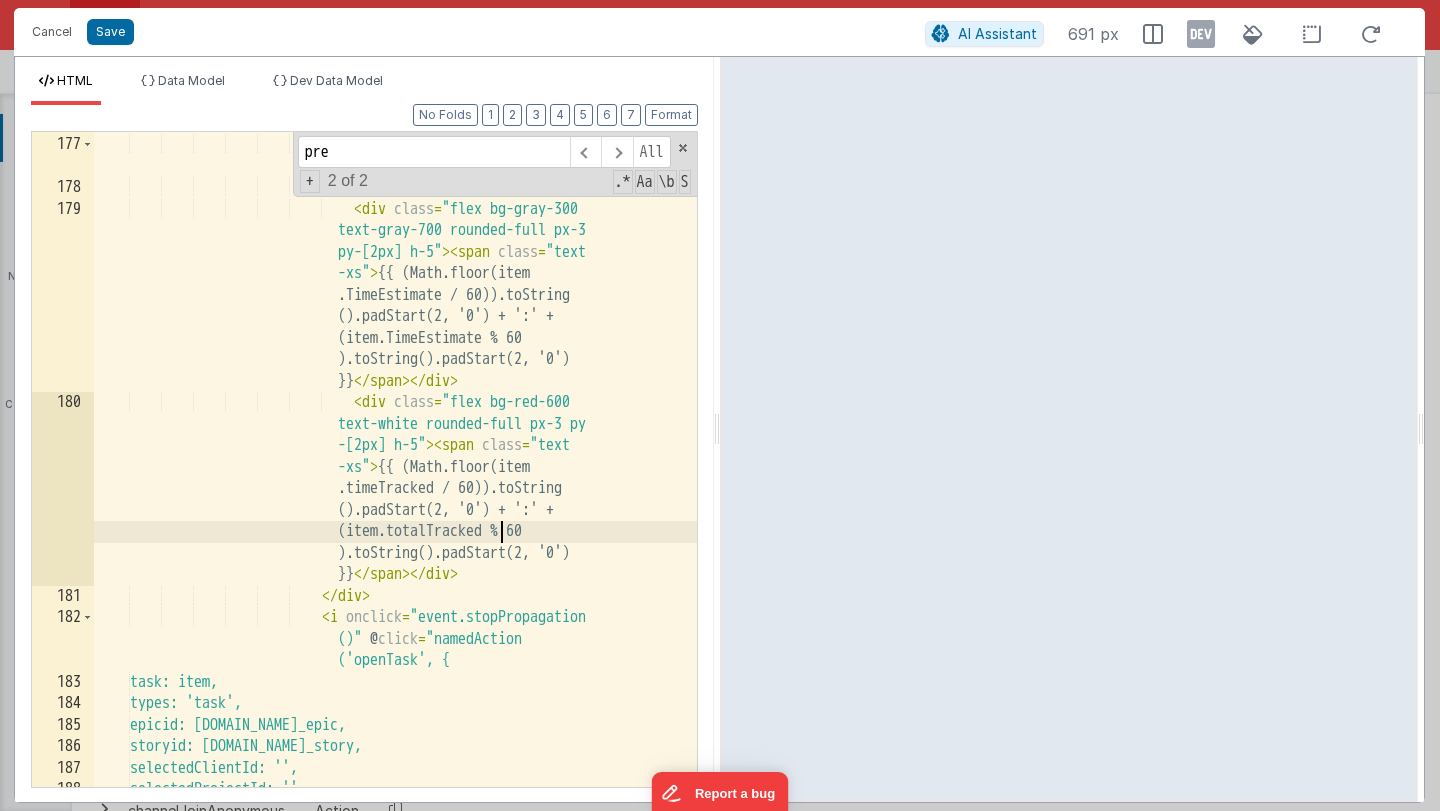 click on "</ div >                                    < div   class = "flex flex-col items                                -end justify-between gap-2" >                                       < pre >  {{item}} </ pre >                                           < div   class = "flex bg-gray-300                                 text-gray-700 rounded-full px-3                                 py-[2px] h-5" > < span   class = "text                                -xs" > {{ (Math.floor(item                                .TimeEstimate / 60)).toString                                ().padStart(2, '0') + ':' +                                 (item.TimeEstimate % 60                                ).toString().padStart(2, '0')  }} </ span > </ div >           <" at bounding box center (395, 462) 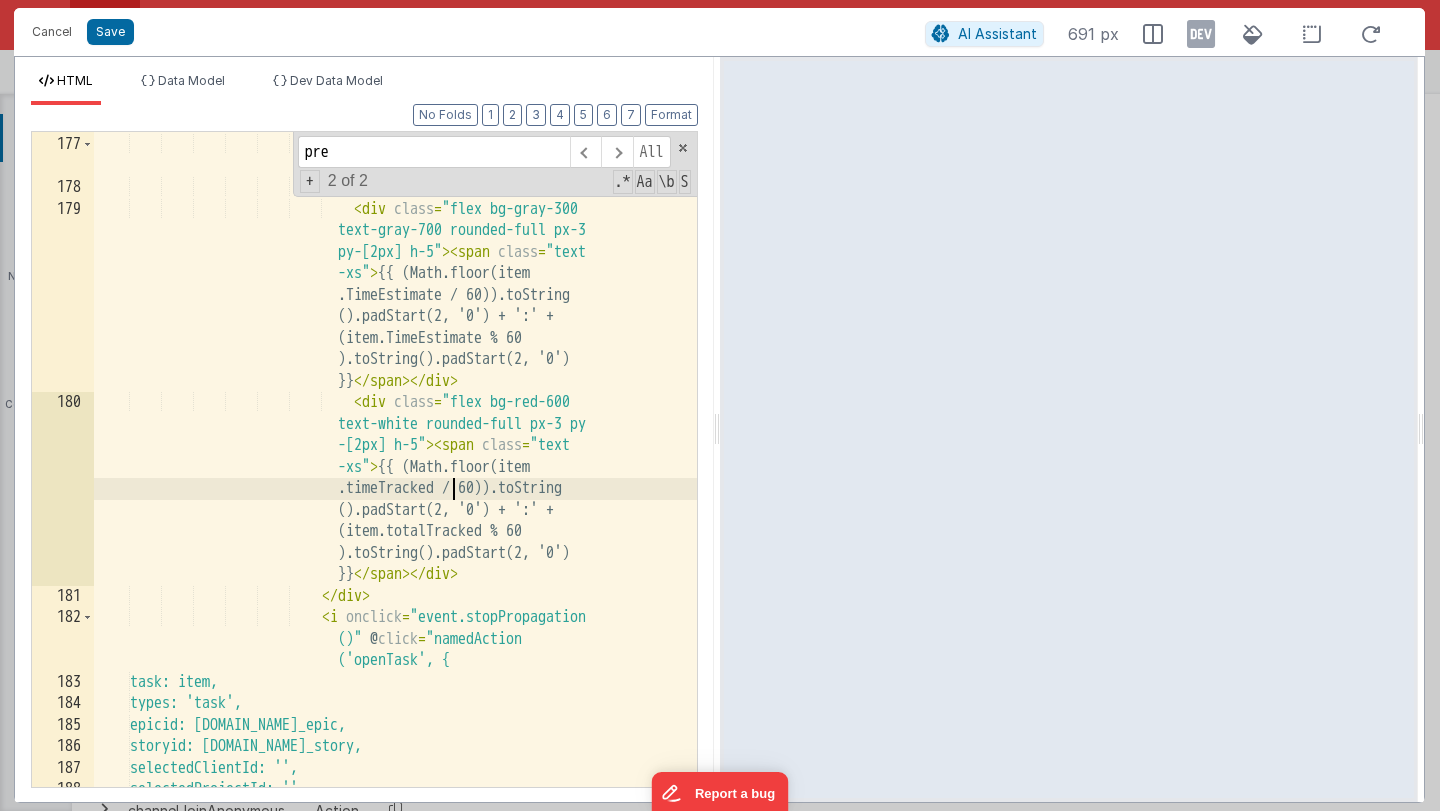 click on "</ div >                                    < div   class = "flex flex-col items                                -end justify-between gap-2" >                                       < pre >  {{item}} </ pre >                                           < div   class = "flex bg-gray-300                                 text-gray-700 rounded-full px-3                                 py-[2px] h-5" > < span   class = "text                                -xs" > {{ (Math.floor(item                                .TimeEstimate / 60)).toString                                ().padStart(2, '0') + ':' +                                 (item.TimeEstimate % 60                                ).toString().padStart(2, '0')  }} </ span > </ div >           <" at bounding box center (395, 462) 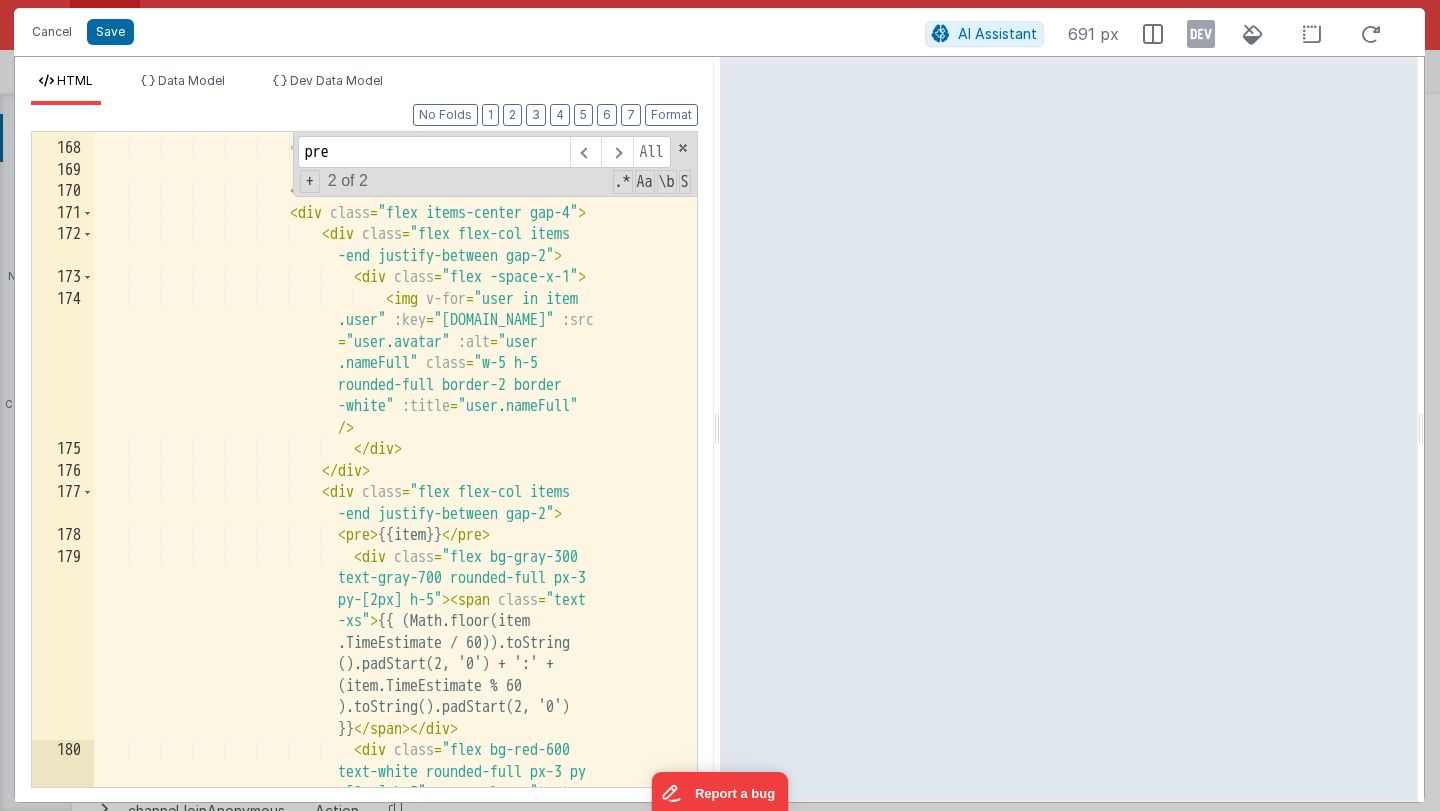 scroll, scrollTop: 10013, scrollLeft: 0, axis: vertical 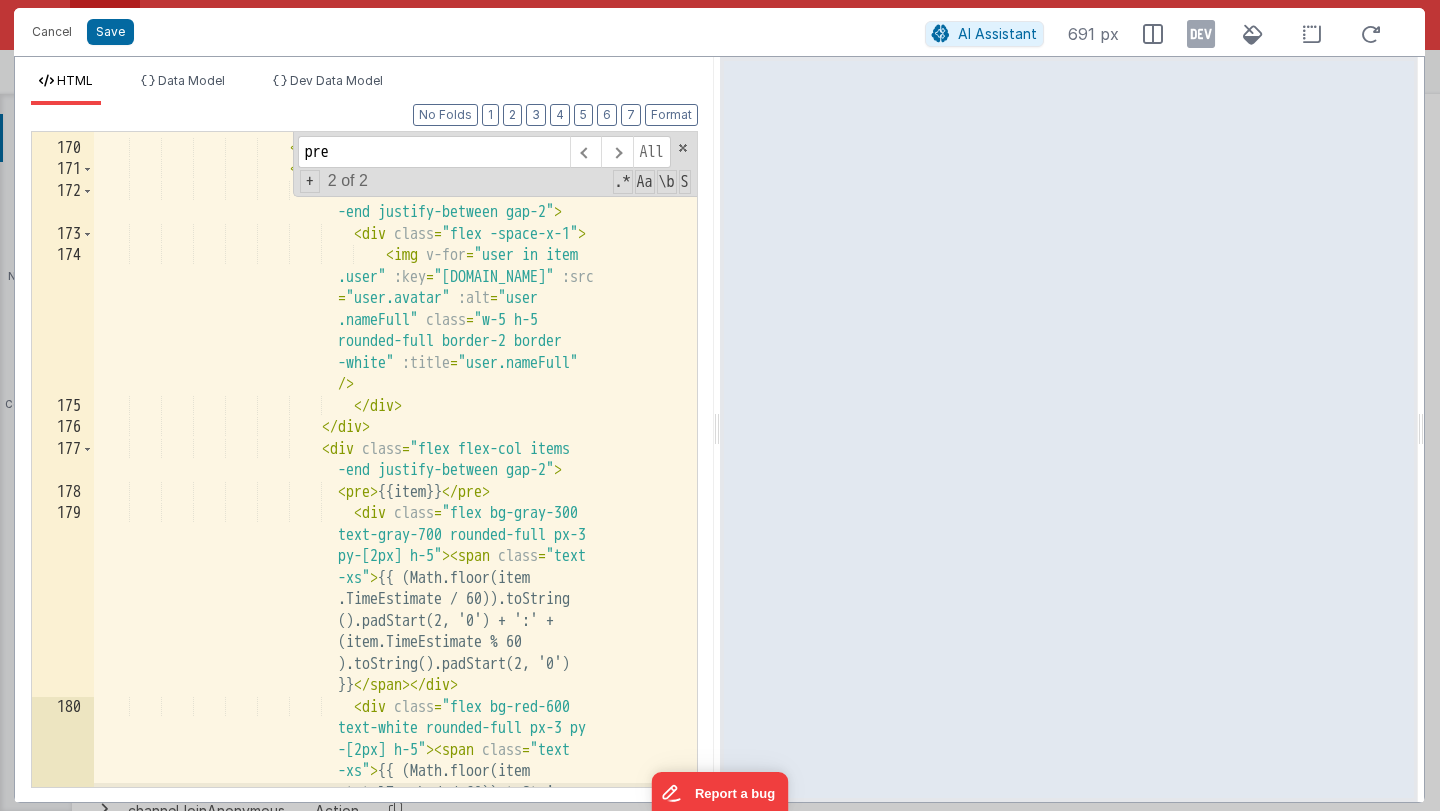click on "</ div >                               < div   class = "flex items-center gap-4" >                                    < div   class = "flex flex-col items                                -end justify-between gap-2" >                                         < div   class = "flex -space-x-1" >                                              < img   v-for = "user in item                                .user"   :key = "[DOMAIN_NAME]"   :src                                = "user.avatar"   :alt = "user                                .nameFull"   class = "w-5 h-5                                 rounded-full border-2 border                                -white"   :title = "user.nameFull"                                  />                                         </ div >                </" at bounding box center (395, 551) 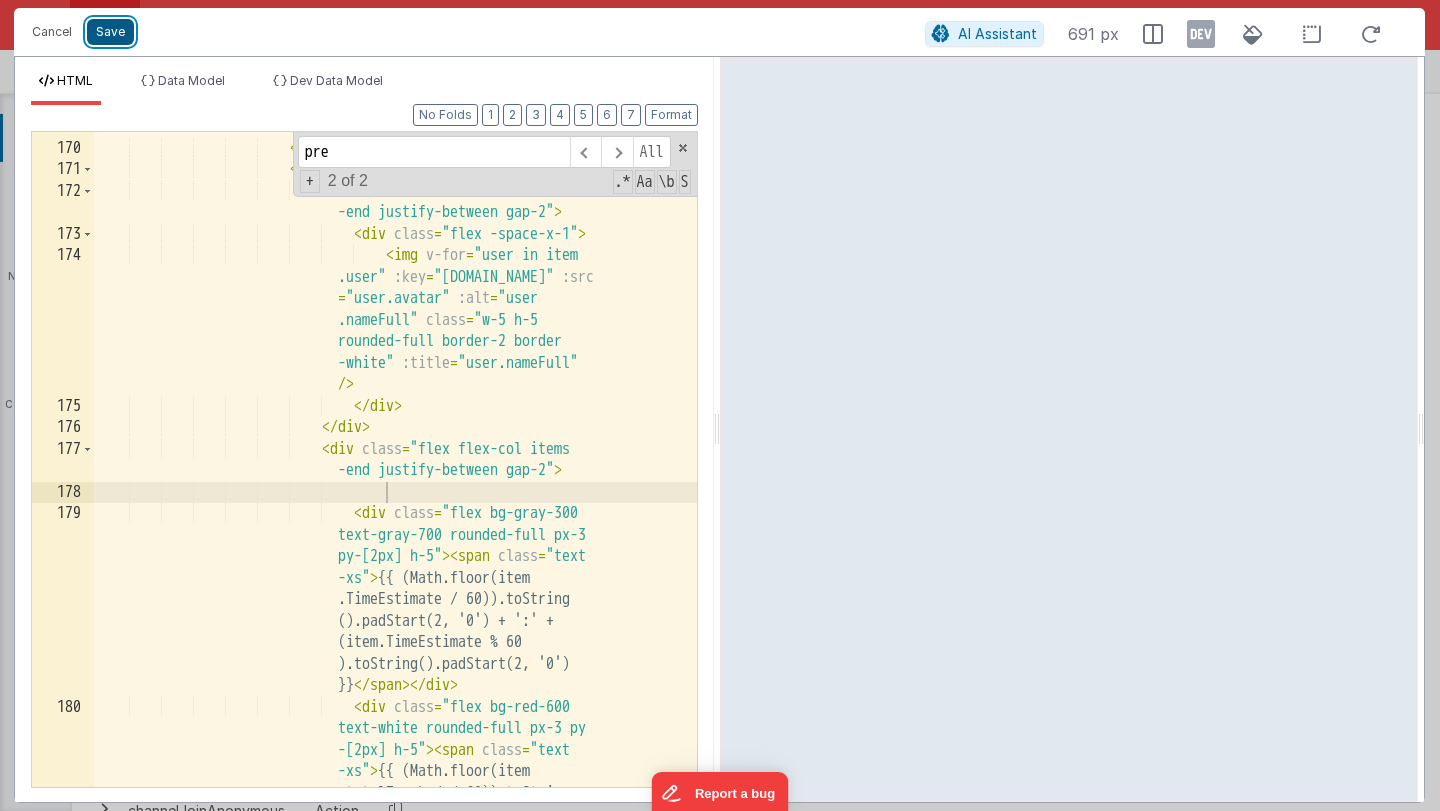 click on "Save" at bounding box center [110, 32] 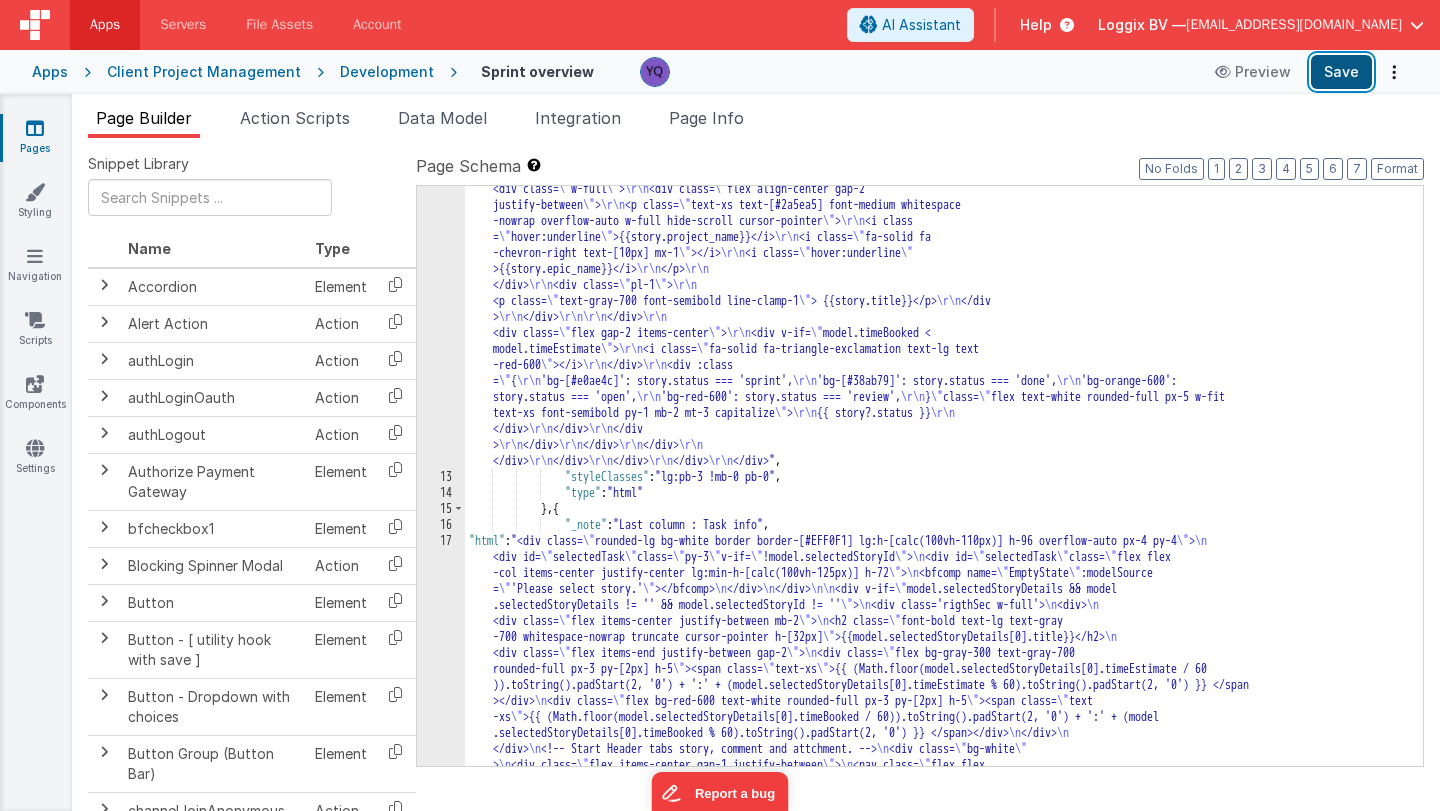 click on "Save" at bounding box center (1341, 72) 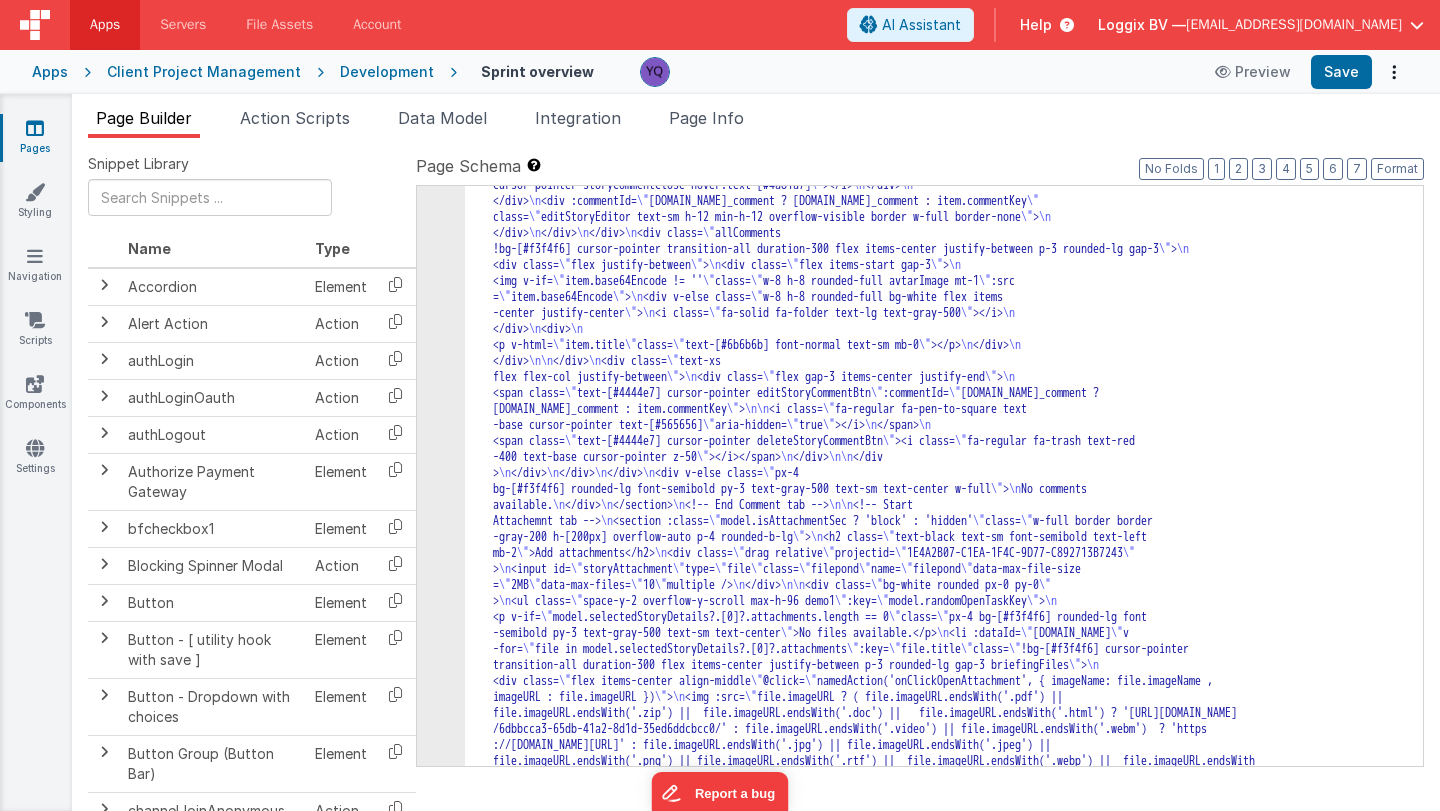 scroll, scrollTop: 3245, scrollLeft: 0, axis: vertical 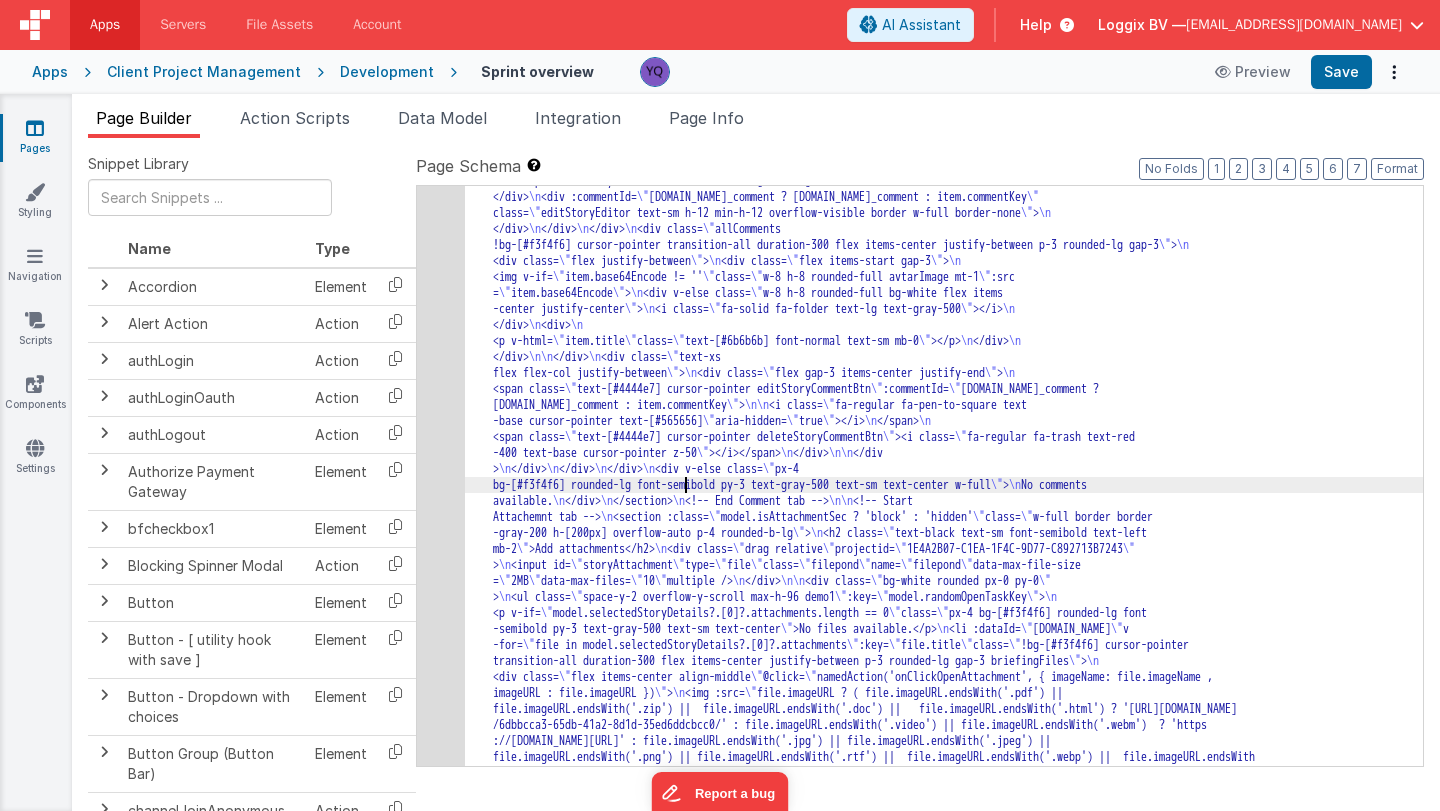 click on ""html" :  "<div class= \" rounded-lg bg-white border border-[#EFF0F1] lg:h-[calc(100vh-110px)] h-96 overflow-auto px-4 py-4 \" > \n           <div id= \" selectedTask \"  class= \" py-3 \"  v-if= \" !model.selectedStoryId \" > \n         <div id= \" selectedTask \"  class= \" flex flex      -col items-center justify-center lg:min-h-[calc(100vh-125px)] h-72 \" > \n             <bfcomp name= \" EmptyState \"  :modelSource      = \" 'Please select story.' \" ></bfcomp> \n         </div> \n     </div> \n\n     <div v-if= \" model.selectedStoryDetails && model      .selectedStoryDetails != '' && model.selectedStoryId != '' \" > \n         <div class='rigthSec w-full'> \n             <div> \n                       <div class= \" flex items-center justify-between mb-2 \" > \n                     <h2 class= \" font-bold text-lg text-gray      -700 whitespace-nowrap truncate cursor-pointer h-[32px] \" >{{model.selectedStoryDetails[0].title}}</h2> \n                           <div class= \"" at bounding box center (944, 1695) 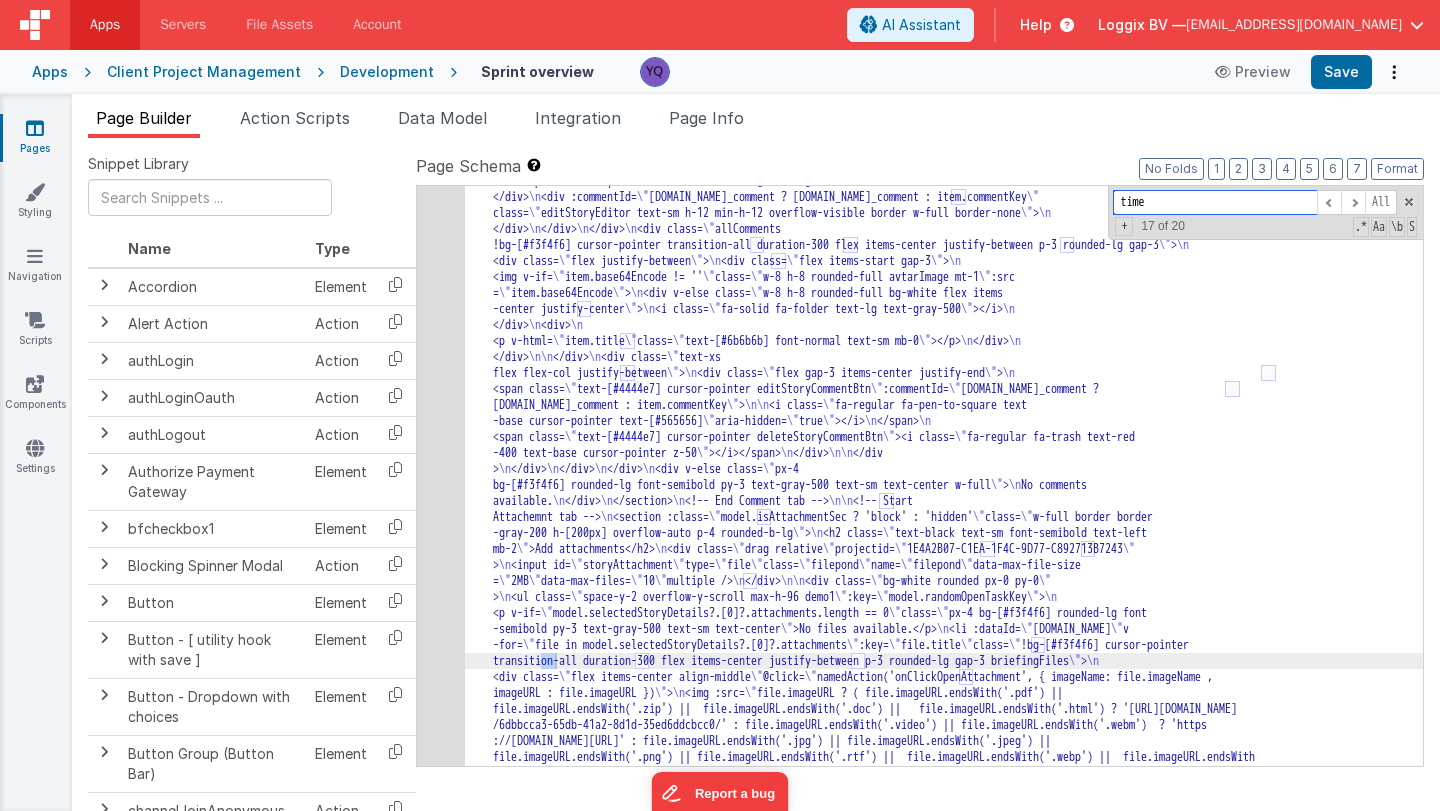 scroll, scrollTop: 3998, scrollLeft: 0, axis: vertical 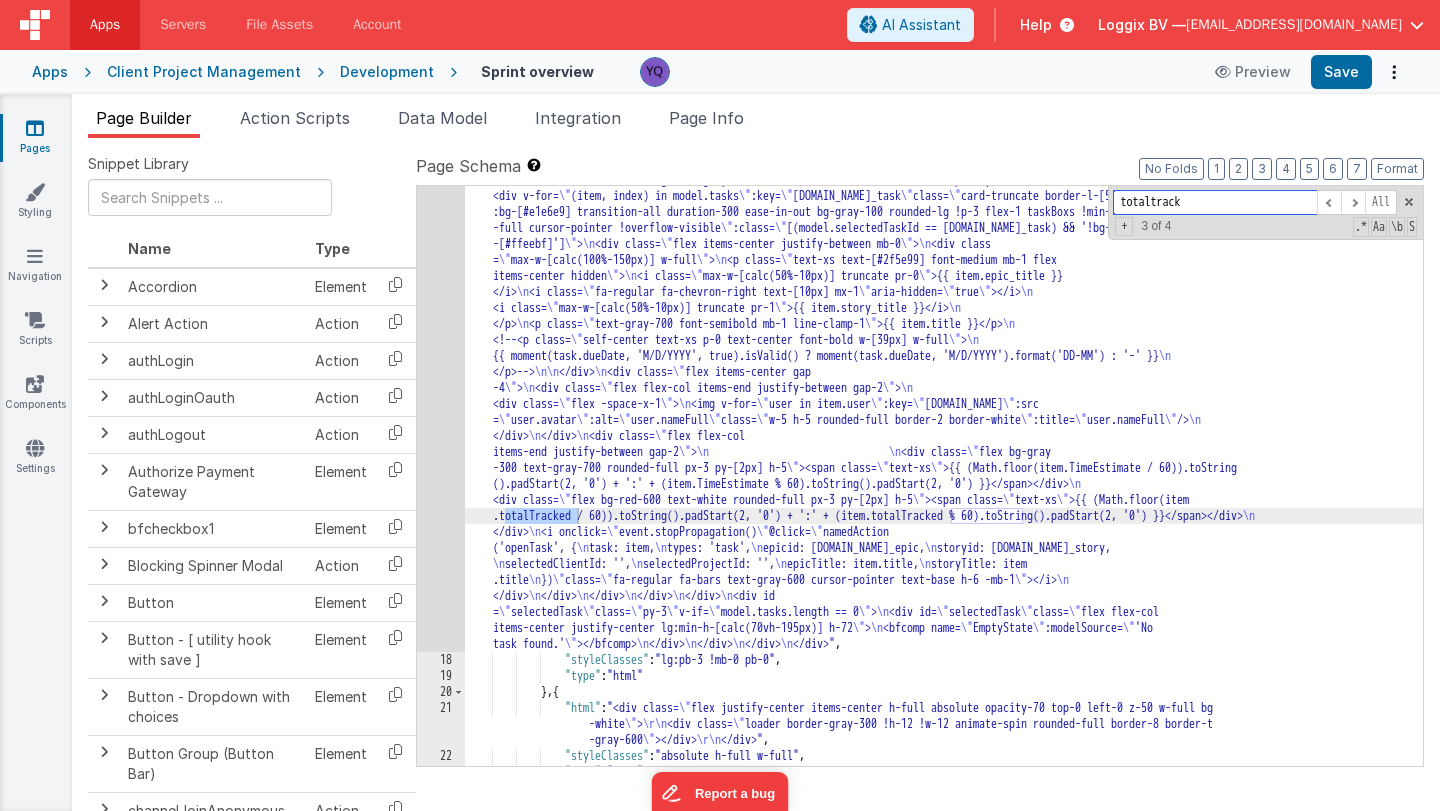 type on "totaltrack" 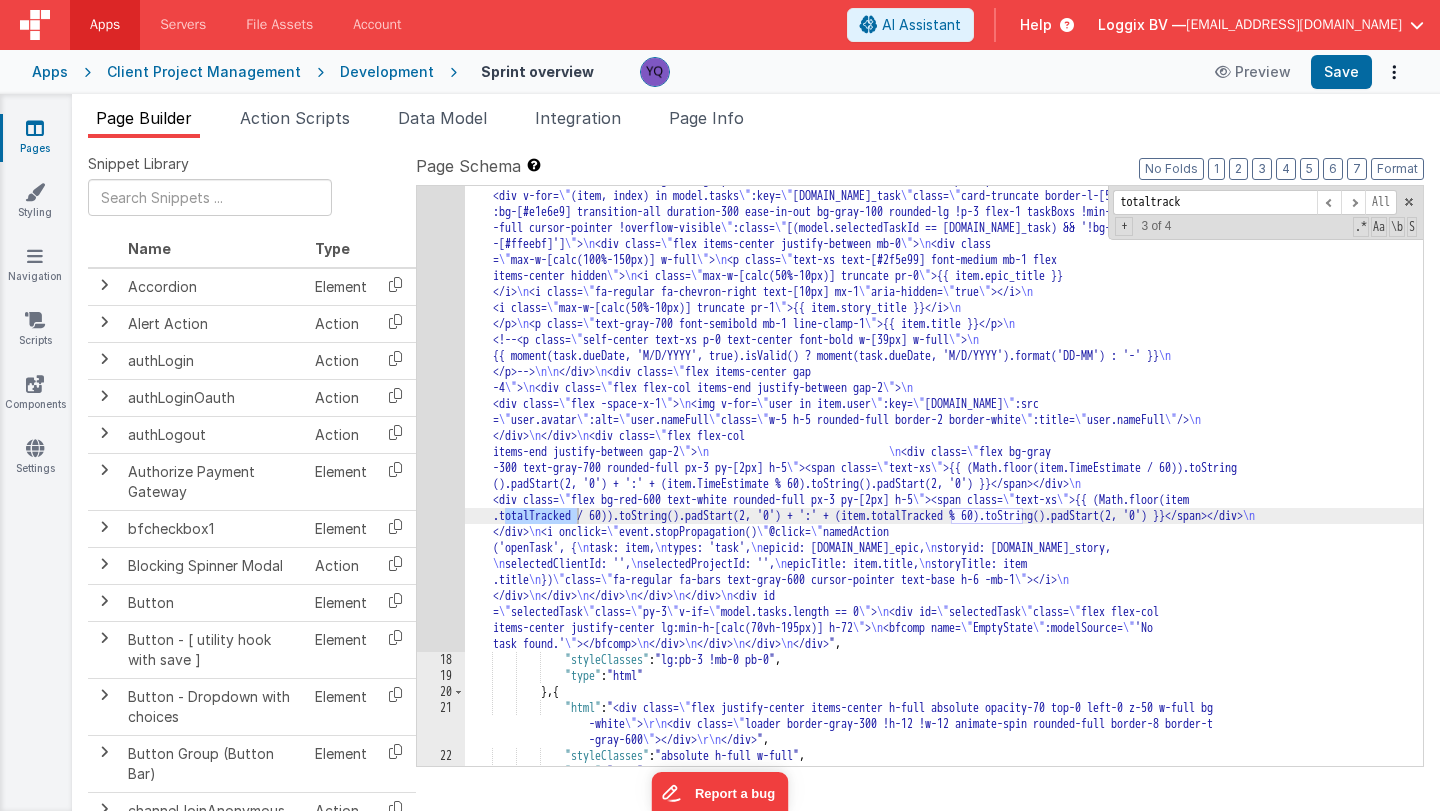 click on ""html" :  "<div class= \" rounded-lg bg-white border border-[#EFF0F1] lg:h-[calc(100vh-110px)] h-96 overflow-auto px-4 py-4 \" > \n           <div id= \" selectedTask \"  class= \" py-3 \"  v-if= \" !model.selectedStoryId \" > \n         <div id= \" selectedTask \"  class= \" flex flex      -col items-center justify-center lg:min-h-[calc(100vh-125px)] h-72 \" > \n             <bfcomp name= \" EmptyState \"  :modelSource      = \" 'Please select story.' \" ></bfcomp> \n         </div> \n     </div> \n\n     <div v-if= \" model.selectedStoryDetails && model      .selectedStoryDetails != '' && model.selectedStoryId != '' \" > \n         <div class='rigthSec w-full'> \n             <div> \n                       <div class= \" flex items-center justify-between mb-2 \" > \n                     <h2 class= \" font-bold text-lg text-gray      -700 whitespace-nowrap truncate cursor-pointer h-[32px] \" >{{model.selectedStoryDetails[0].title}}</h2> \n                           <div class= \"" at bounding box center [944, -202] 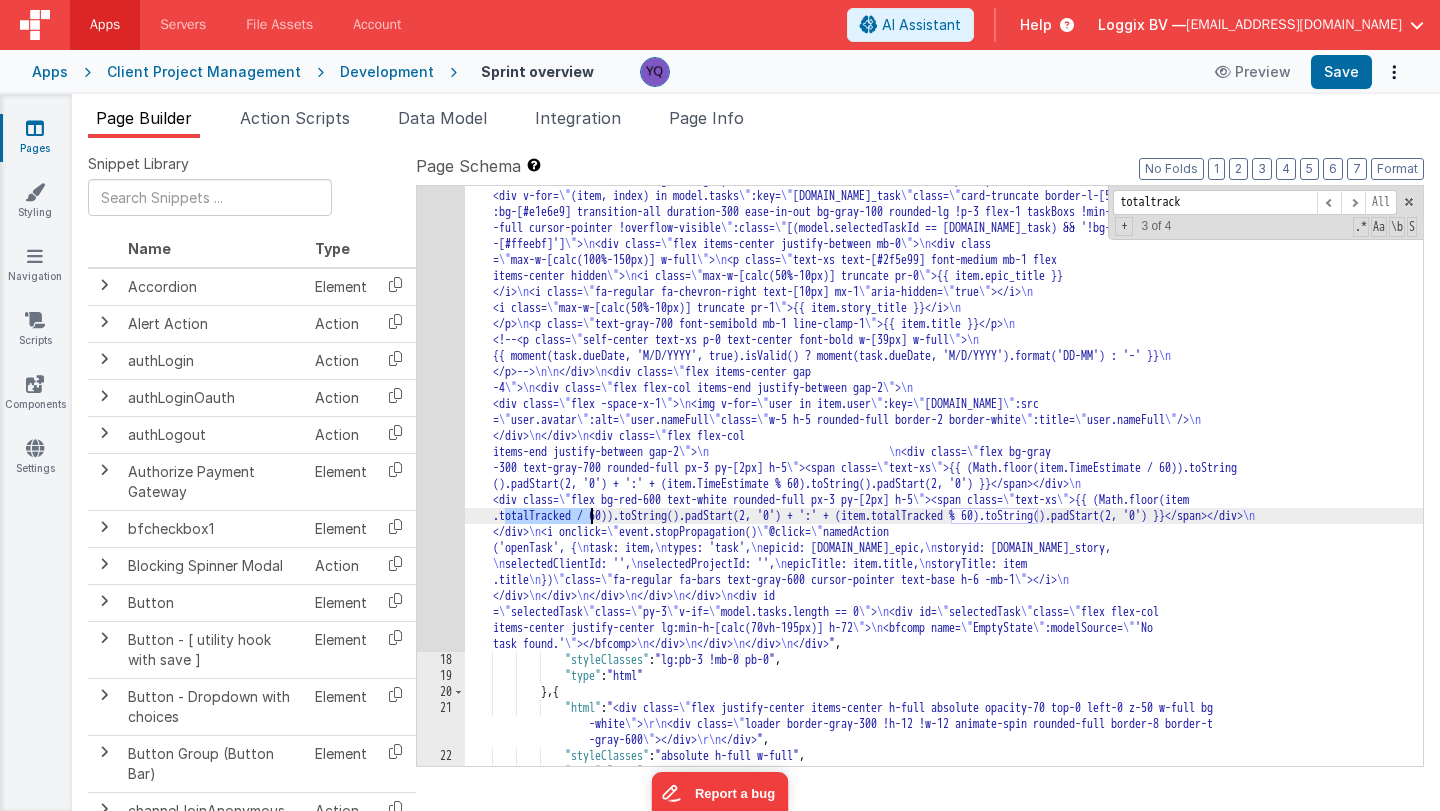 click on ""html" :  "<div class= \" rounded-lg bg-white border border-[#EFF0F1] lg:h-[calc(100vh-110px)] h-96 overflow-auto px-4 py-4 \" > \n           <div id= \" selectedTask \"  class= \" py-3 \"  v-if= \" !model.selectedStoryId \" > \n         <div id= \" selectedTask \"  class= \" flex flex      -col items-center justify-center lg:min-h-[calc(100vh-125px)] h-72 \" > \n             <bfcomp name= \" EmptyState \"  :modelSource      = \" 'Please select story.' \" ></bfcomp> \n         </div> \n     </div> \n\n     <div v-if= \" model.selectedStoryDetails && model      .selectedStoryDetails != '' && model.selectedStoryId != '' \" > \n         <div class='rigthSec w-full'> \n             <div> \n                       <div class= \" flex items-center justify-between mb-2 \" > \n                     <h2 class= \" font-bold text-lg text-gray      -700 whitespace-nowrap truncate cursor-pointer h-[32px] \" >{{model.selectedStoryDetails[0].title}}</h2> \n                           <div class= \"" at bounding box center [944, -202] 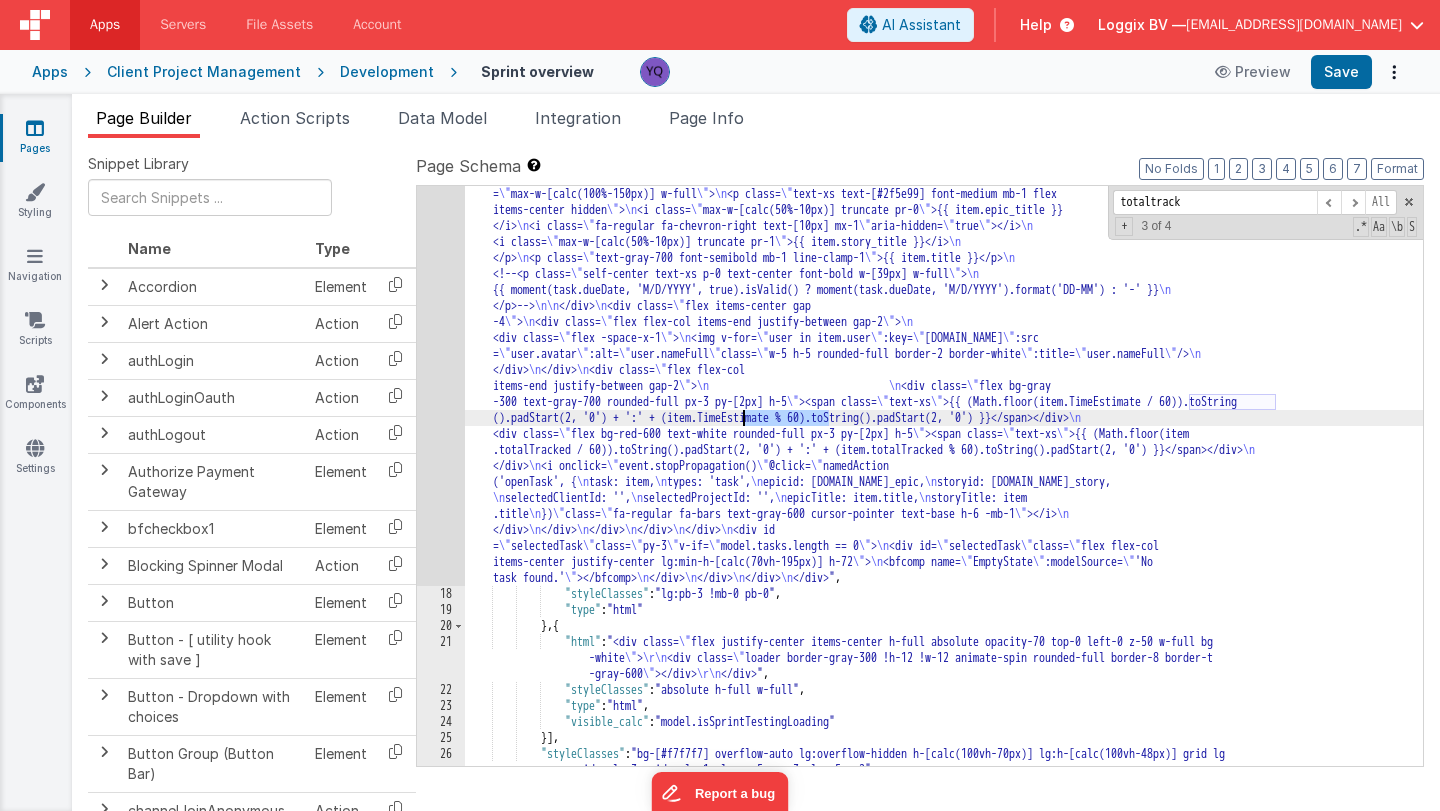 scroll, scrollTop: 4124, scrollLeft: 0, axis: vertical 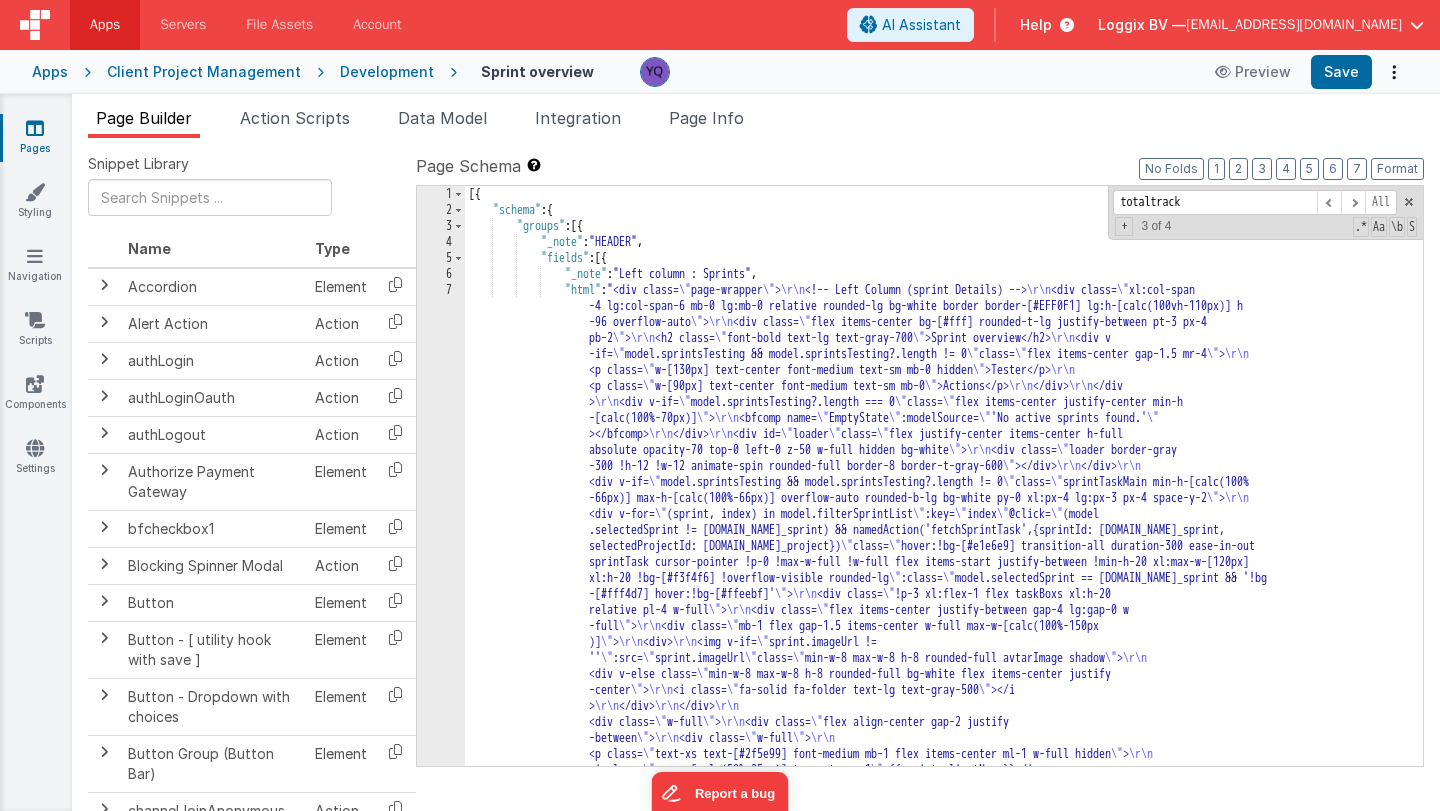 click on "[{      "schema" :  {           "groups" :  [{                "_note" :  "HEADER" ,                "fields" :  [{                     "_note" :  "Left column : Sprints" ,                     "html" :  "<div class= \" page-wrapper \" > \r\n     <!-- Left Column (sprint Details) --> \r\n     <div class= \" xl:col-span                      -4 lg:col-span-6 mb-0 lg:mb-0 relative rounded-lg bg-white border border-[#EFF0F1] lg:h-[calc(100vh-110px)] h                      -96 overflow-auto \" > \r\n         <div class= \" flex items-center bg-[#fff] rounded-t-lg justify-between pt-3 px-4                       pb-2 \" > \r\n             <h2 class= \" font-bold text-lg text-gray-700 \" >Sprint overview</h2> \r\n             <div v                      -if= \" model.sprintsTesting && model.sprintsTesting?.length != 0 \"  class= \" flex items-center gap-1.5 mr-4 \" > \r\n                                       <p class= \"" at bounding box center [944, 1012] 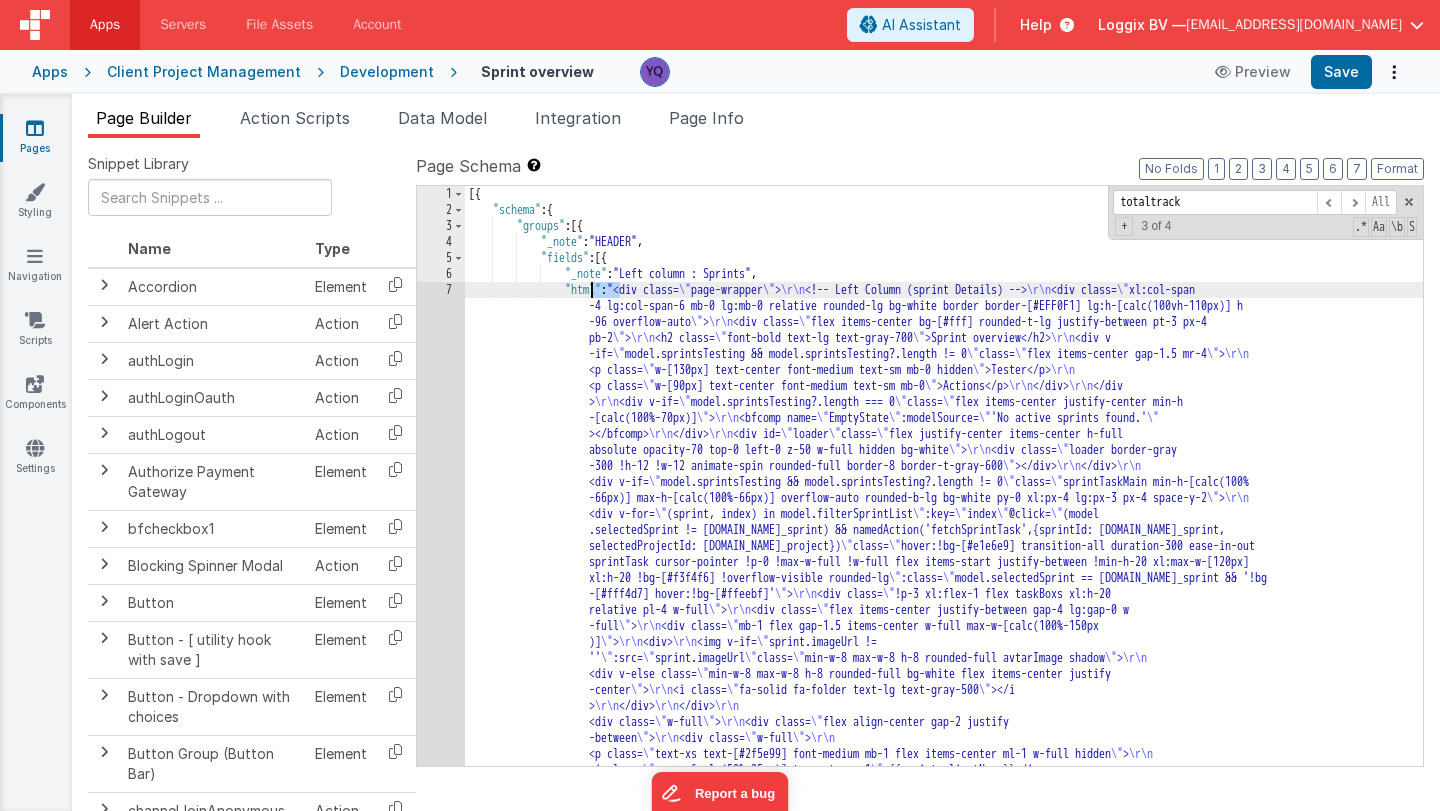 click on "[{      "schema" :  {           "groups" :  [{                "_note" :  "HEADER" ,                "fields" :  [{                     "_note" :  "Left column : Sprints" ,                     "html" :  "<div class= \" page-wrapper \" > \r\n     <!-- Left Column (sprint Details) --> \r\n     <div class= \" xl:col-span                      -4 lg:col-span-6 mb-0 lg:mb-0 relative rounded-lg bg-white border border-[#EFF0F1] lg:h-[calc(100vh-110px)] h                      -96 overflow-auto \" > \r\n         <div class= \" flex items-center bg-[#fff] rounded-t-lg justify-between pt-3 px-4                       pb-2 \" > \r\n             <h2 class= \" font-bold text-lg text-gray-700 \" >Sprint overview</h2> \r\n             <div v                      -if= \" model.sprintsTesting && model.sprintsTesting?.length != 0 \"  class= \" flex items-center gap-1.5 mr-4 \" > \r\n                                       <p class= \"" at bounding box center [944, 1012] 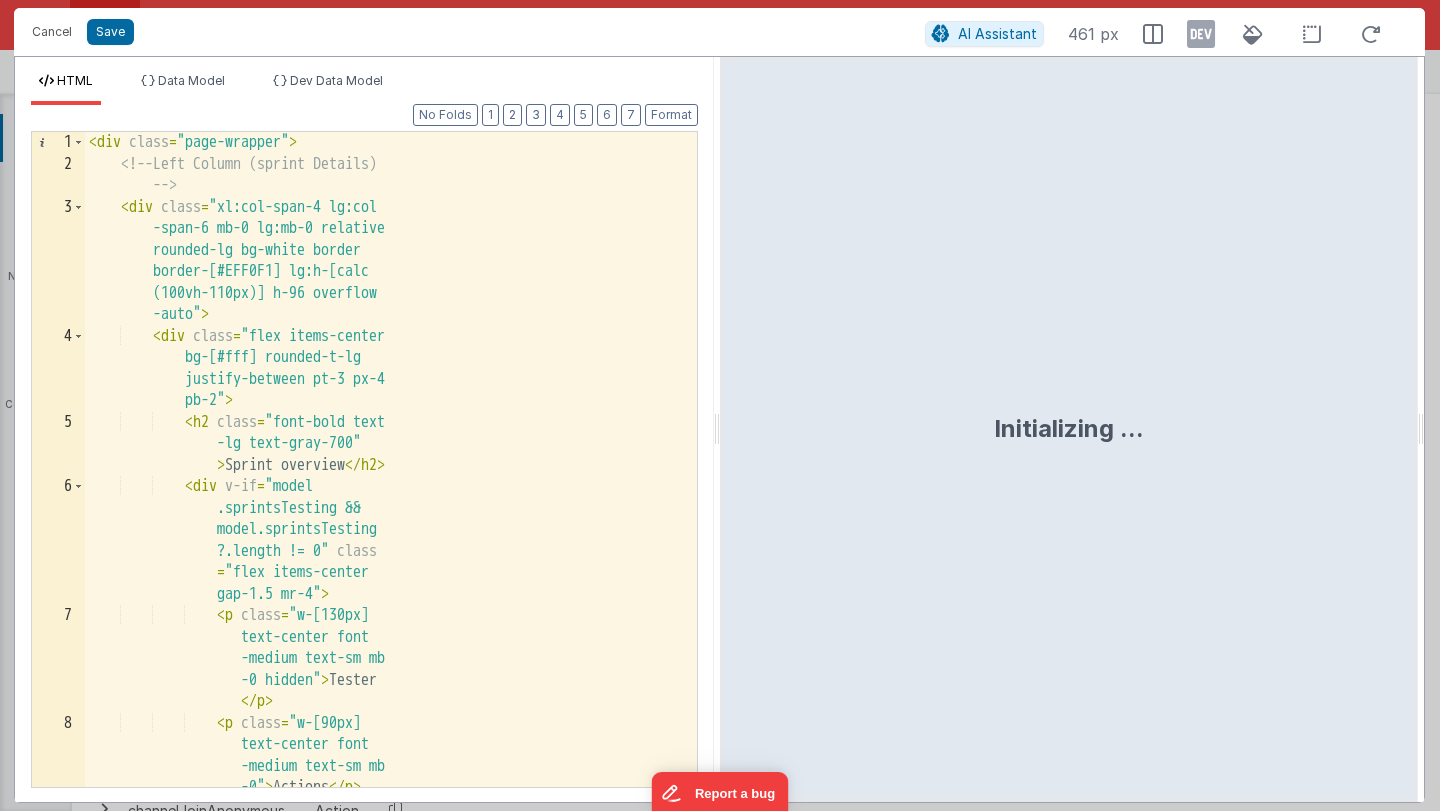 click on "< div   class = "page-wrapper" >      <!--  Left Column (sprint Details)           -->      < div   class = "xl:col-span-4 lg:col          -span-6 mb-0 lg:mb-0 relative           rounded-lg bg-white border           border-[#EFF0F1] lg:h-[calc          (100vh-110px)] h-96 overflow          -auto" >           < div   class = "flex items-center               bg-[#fff] rounded-t-lg               justify-between pt-3 px-4               pb-2" >                < h2   class = "font-bold text                  -lg text-gray-700"                  > Sprint overview </ h2 >                < div   v-if = "model                  .sprintsTesting &&                   model.sprintsTesting                  ?.length != 0"   class                  = "flex items-center                   gap-1.5 mr-4" >                     < p   class = >" at bounding box center [391, 481] 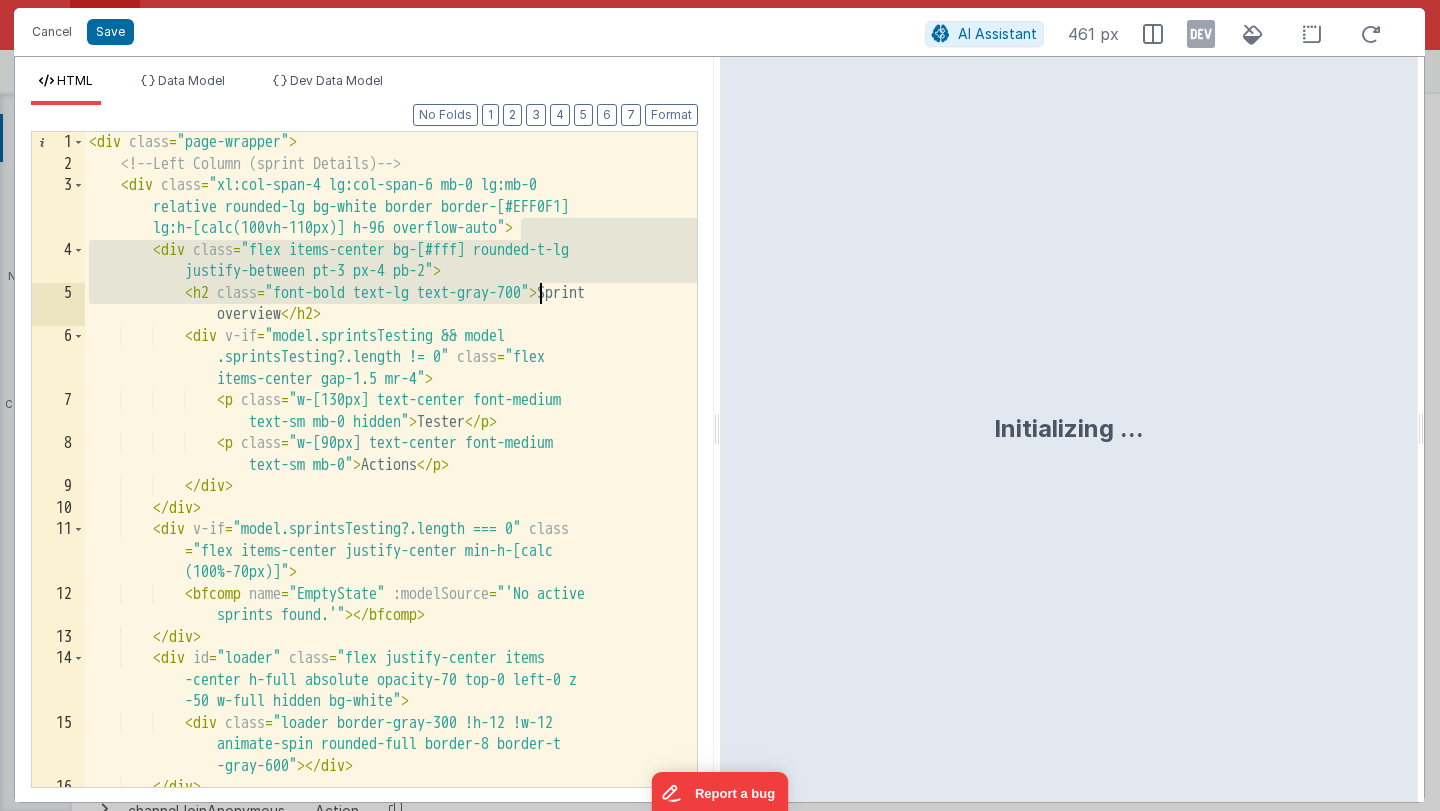 scroll, scrollTop: 0, scrollLeft: 0, axis: both 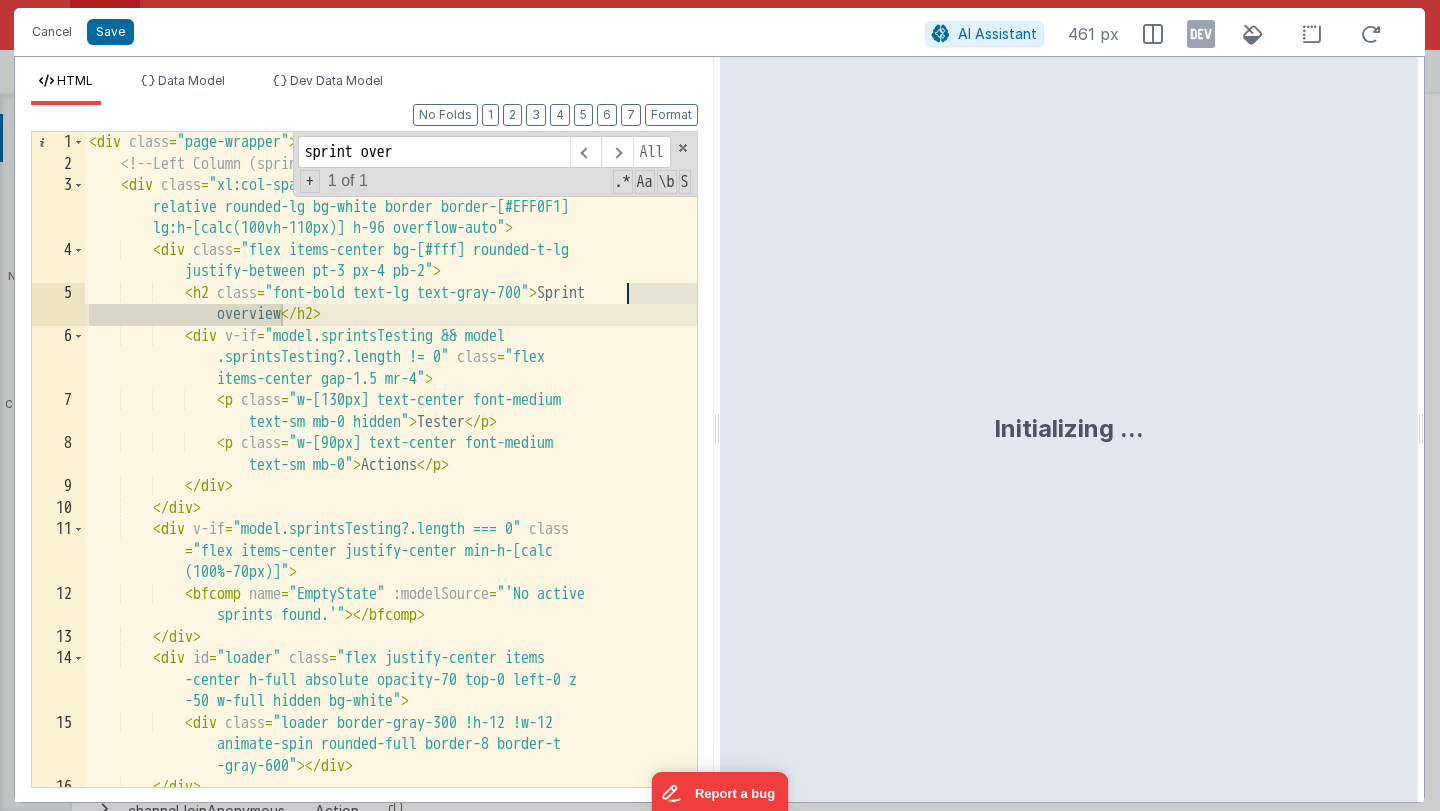 type on "sprint over" 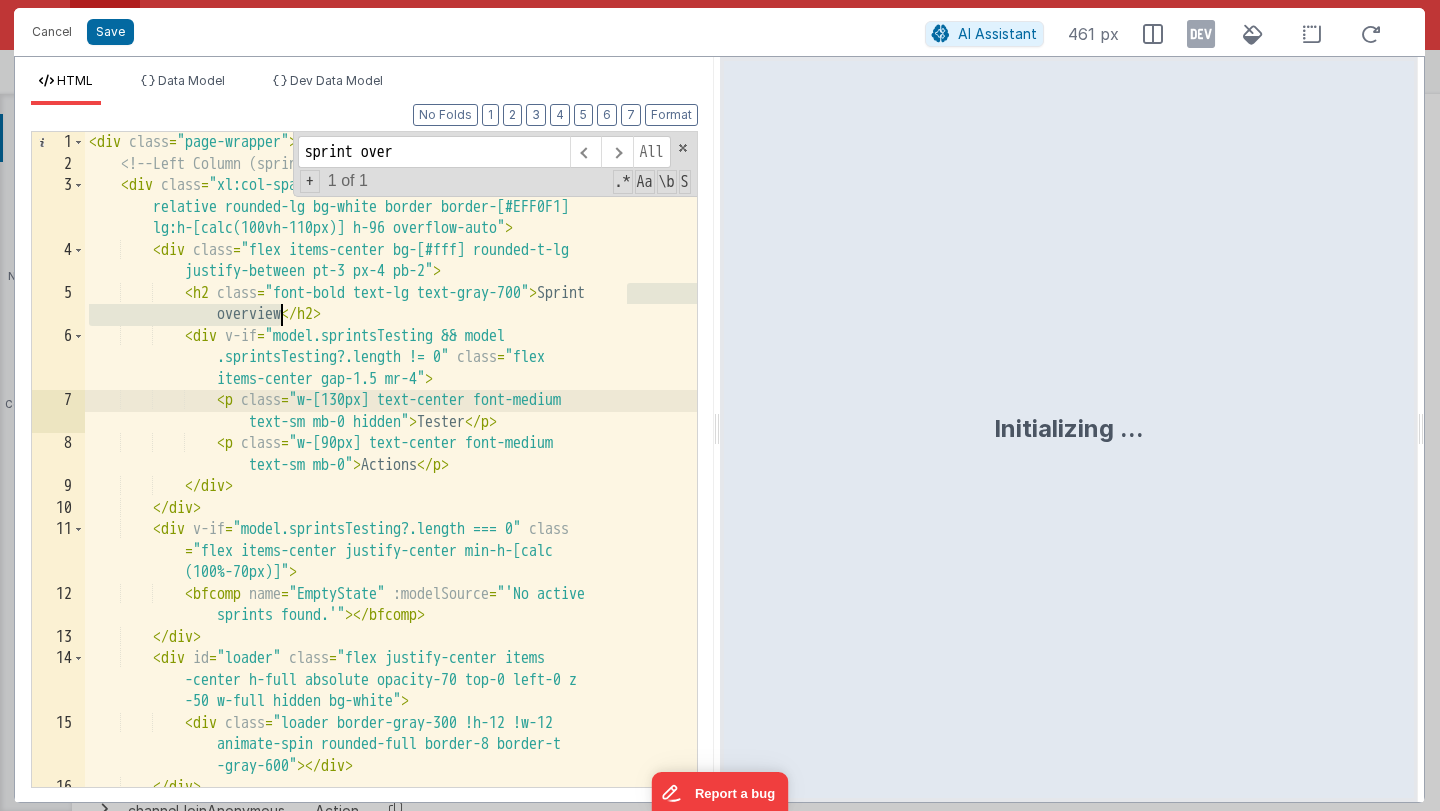 click on "< div   class = "page-wrapper" >      <!--  Left Column (sprint Details)  -->      < div   class = "xl:col-span-4 lg:col-span-6 mb-0 lg:mb-0           relative rounded-lg bg-white border border-[#EFF0F1]           lg:h-[calc(100vh-110px)] h-96 overflow-auto" >           < div   class = "flex items-center bg-[#fff] rounded-t-lg               justify-between pt-3 px-4 pb-2" >                < h2   class = "font-bold text-lg text-gray-700" > Sprint                   overview </ h2 >                < div   v-if = "model.sprintsTesting && model                  .sprintsTesting?.length != 0"   class = "flex                   items-center gap-1.5 mr-4" >                     < p   class = "w-[130px] text-center font-medium                       text-sm mb-0 hidden" > Tester </ p >                     < p   class = "w-[90px] text-center font-medium                       text-sm mb-0" > Actions </ p > </" at bounding box center [391, 524] 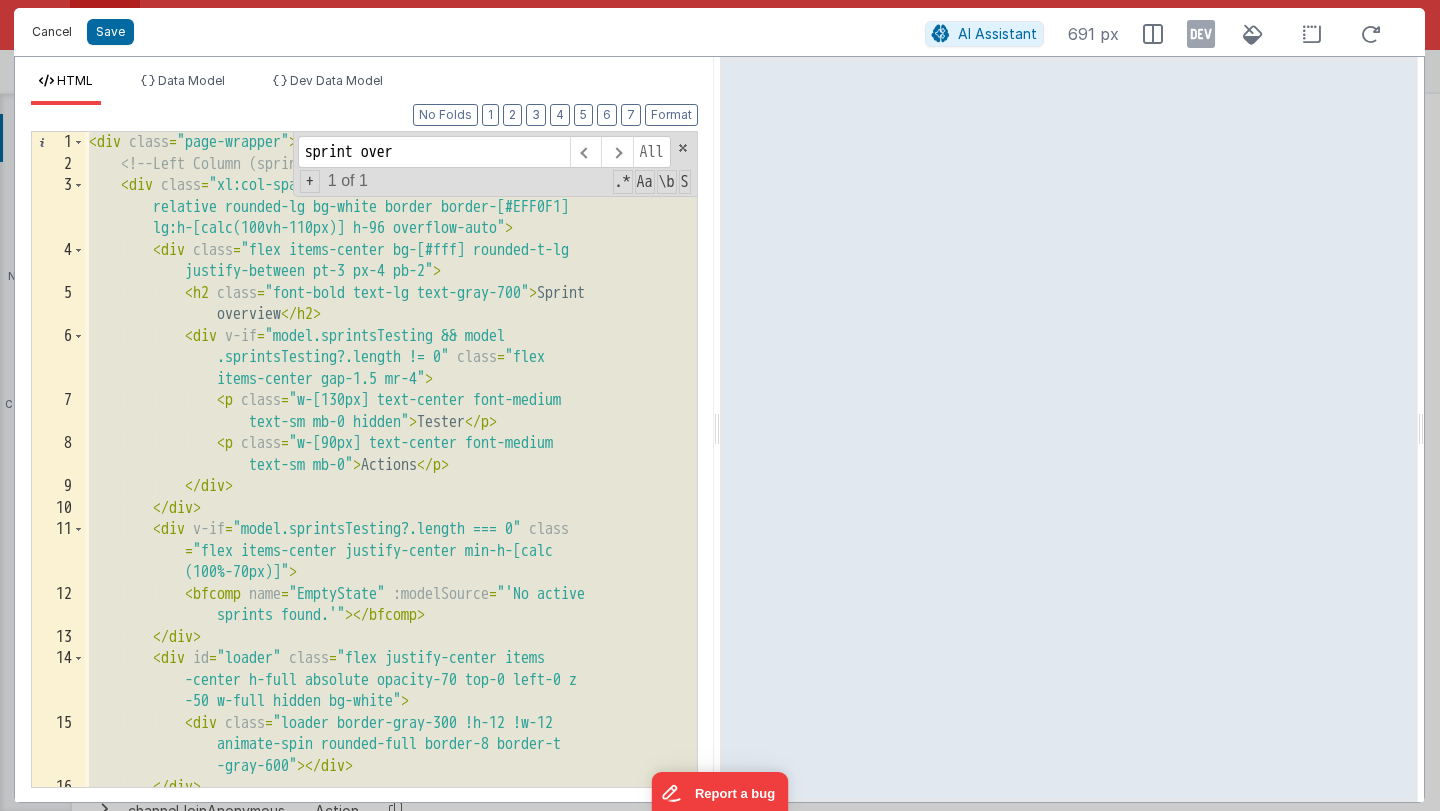 click on "Cancel" at bounding box center (52, 32) 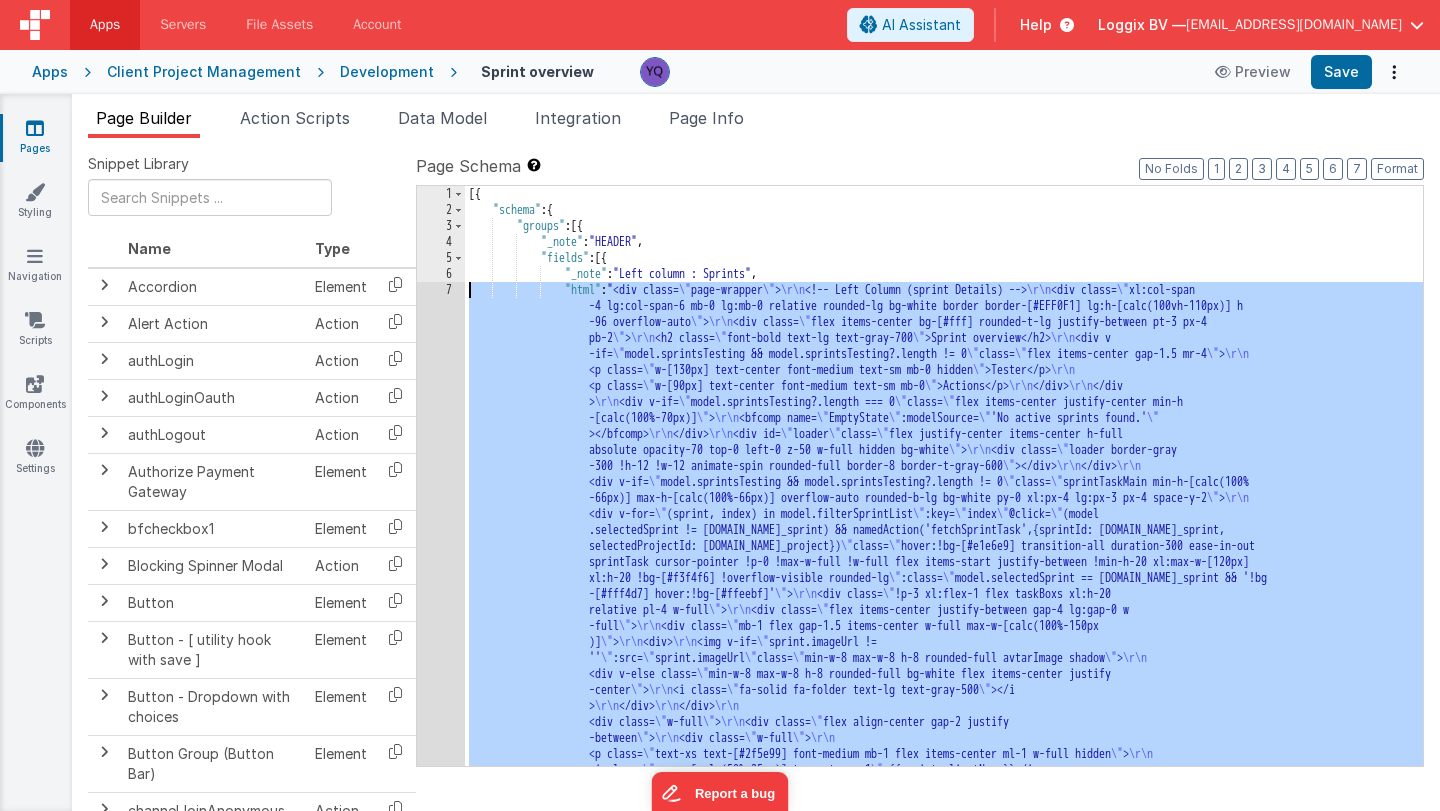 click on "7" at bounding box center [441, 810] 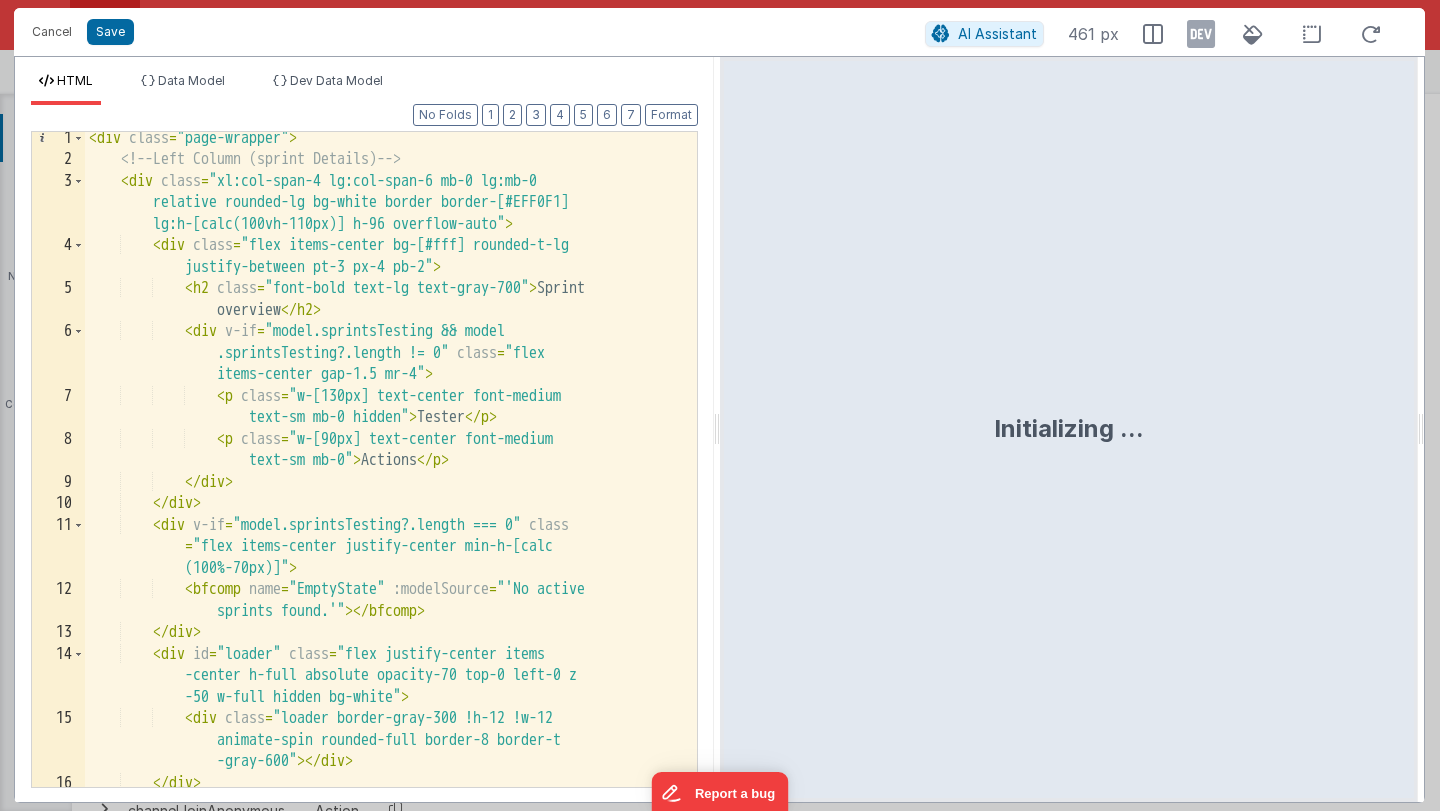 scroll, scrollTop: 3602, scrollLeft: 0, axis: vertical 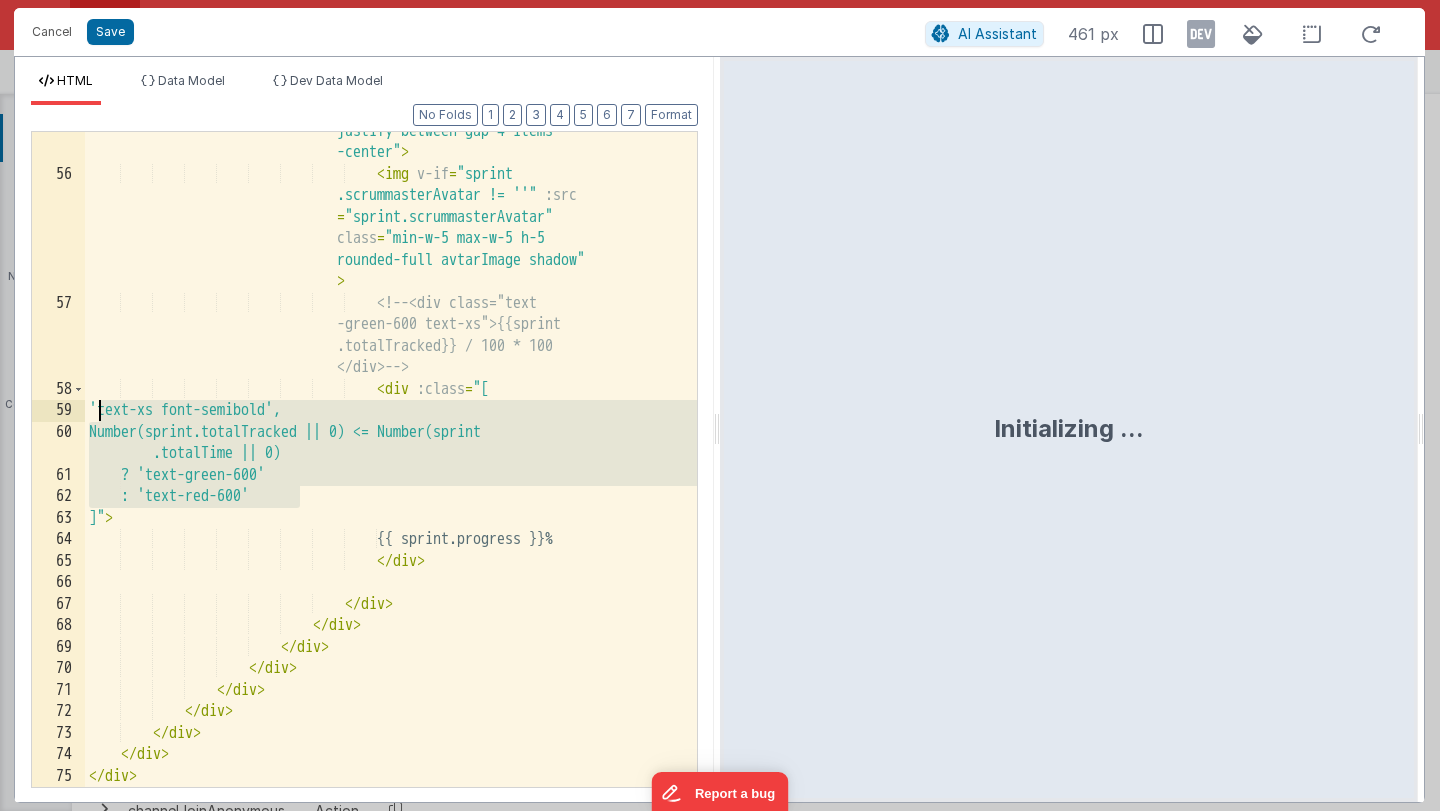 drag, startPoint x: 331, startPoint y: 488, endPoint x: 99, endPoint y: 413, distance: 243.82166 